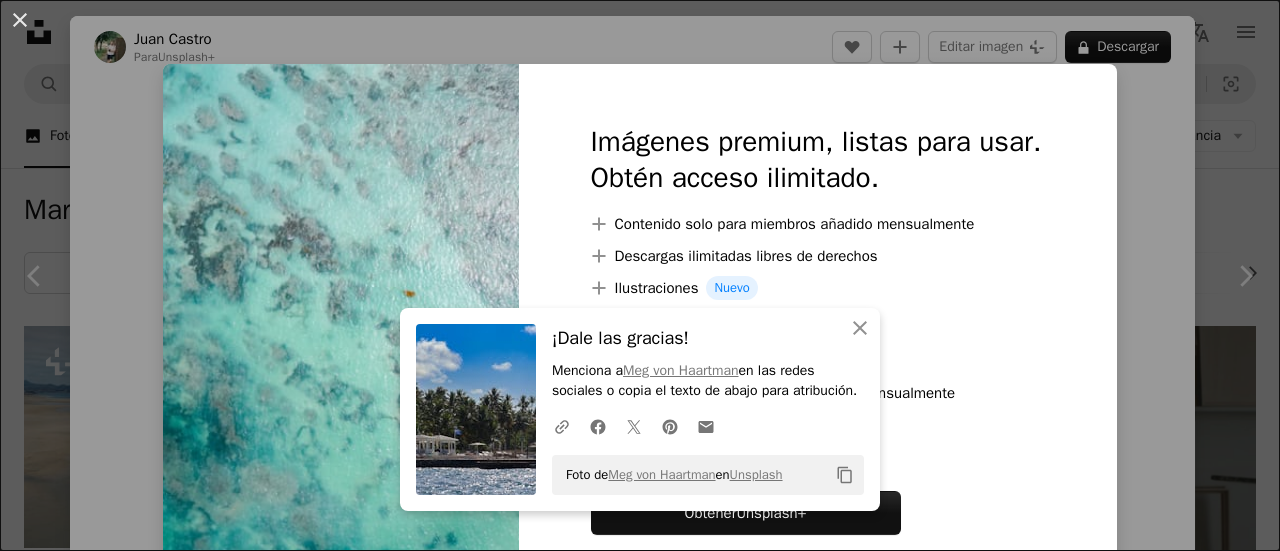 scroll, scrollTop: 200, scrollLeft: 0, axis: vertical 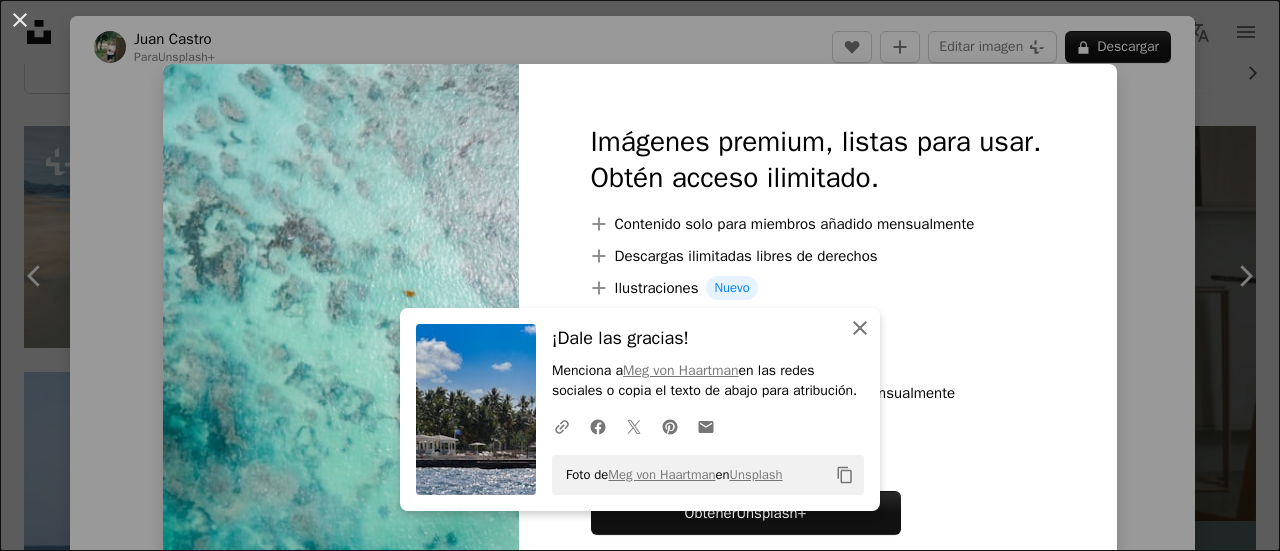 click 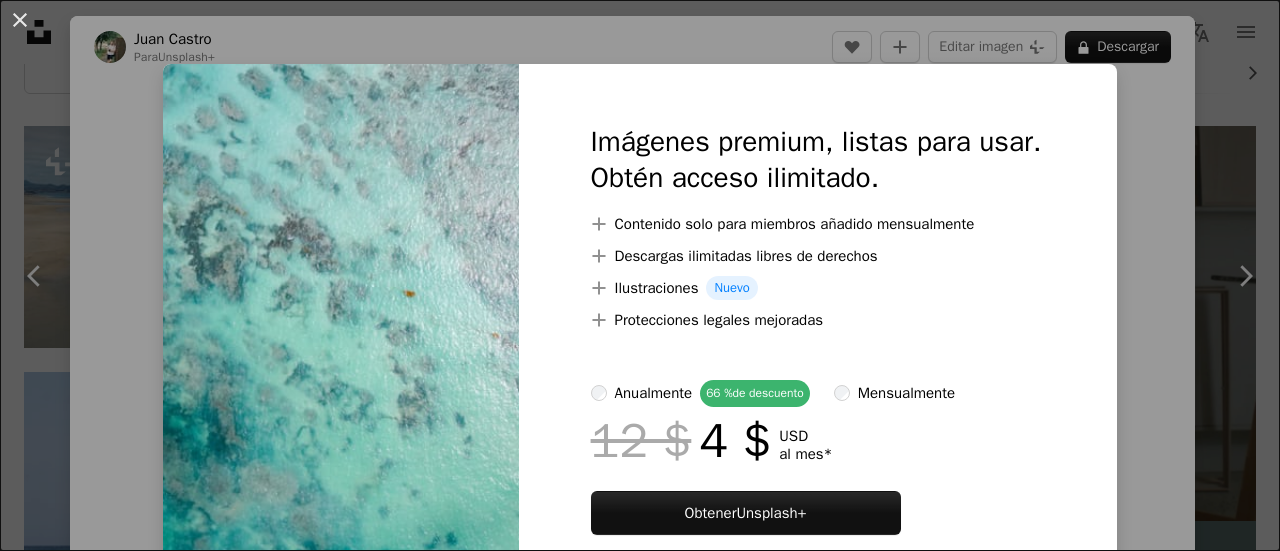 click on "An X shape Imágenes premium, listas para usar. Obtén acceso ilimitado. A plus sign Contenido solo para miembros añadido mensualmente A plus sign Descargas ilimitadas libres de derechos A plus sign Ilustraciones  Nuevo A plus sign Protecciones legales mejoradas anualmente 66 %  de descuento mensualmente 12 $   4 $ USD al mes * Obtener  Unsplash+ *Cuando se paga anualmente, se factura por adelantado  48 $ Más los impuestos aplicables. Se renueva automáticamente. Cancela cuando quieras." at bounding box center (640, 275) 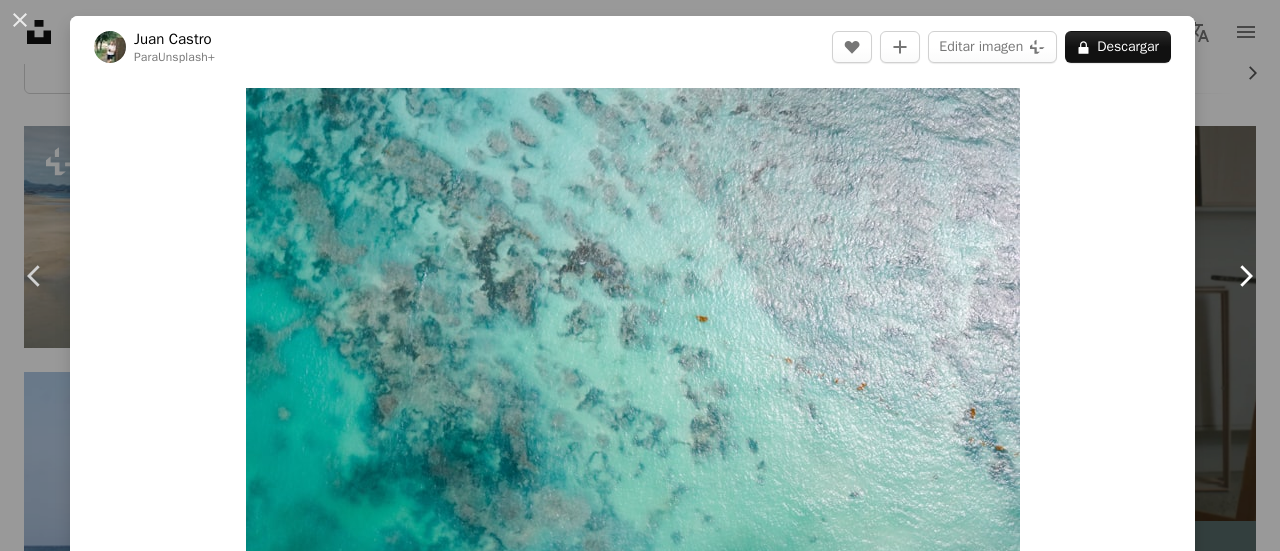 click on "Chevron right" 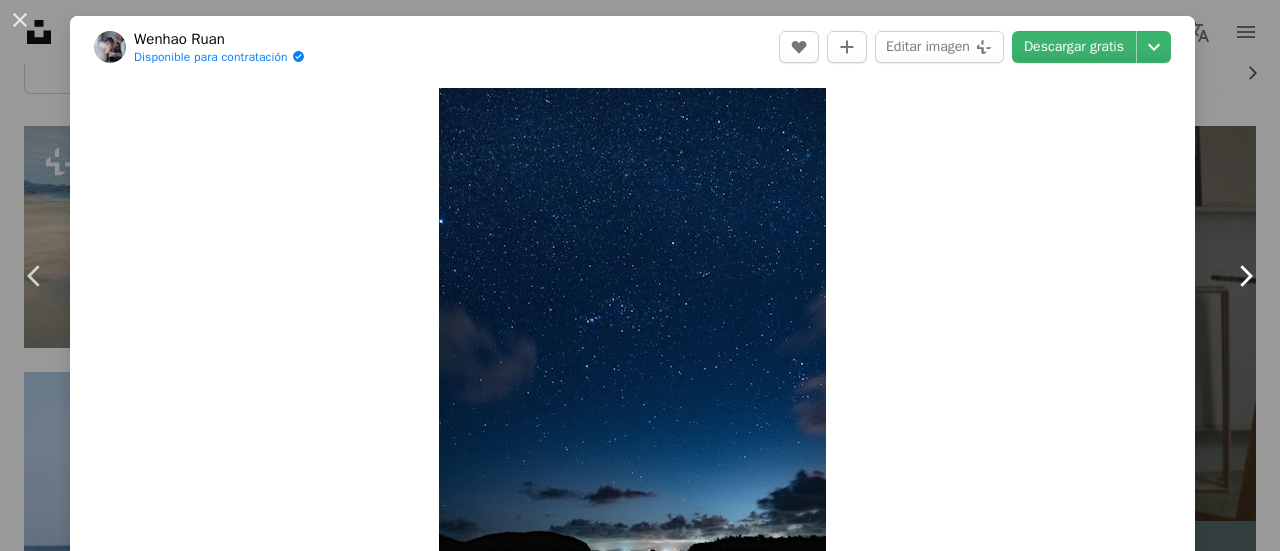 click on "Chevron right" 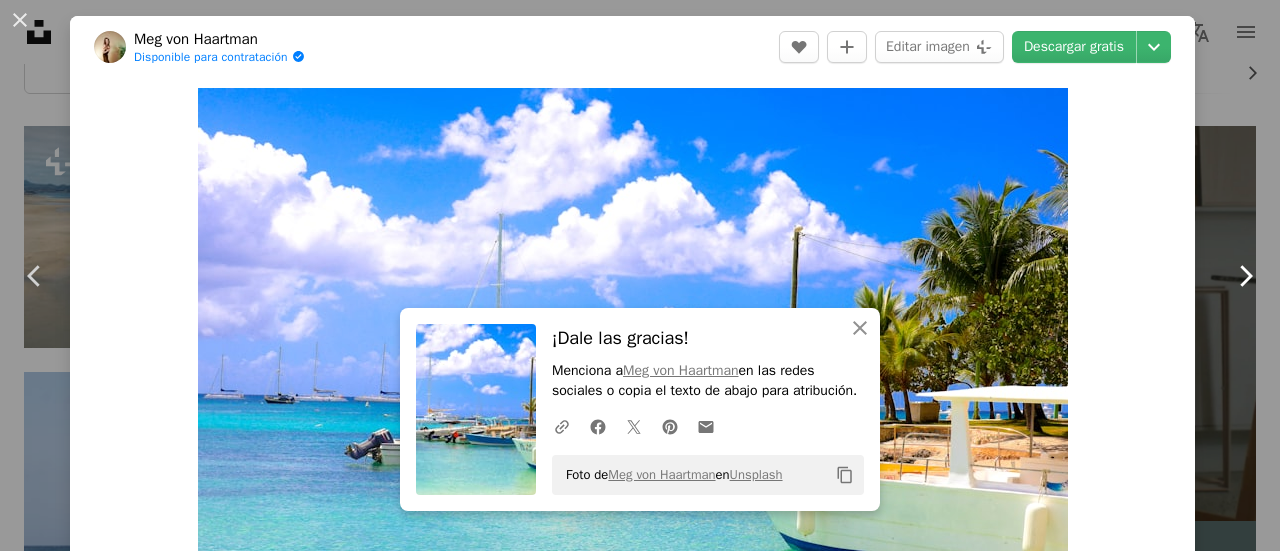 click 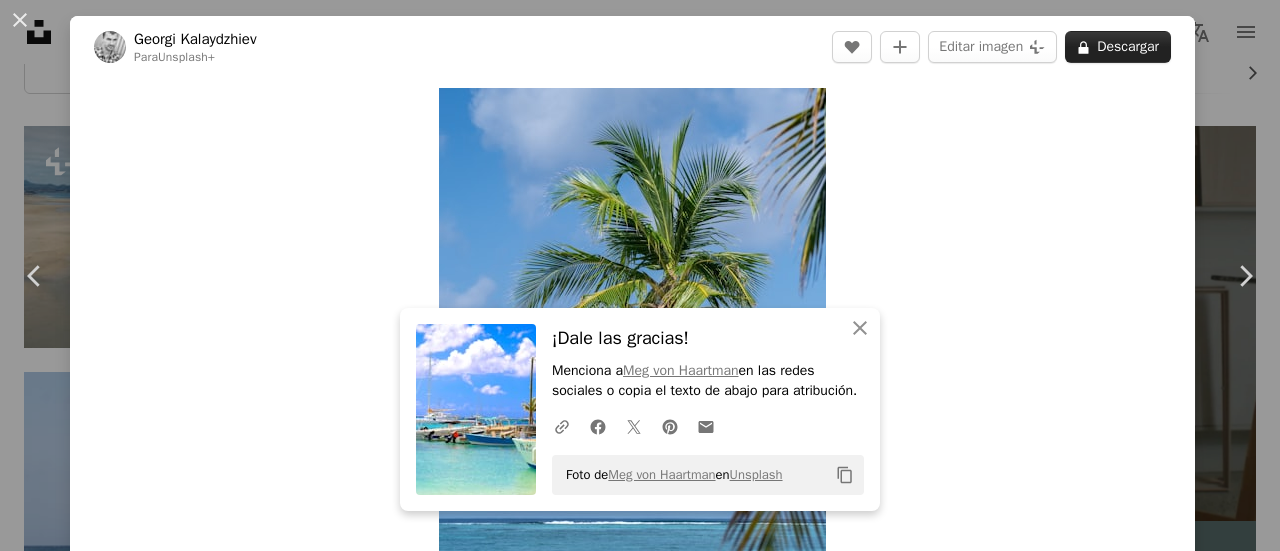 click on "A lock   Descargar" at bounding box center (1118, 47) 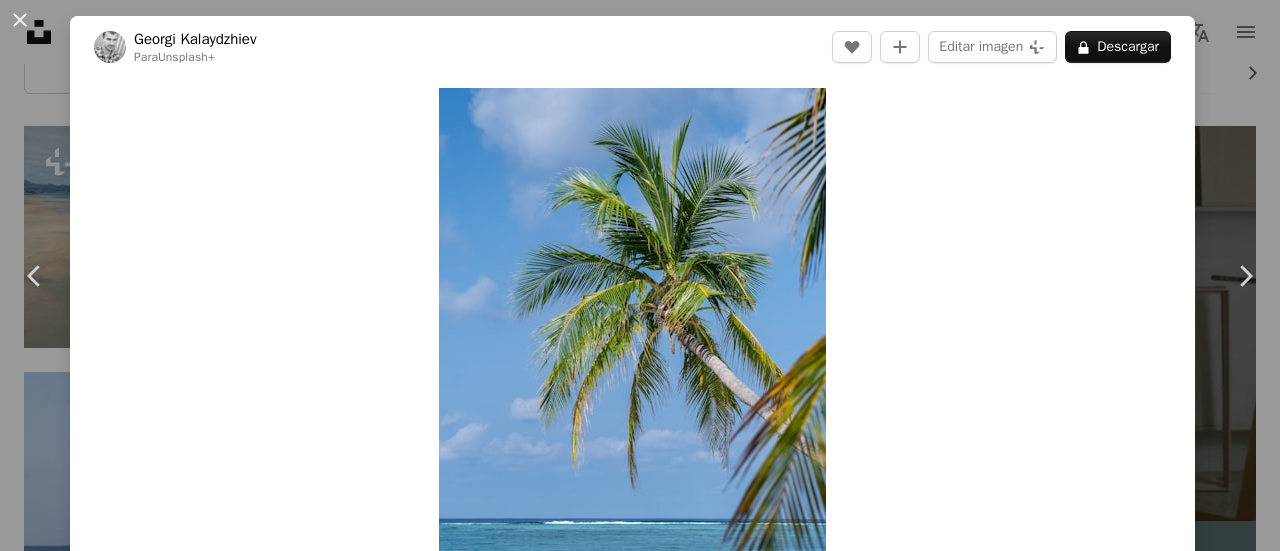 click 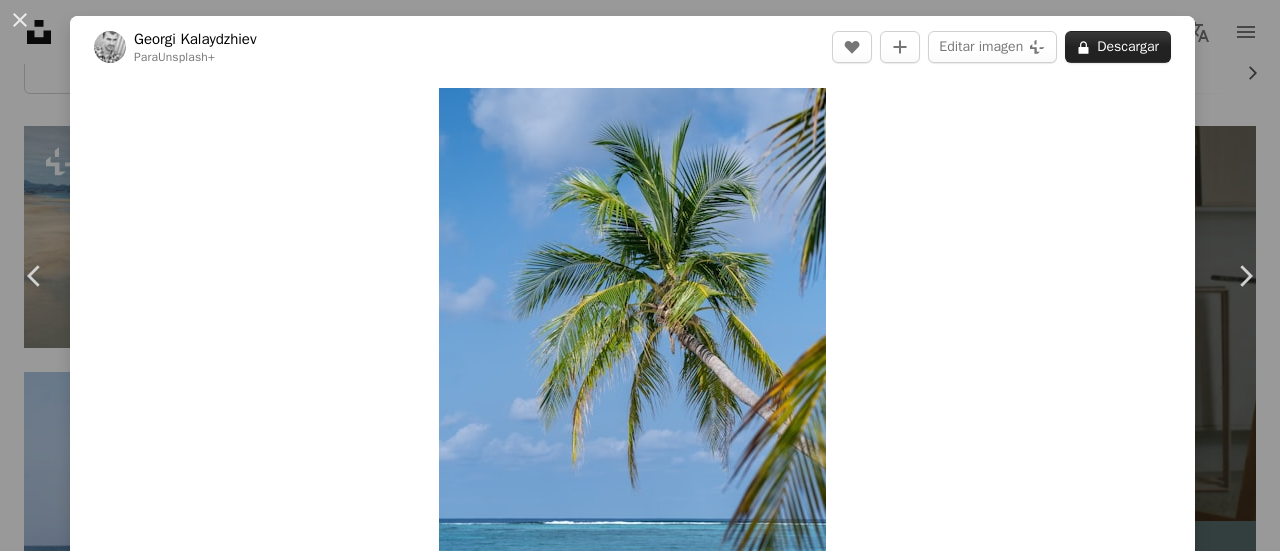 click on "A lock   Descargar" at bounding box center [1118, 47] 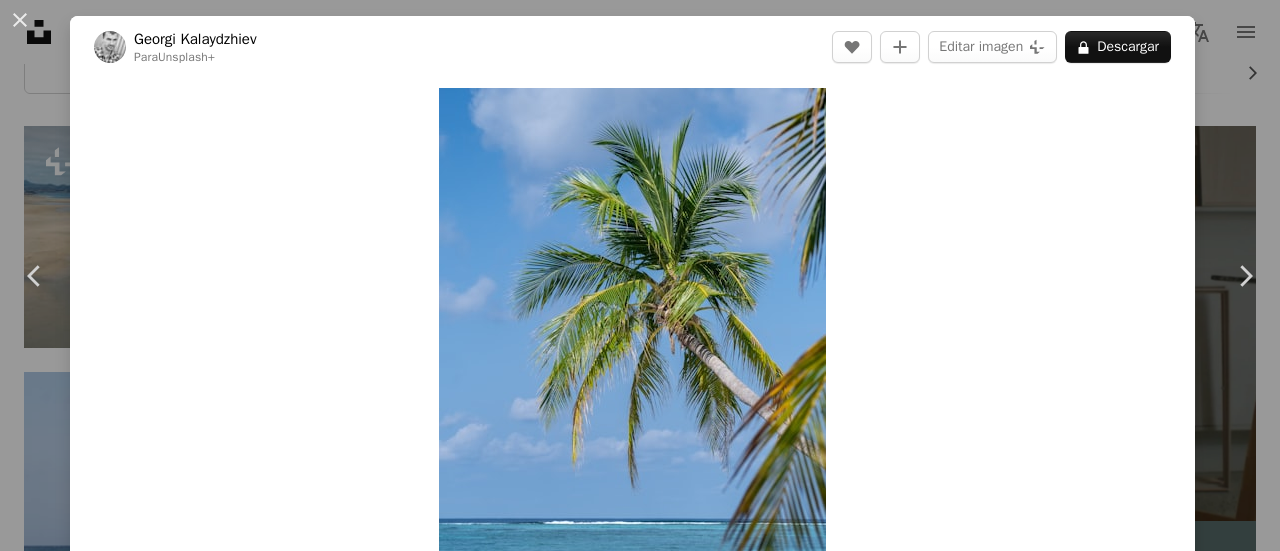 scroll, scrollTop: 0, scrollLeft: 0, axis: both 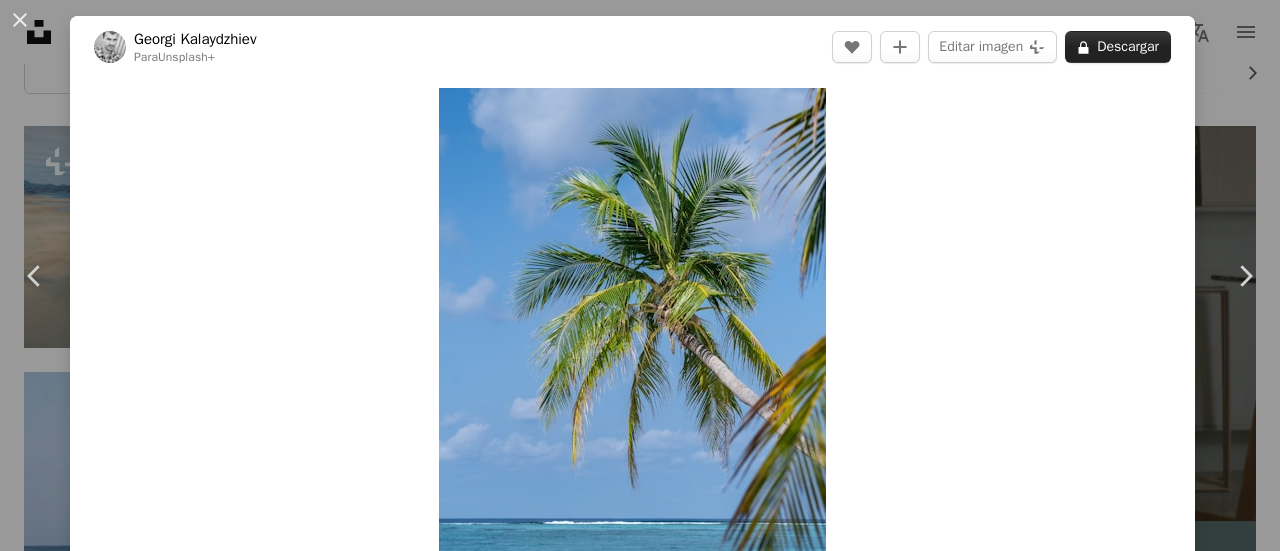click on "A lock   Descargar" at bounding box center [1118, 47] 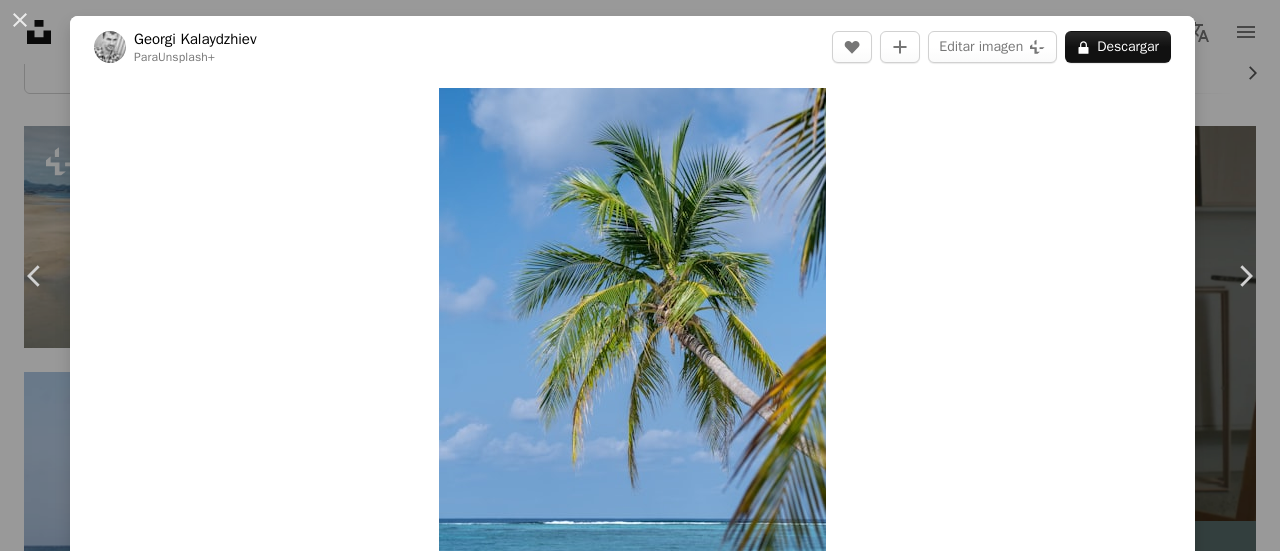 click on "An X shape Imágenes premium, listas para usar. Obtén acceso ilimitado. A plus sign Contenido solo para miembros añadido mensualmente A plus sign Descargas ilimitadas libres de derechos A plus sign Ilustraciones  Nuevo A plus sign Protecciones legales mejoradas anualmente 66 %  de descuento mensualmente 12 $   4 $ USD al mes * Obtener  Unsplash+ *Cuando se paga anualmente, se factura por adelantado  48 $ Más los impuestos aplicables. Se renueva automáticamente. Cancela cuando quieras." at bounding box center (640, 6046) 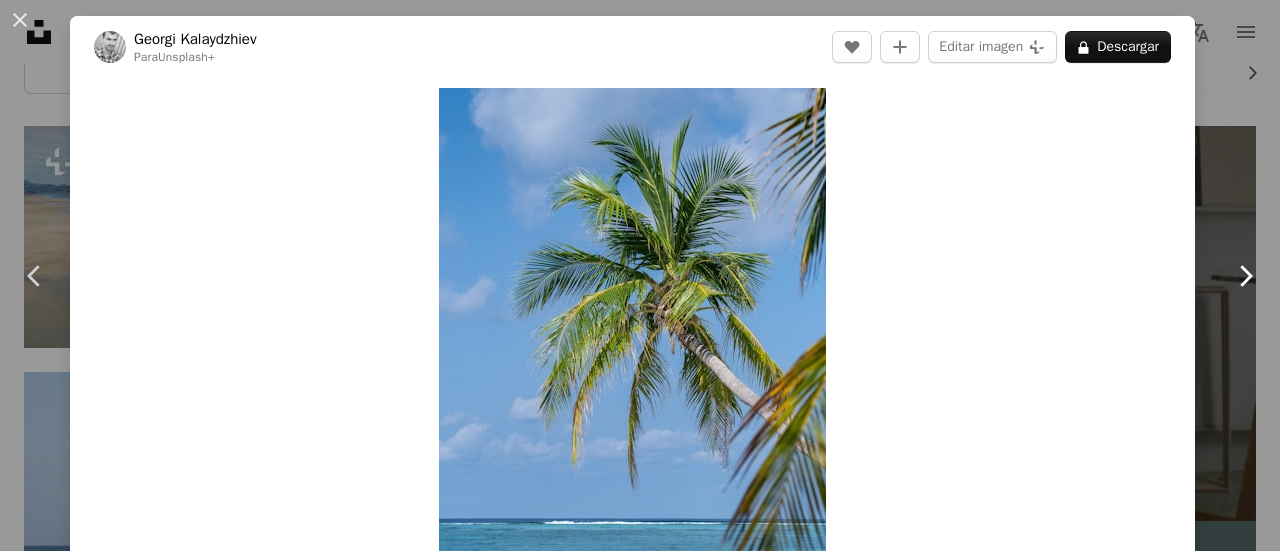 click on "Chevron right" 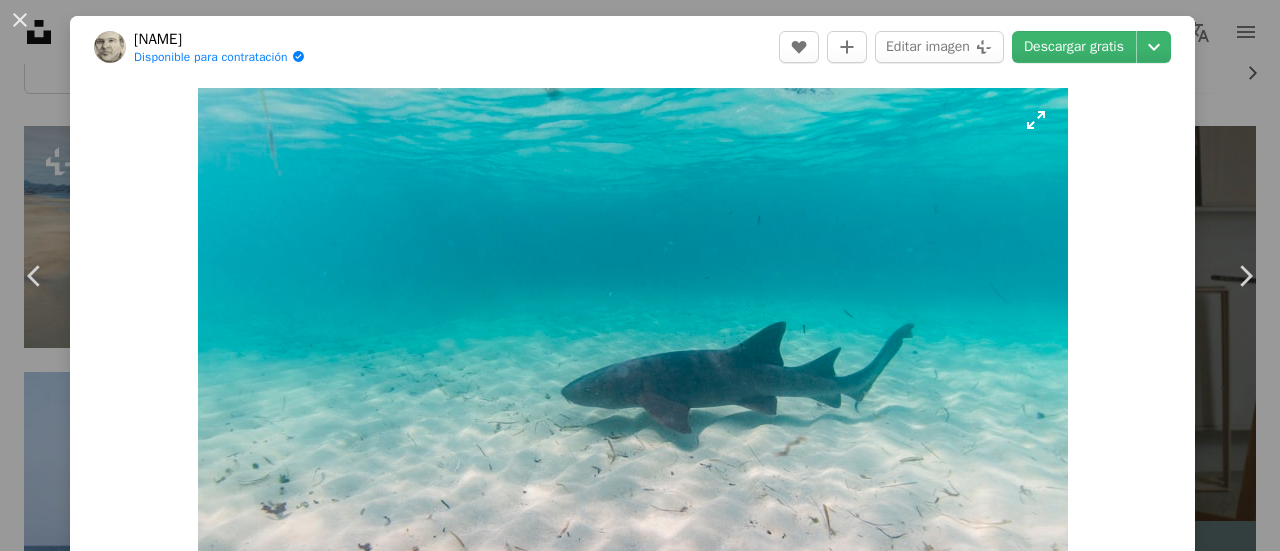 scroll, scrollTop: 100, scrollLeft: 0, axis: vertical 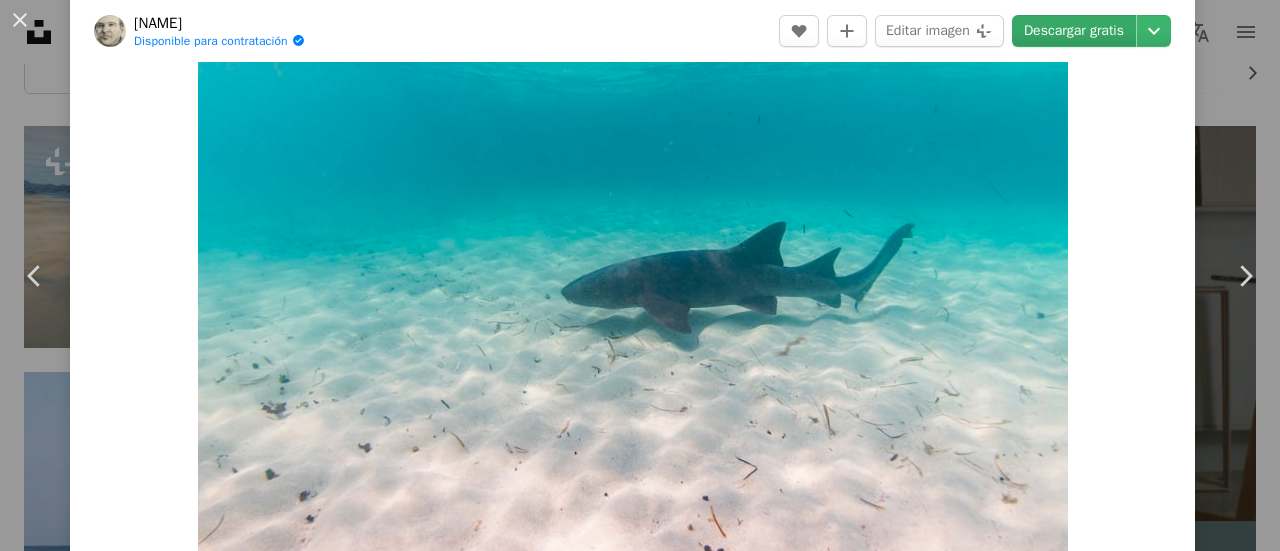 click on "Descargar gratis" at bounding box center [1074, 31] 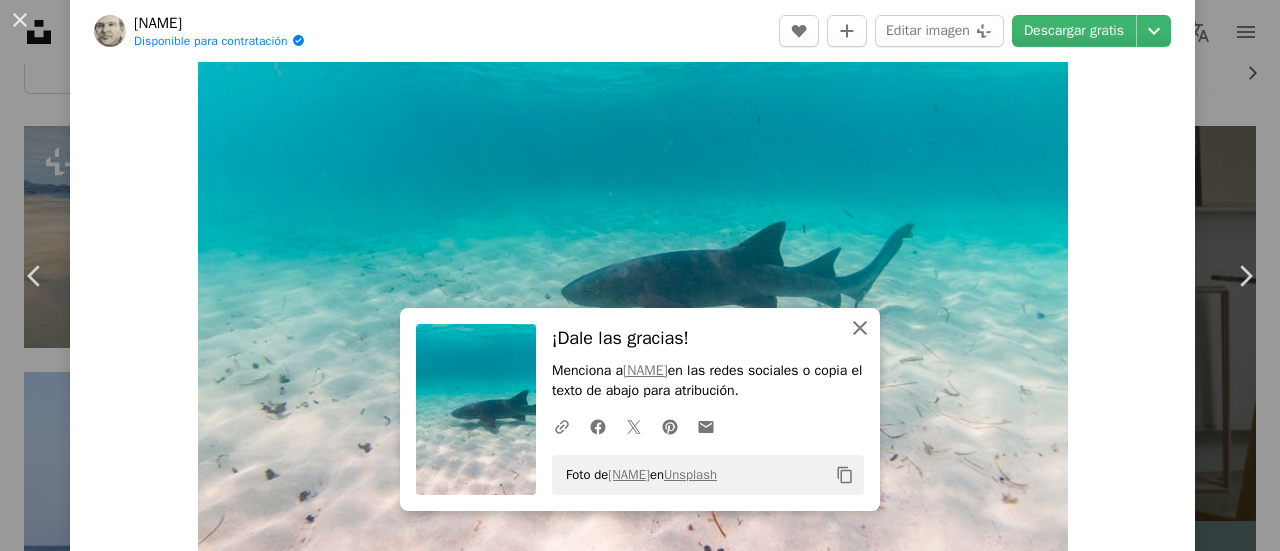 click on "An X shape" 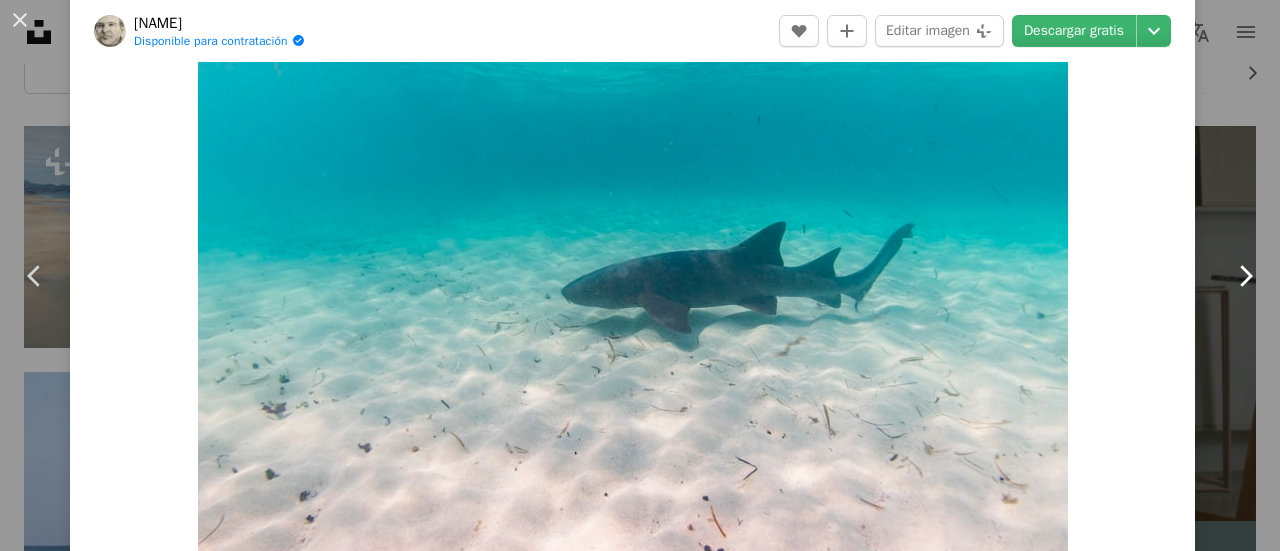 click on "Chevron right" 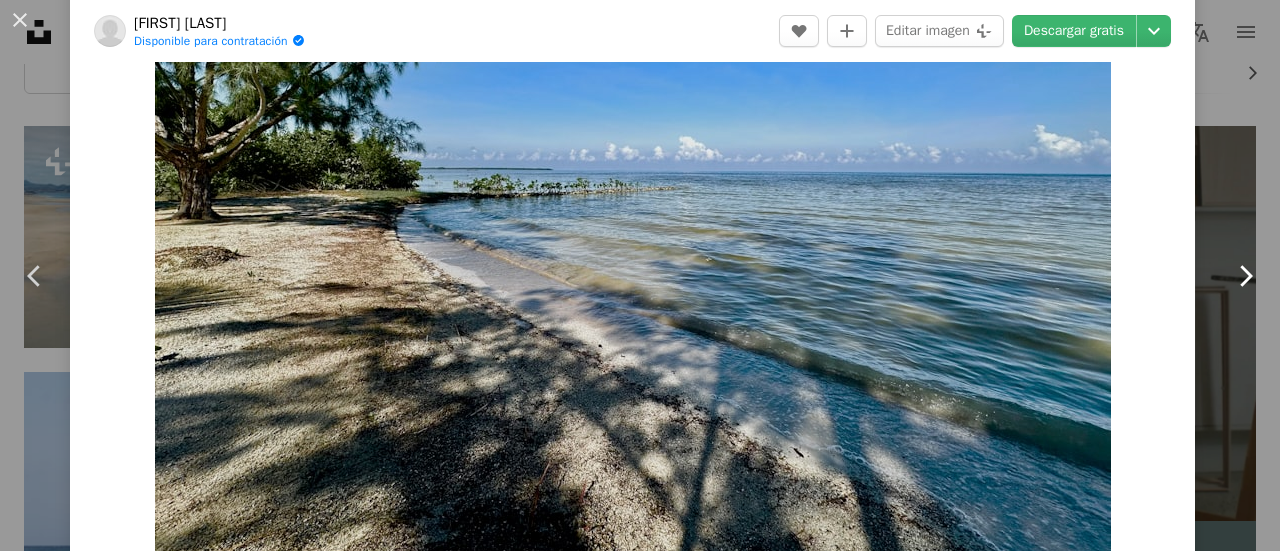 scroll, scrollTop: 0, scrollLeft: 0, axis: both 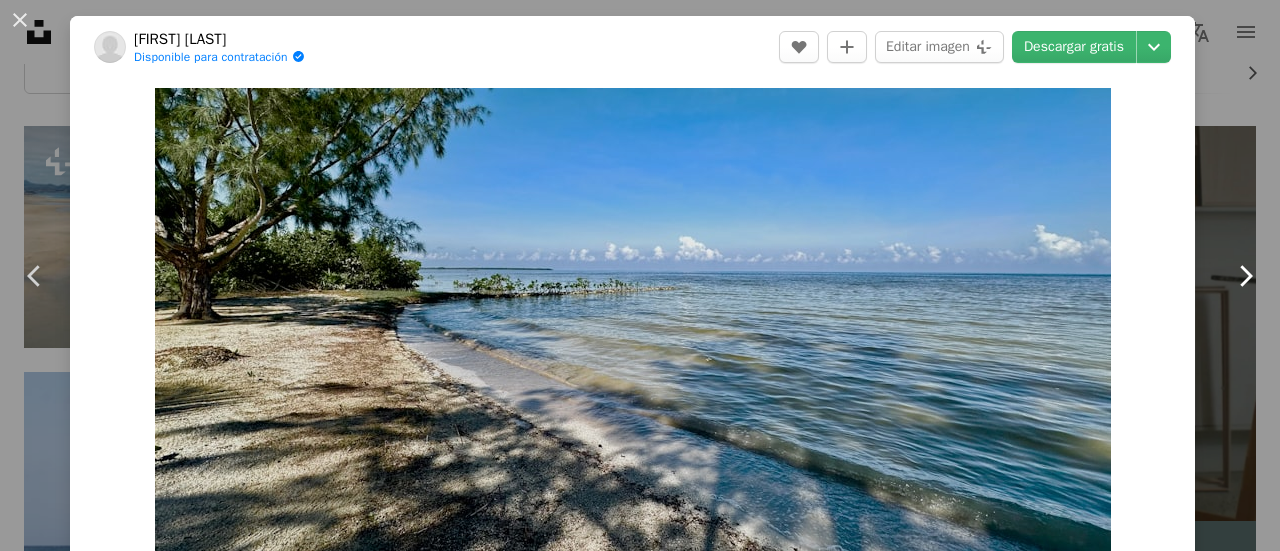 click on "Chevron right" 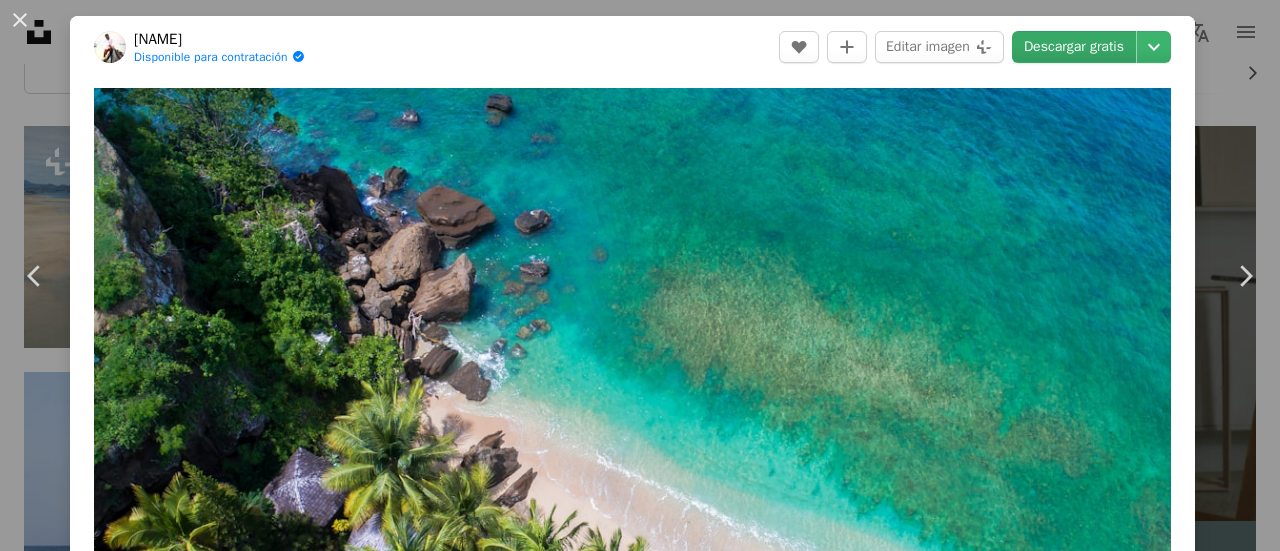 click on "Descargar gratis" at bounding box center (1074, 47) 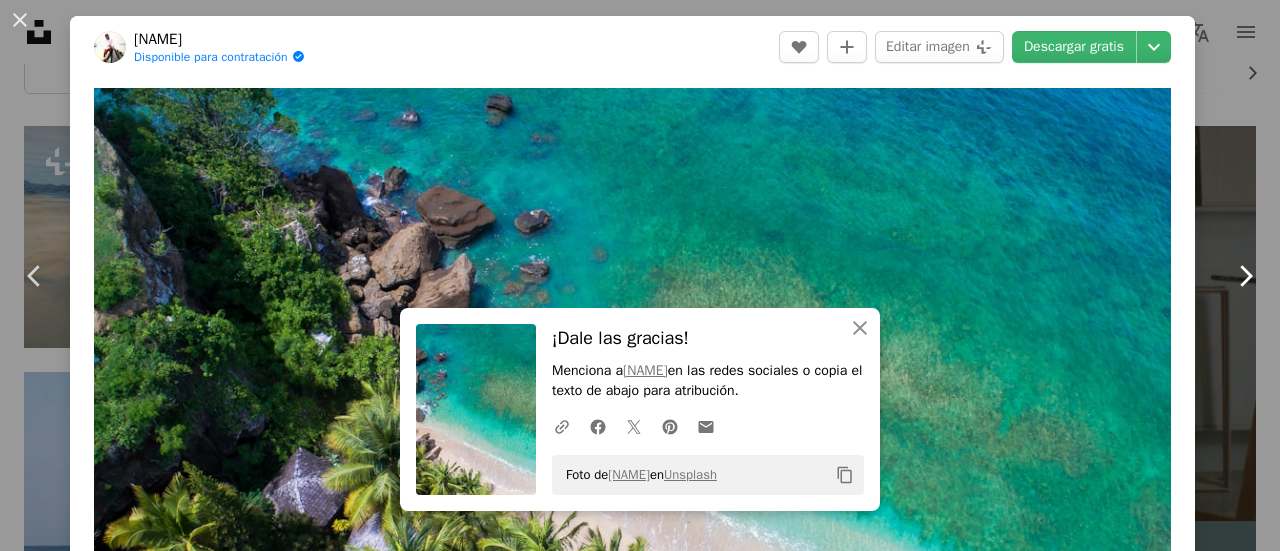 click 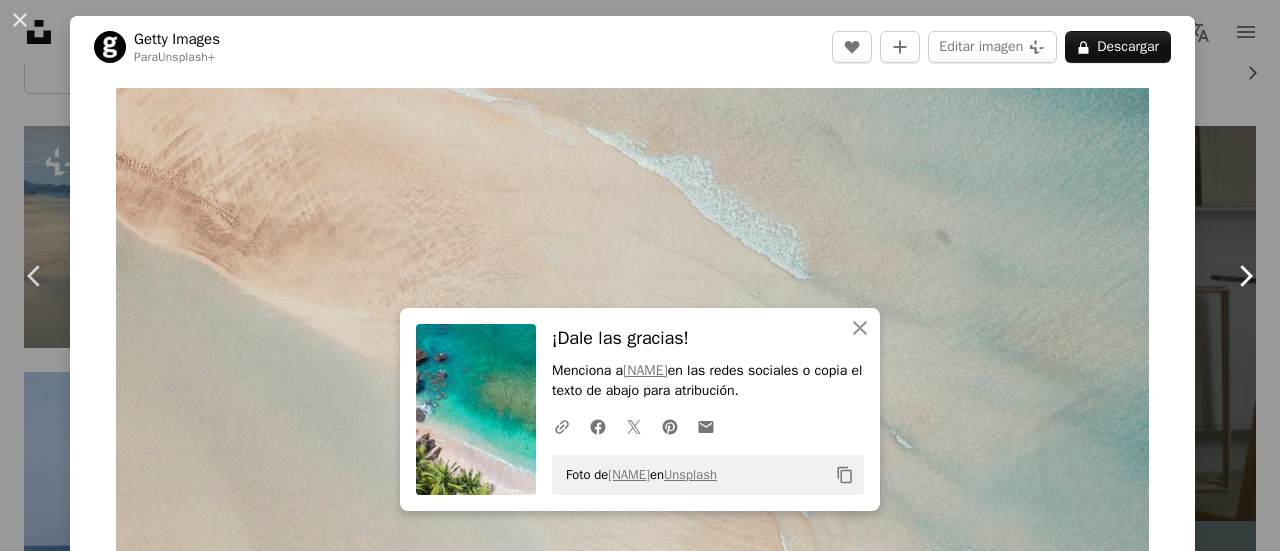 click 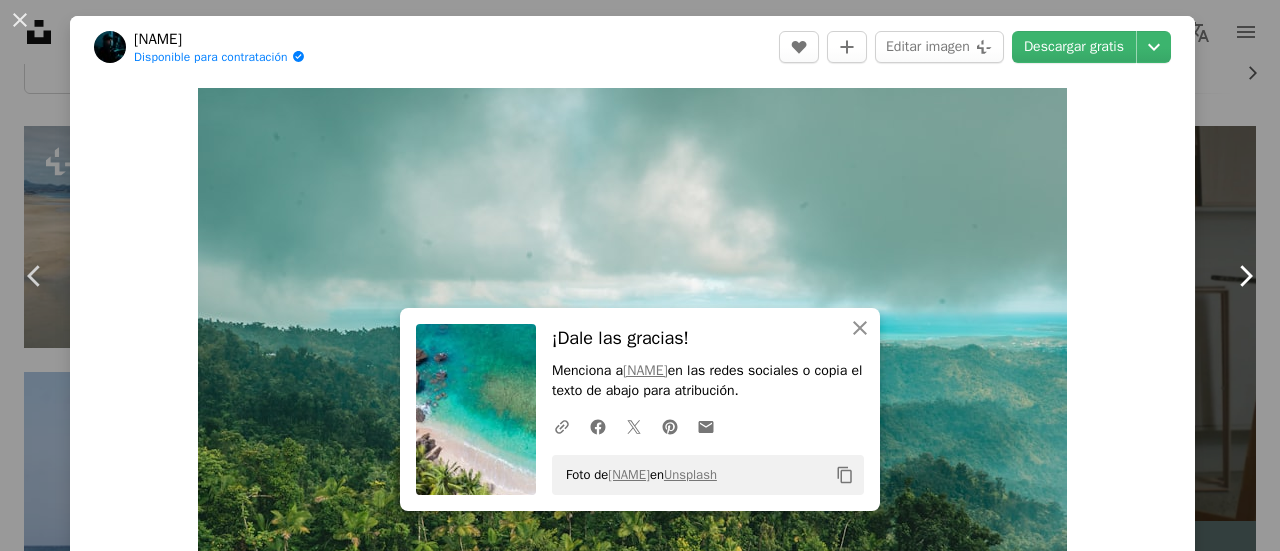 click 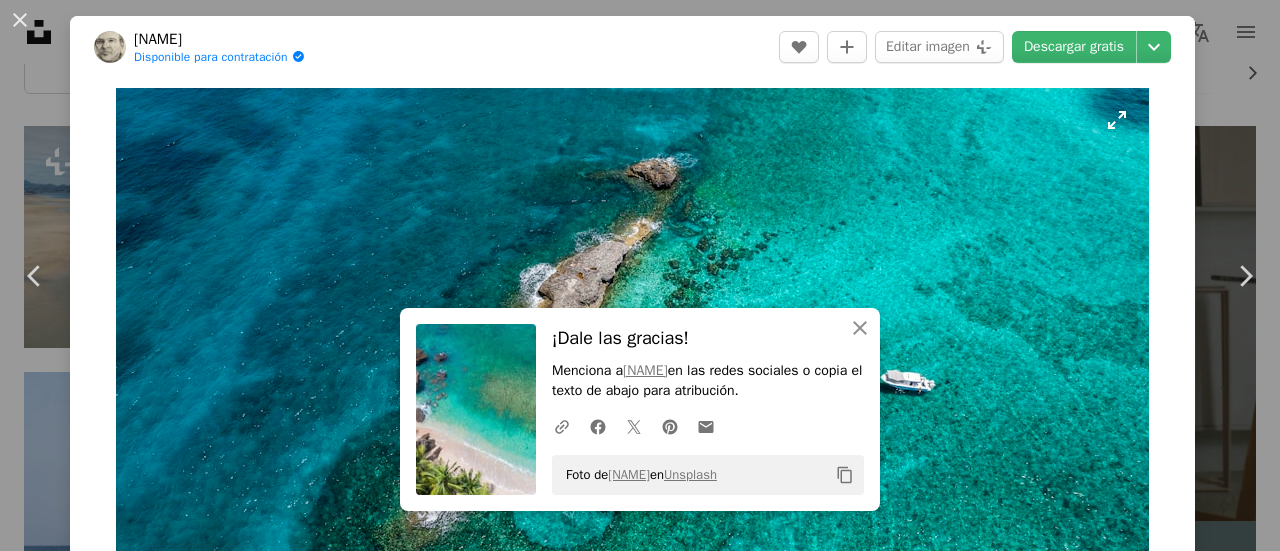 scroll, scrollTop: 100, scrollLeft: 0, axis: vertical 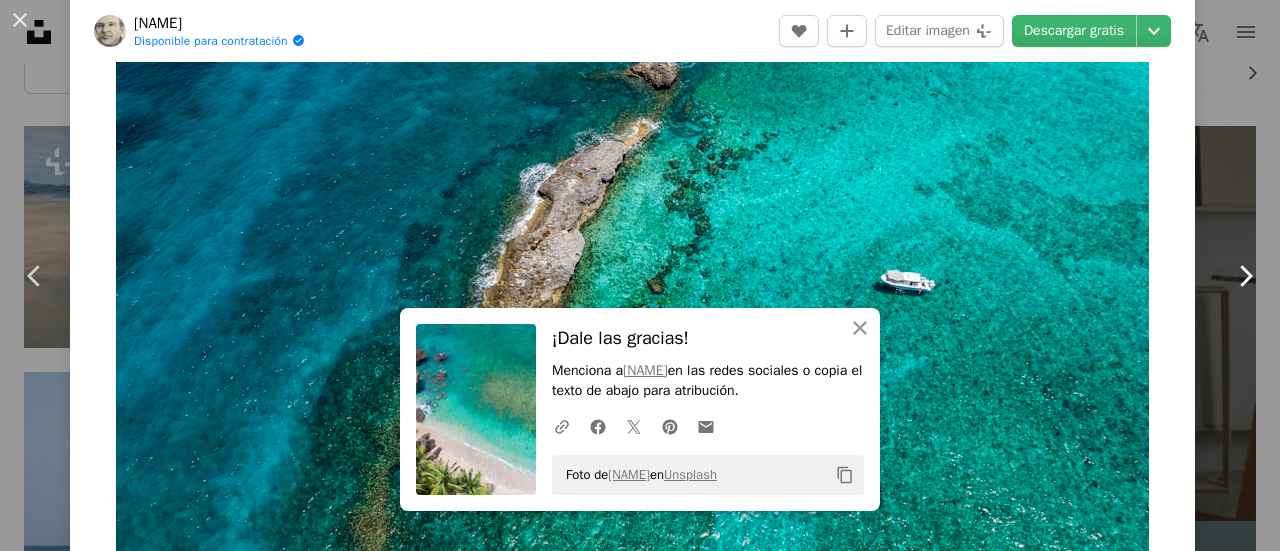 click 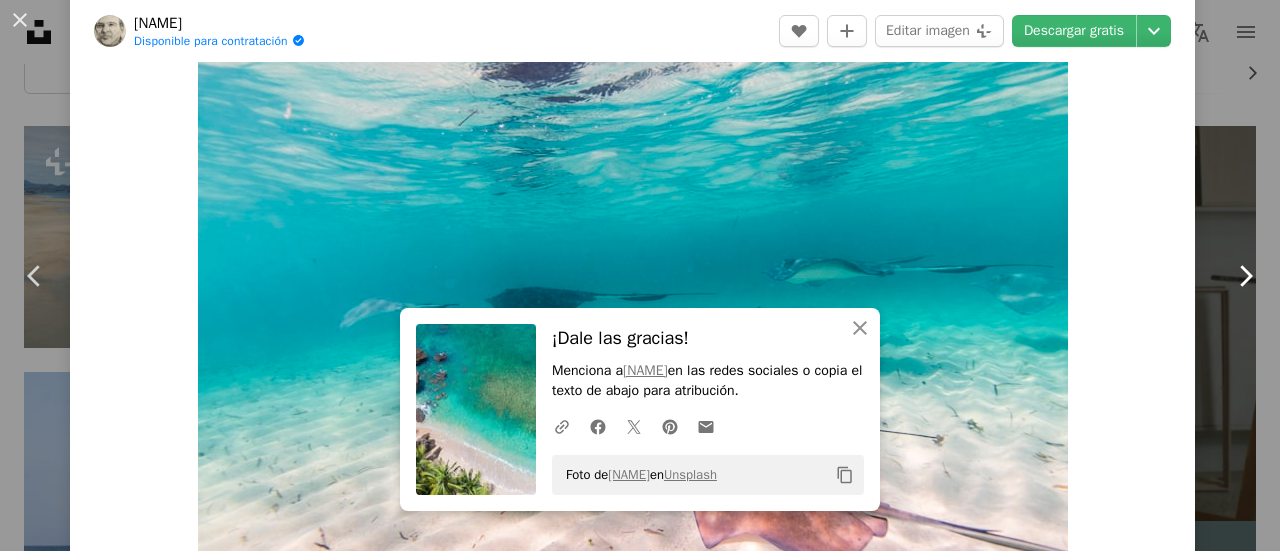 scroll, scrollTop: 0, scrollLeft: 0, axis: both 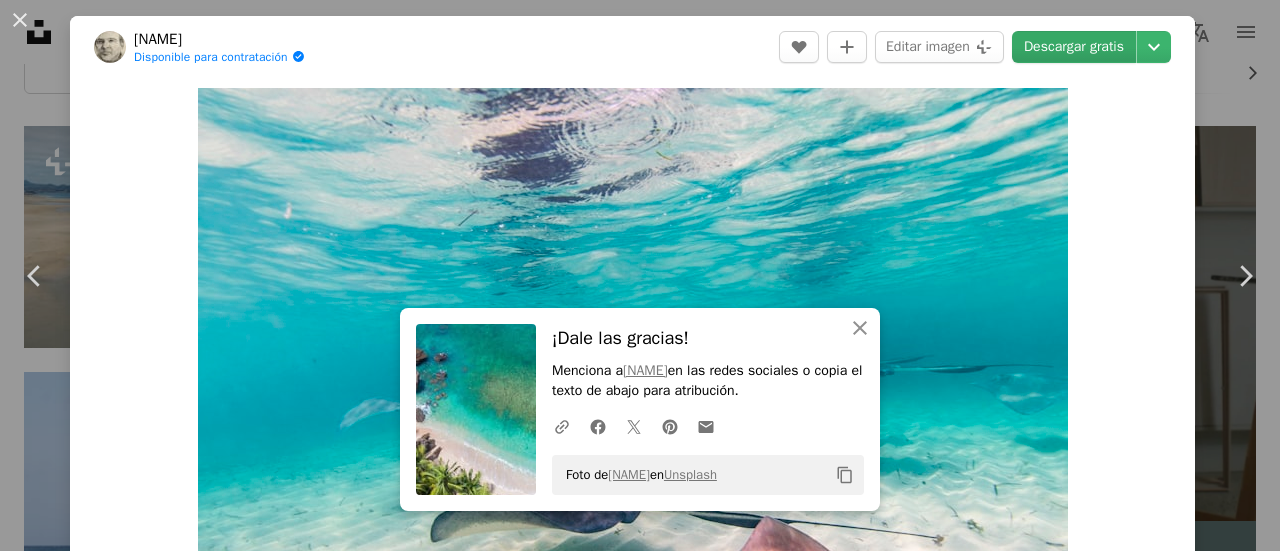 click on "Descargar gratis" at bounding box center (1074, 47) 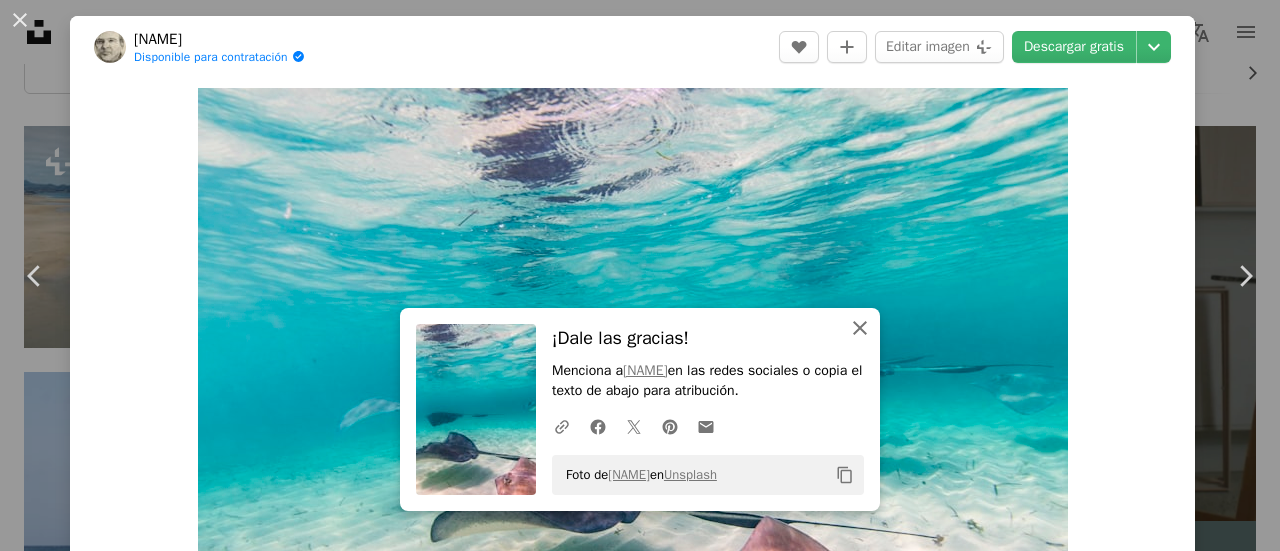 click 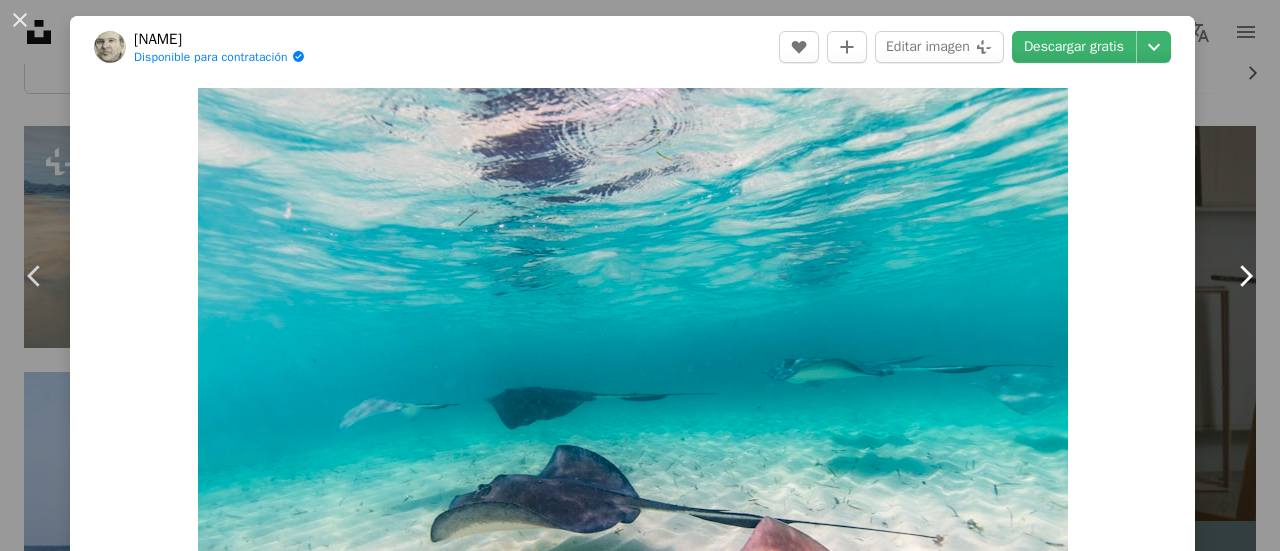 click 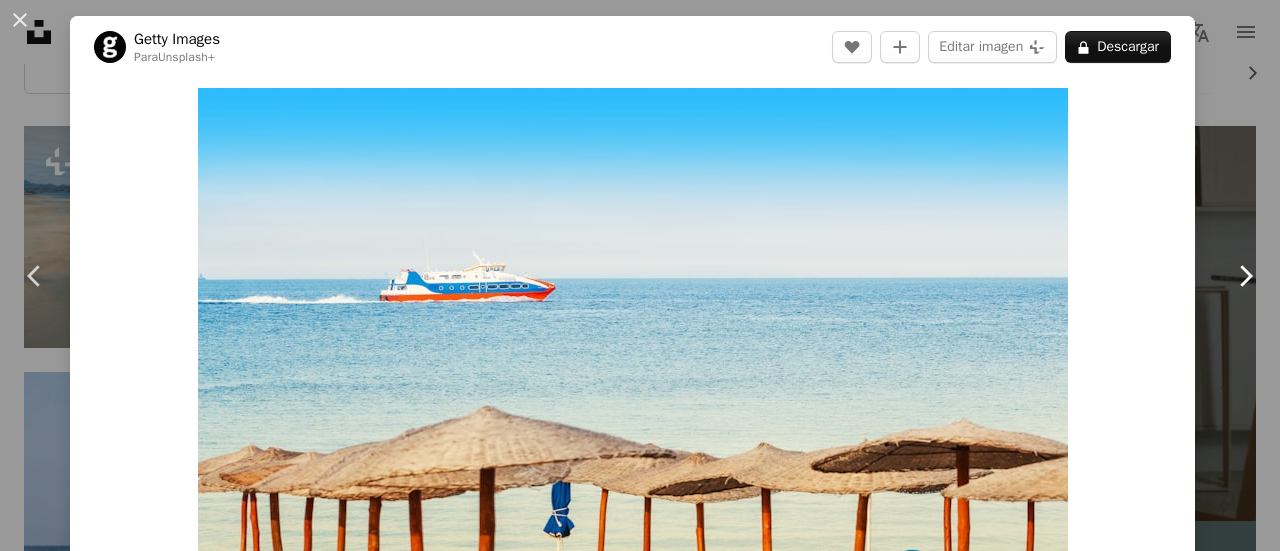 click 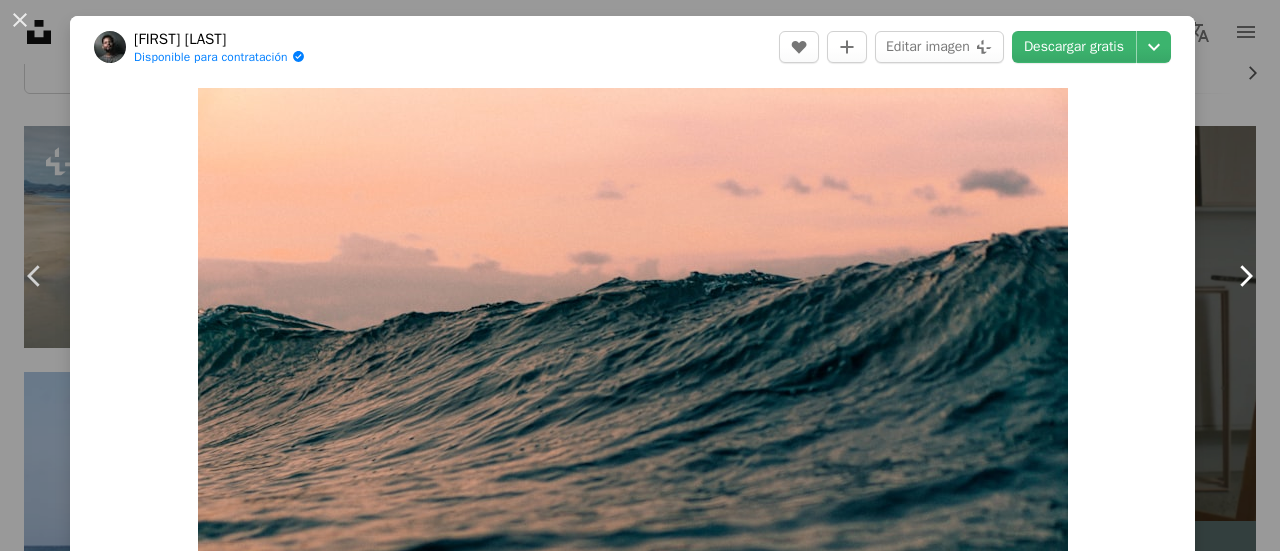 click 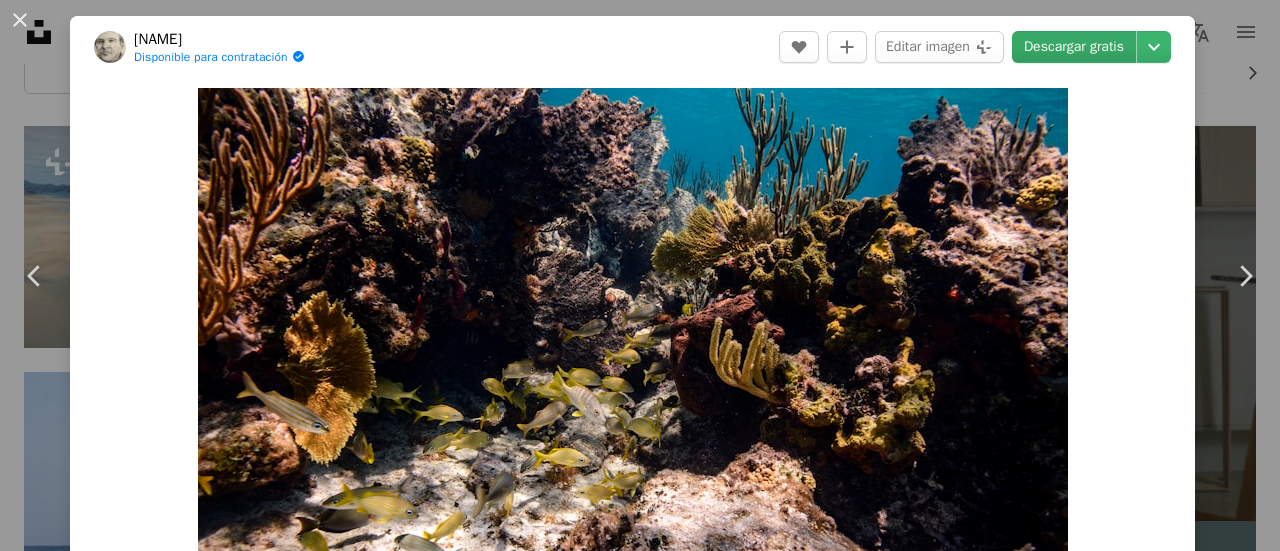 click on "Descargar gratis" at bounding box center (1074, 47) 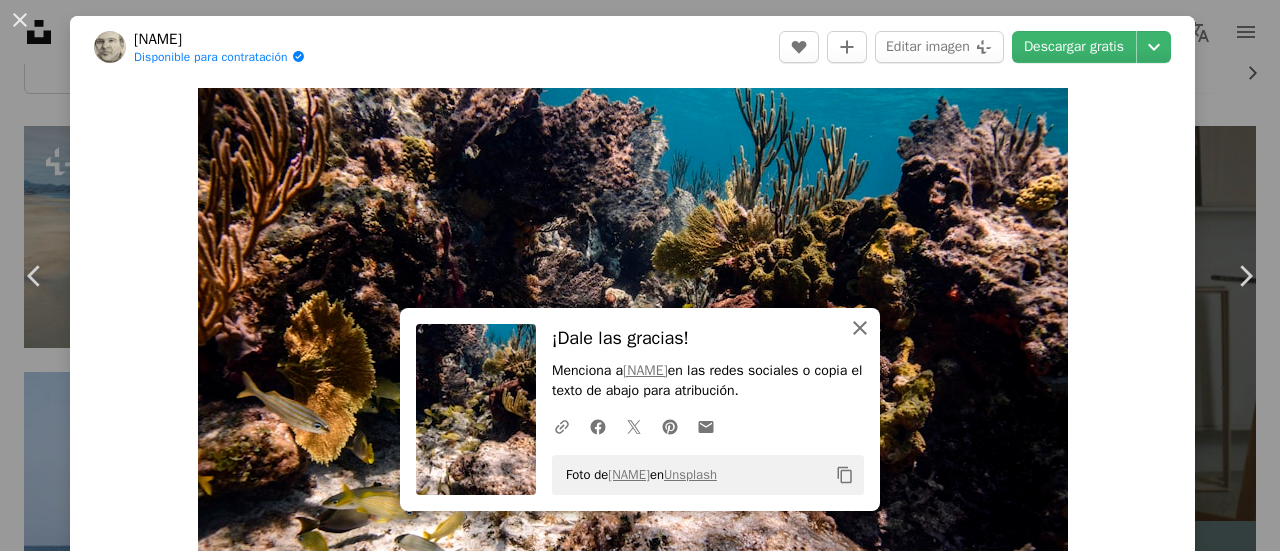 click 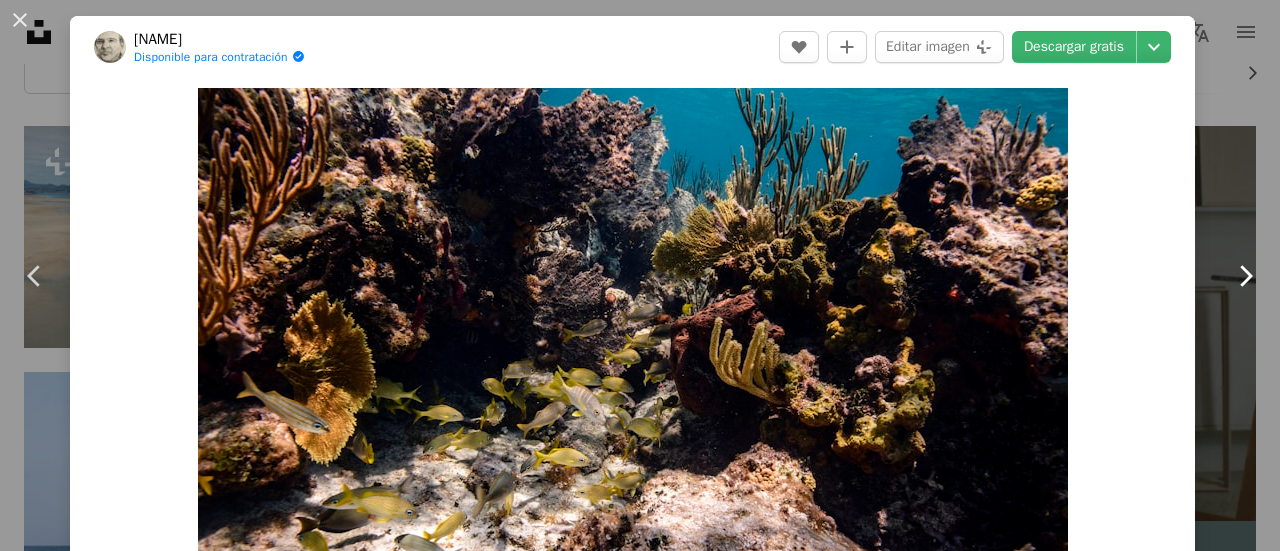 click on "Chevron right" 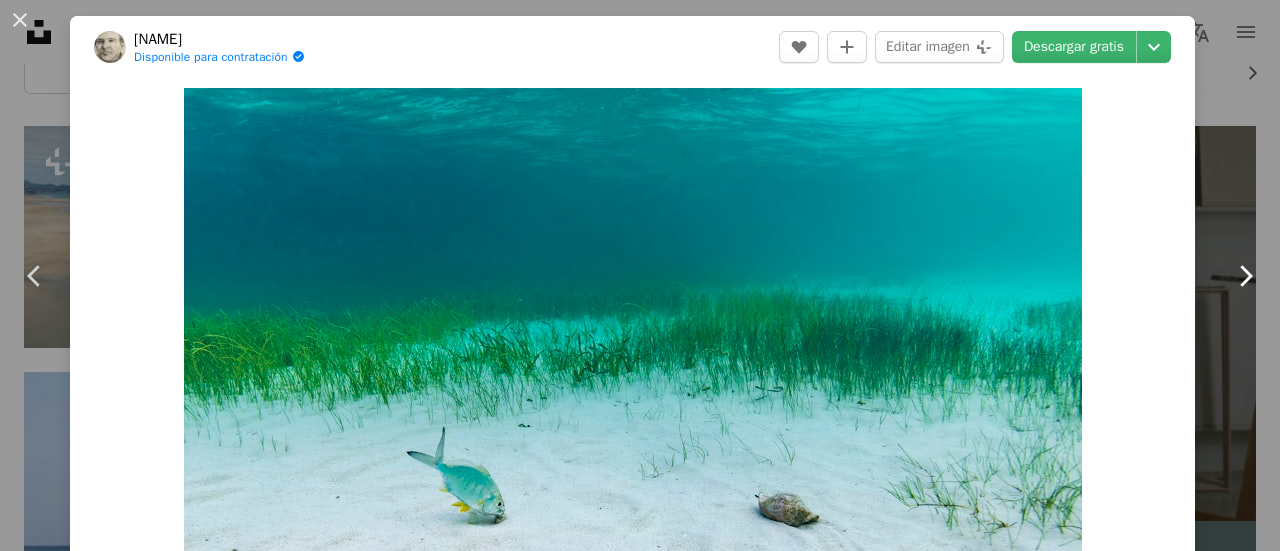 click on "Chevron right" 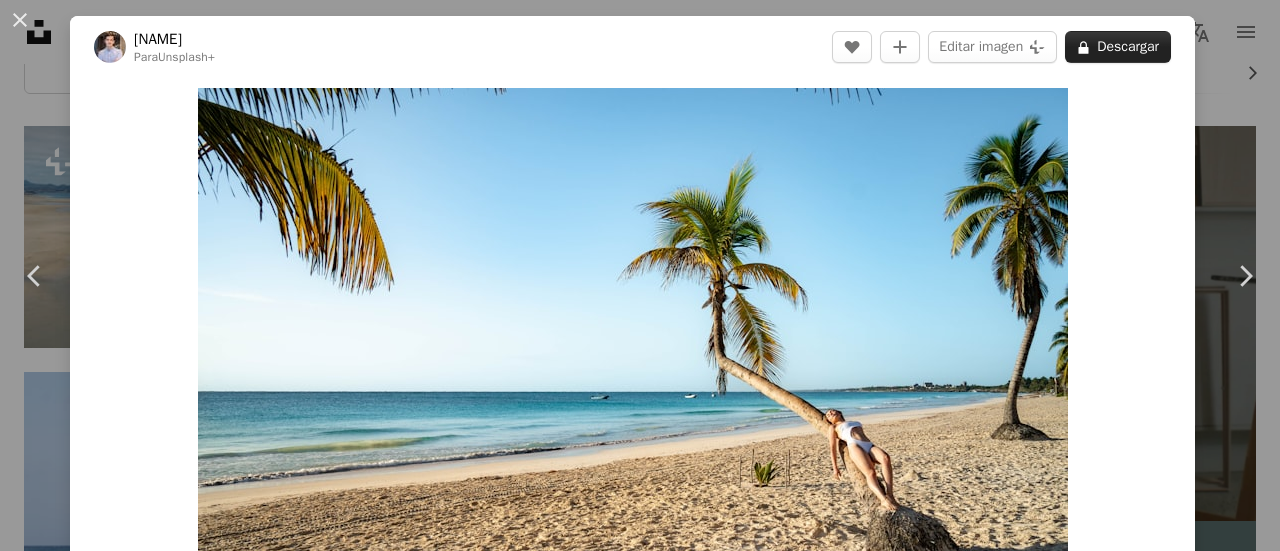 click on "A lock   Descargar" at bounding box center [1118, 47] 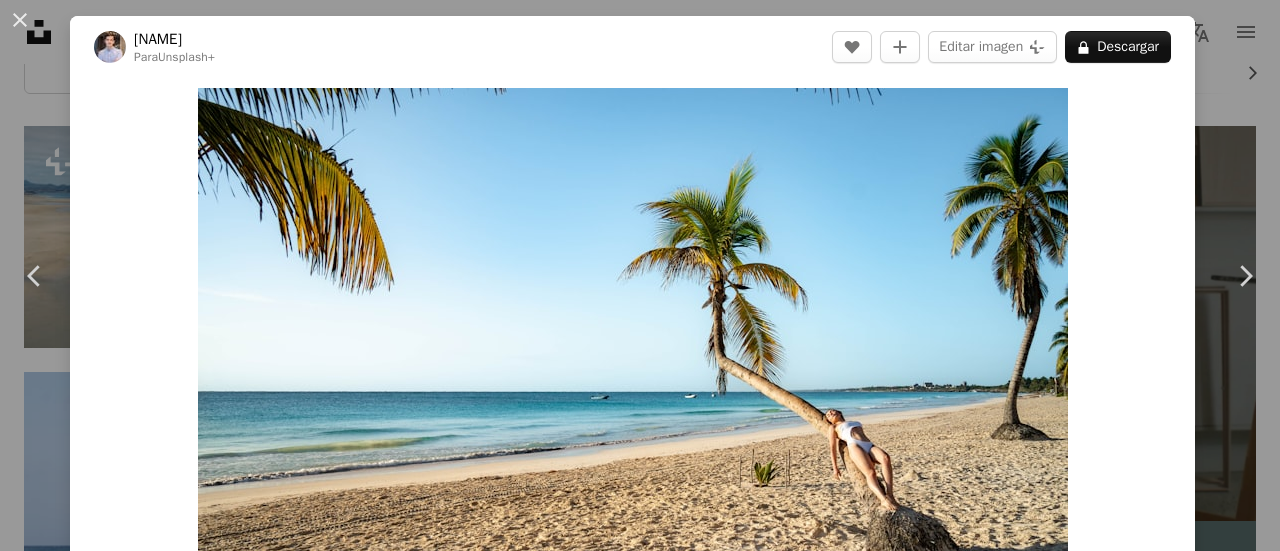 click on "An X shape Imágenes premium, listas para usar. Obtén acceso ilimitado. A plus sign Contenido solo para miembros añadido mensualmente A plus sign Descargas ilimitadas libres de derechos A plus sign Ilustraciones  Nuevo A plus sign Protecciones legales mejoradas anualmente 66 %  de descuento mensualmente 12 $   4 $ USD al mes * Obtener  Unsplash+ *Cuando se paga anualmente, se factura por adelantado  48 $ Más los impuestos aplicables. Se renueva automáticamente. Cancela cuando quieras." at bounding box center [640, 6046] 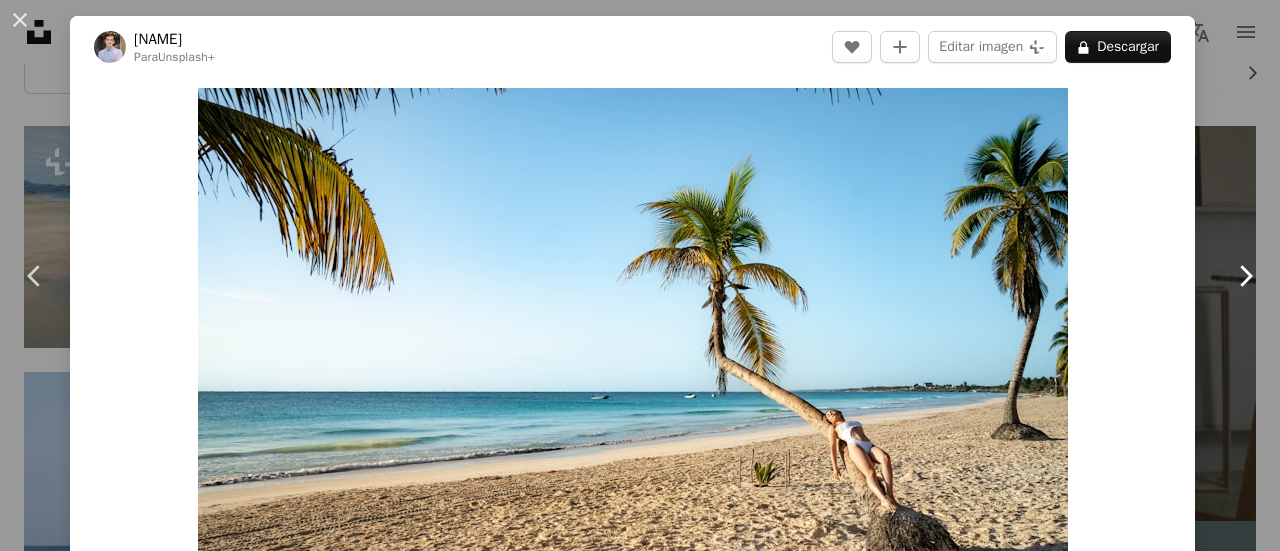 click on "Chevron right" 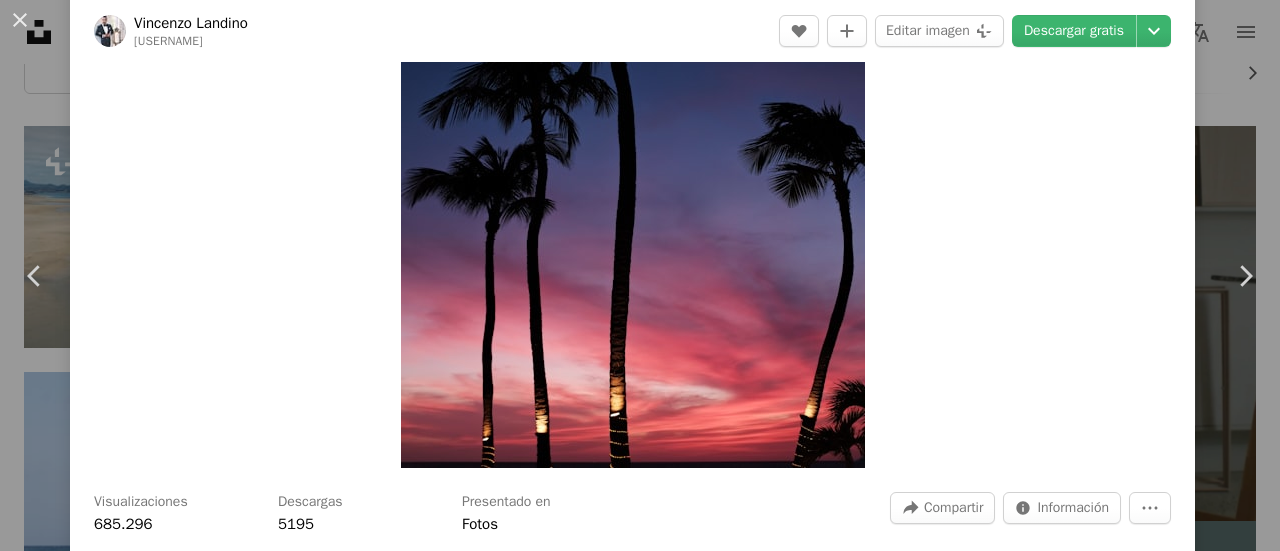 scroll, scrollTop: 100, scrollLeft: 0, axis: vertical 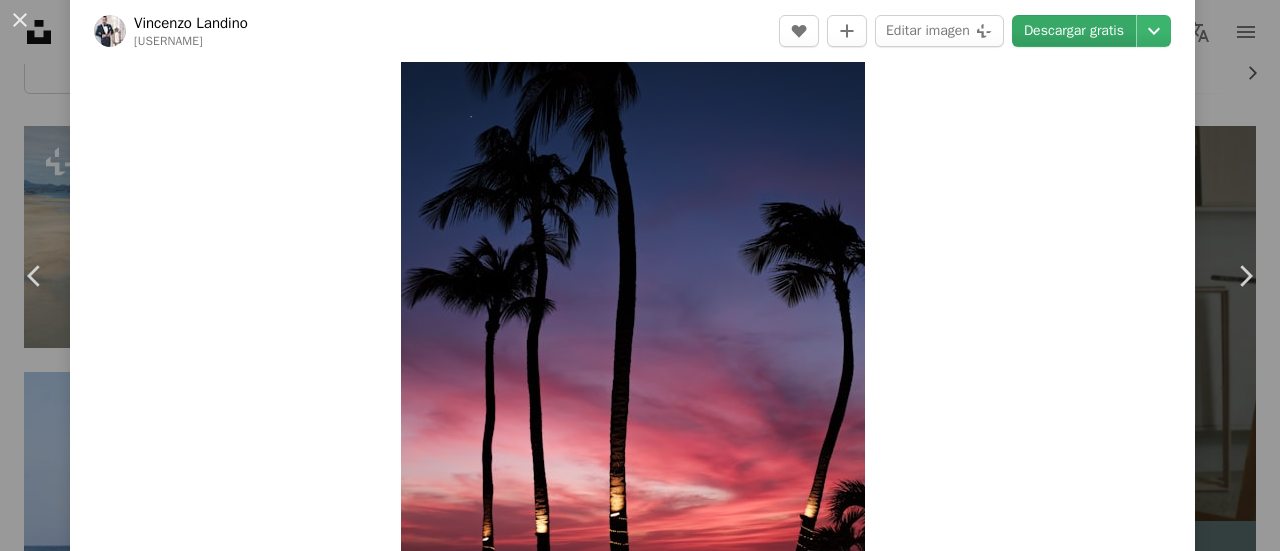 click on "Descargar gratis" at bounding box center [1074, 31] 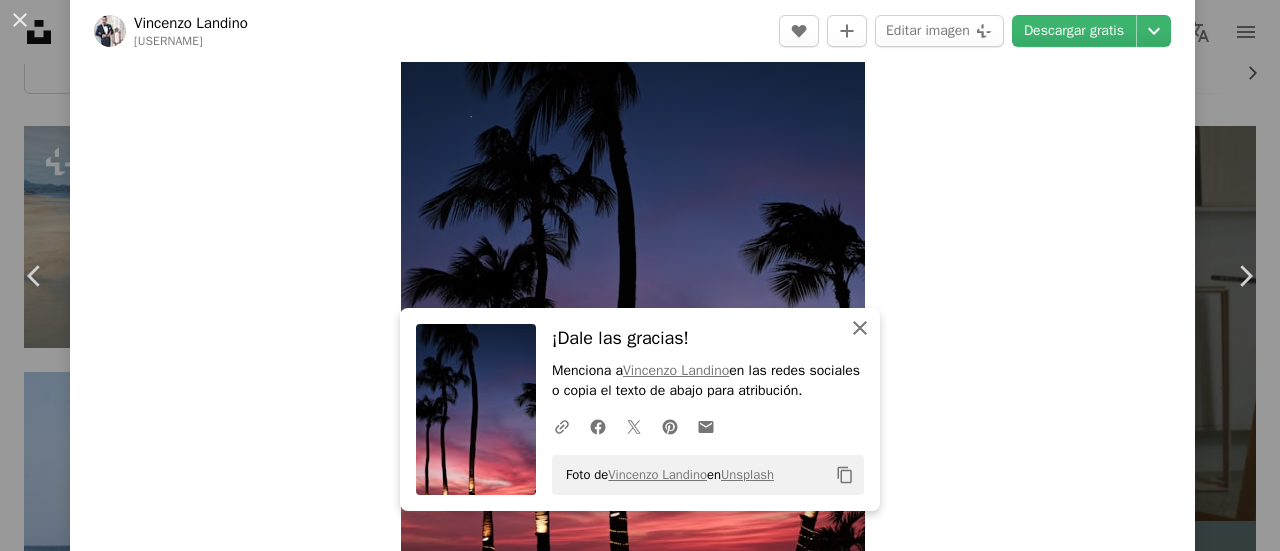 click 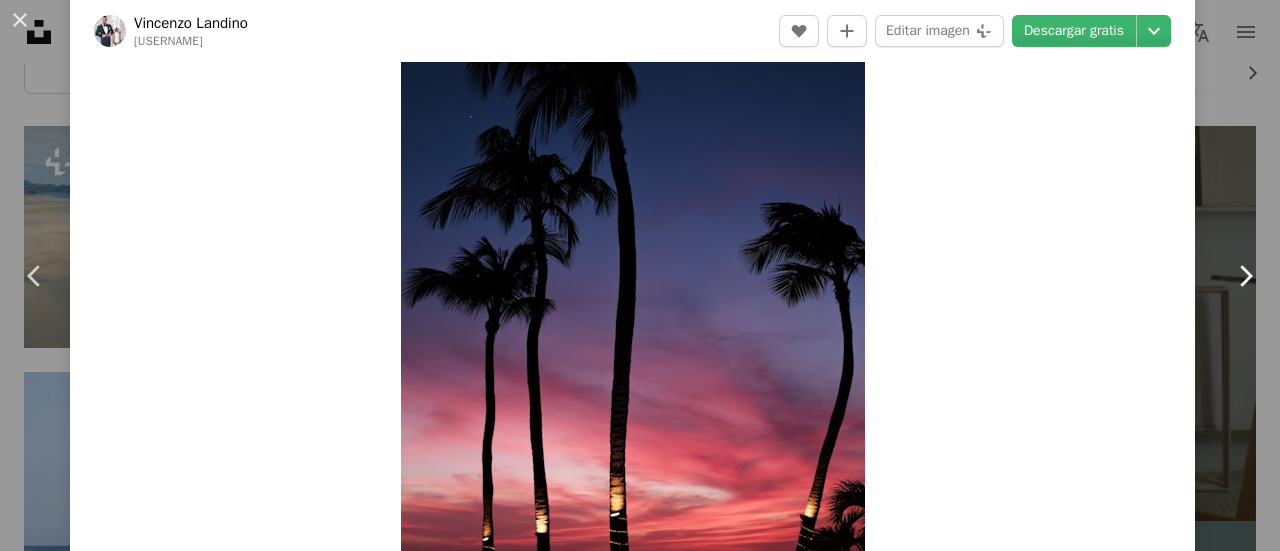 click 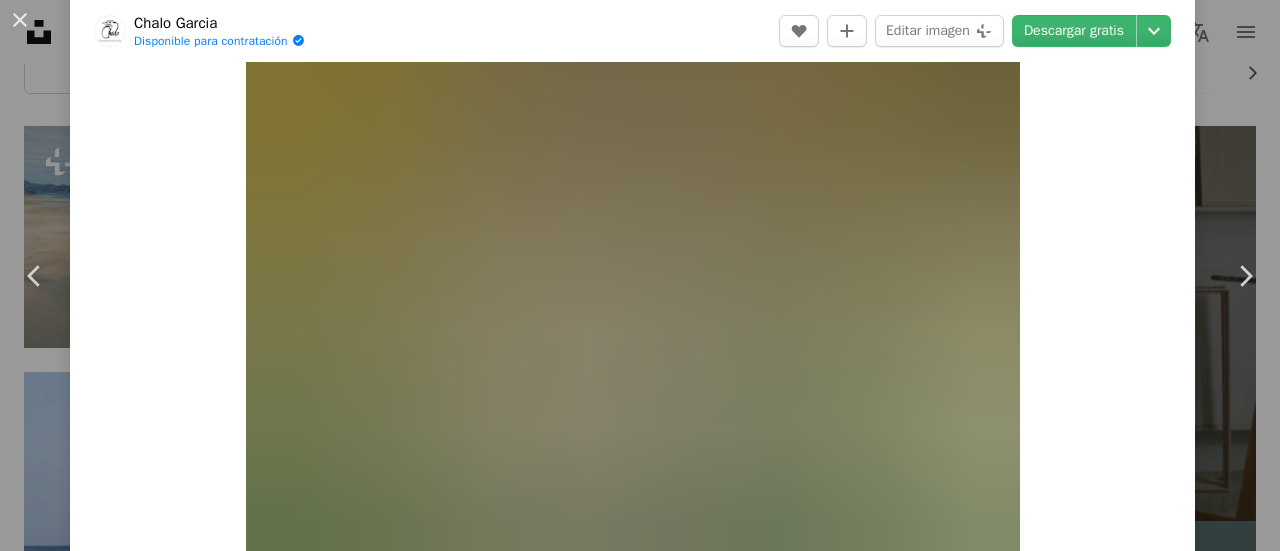 scroll, scrollTop: 0, scrollLeft: 0, axis: both 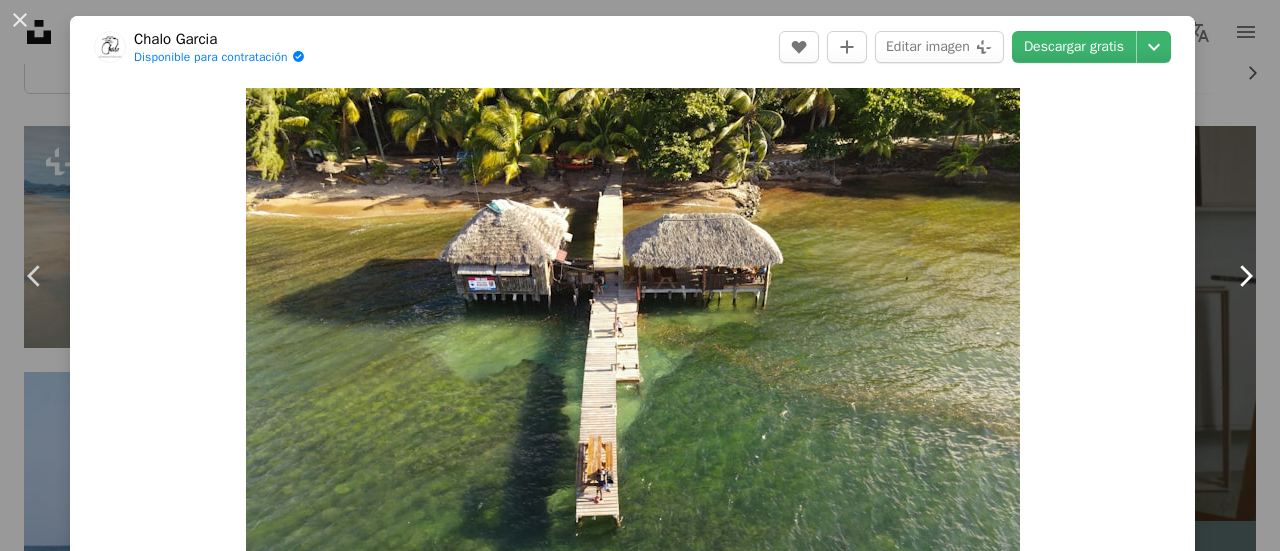 click 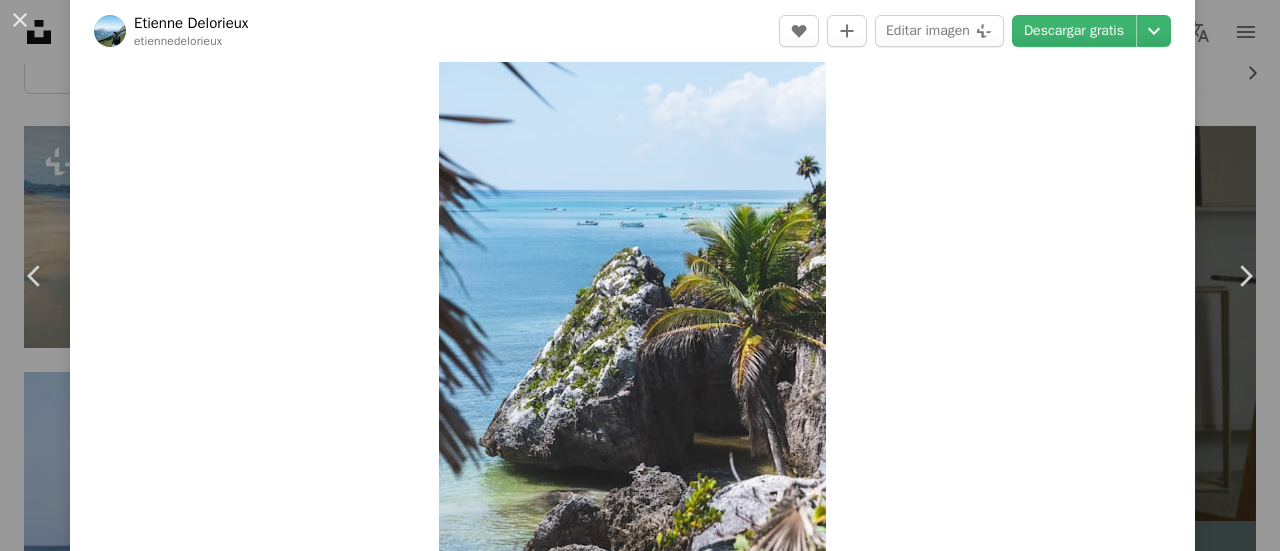 scroll, scrollTop: 100, scrollLeft: 0, axis: vertical 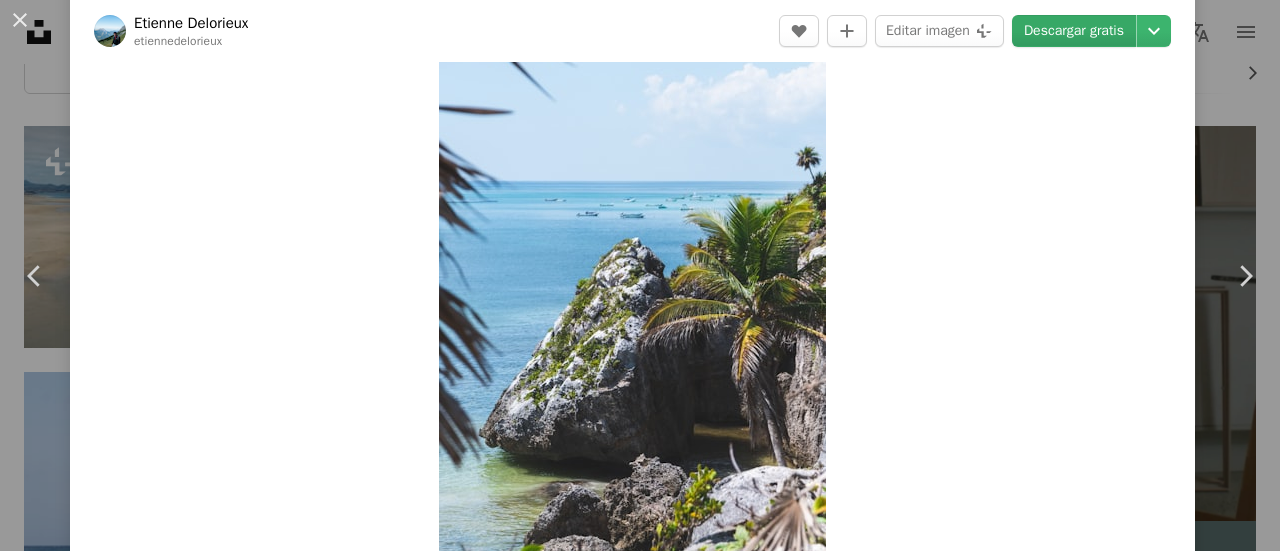 click on "Descargar gratis" at bounding box center [1074, 31] 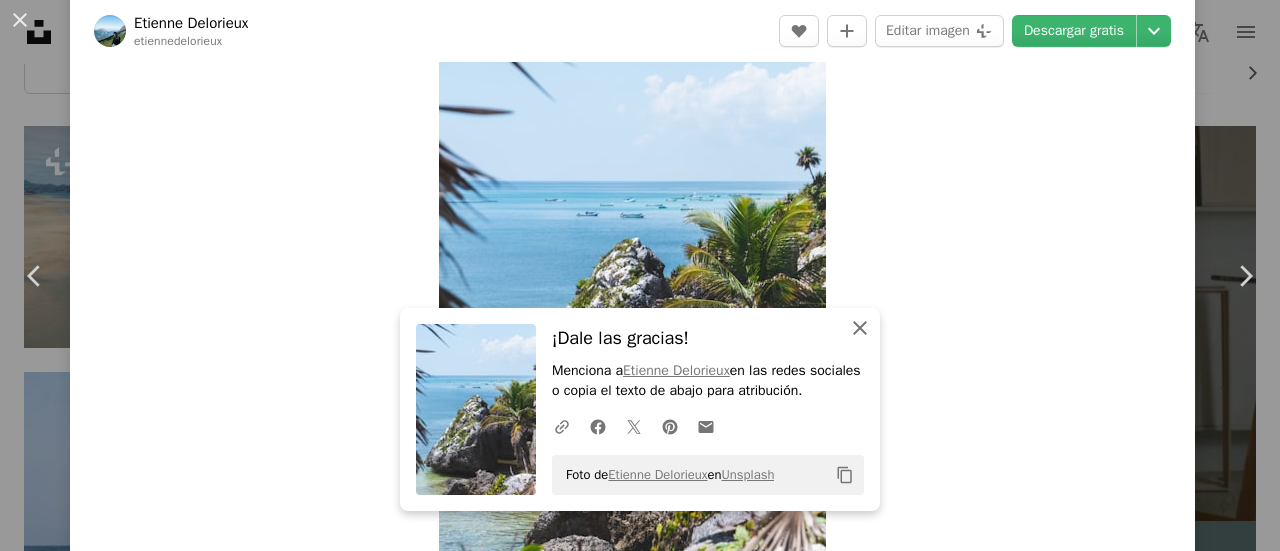 click on "An X shape" 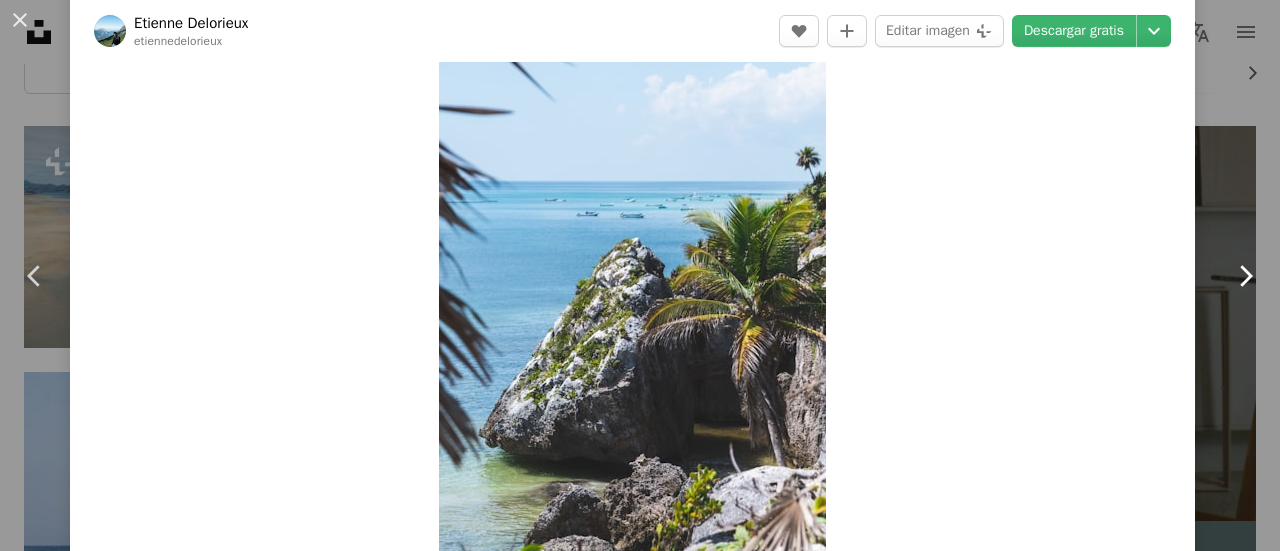 click on "Chevron right" 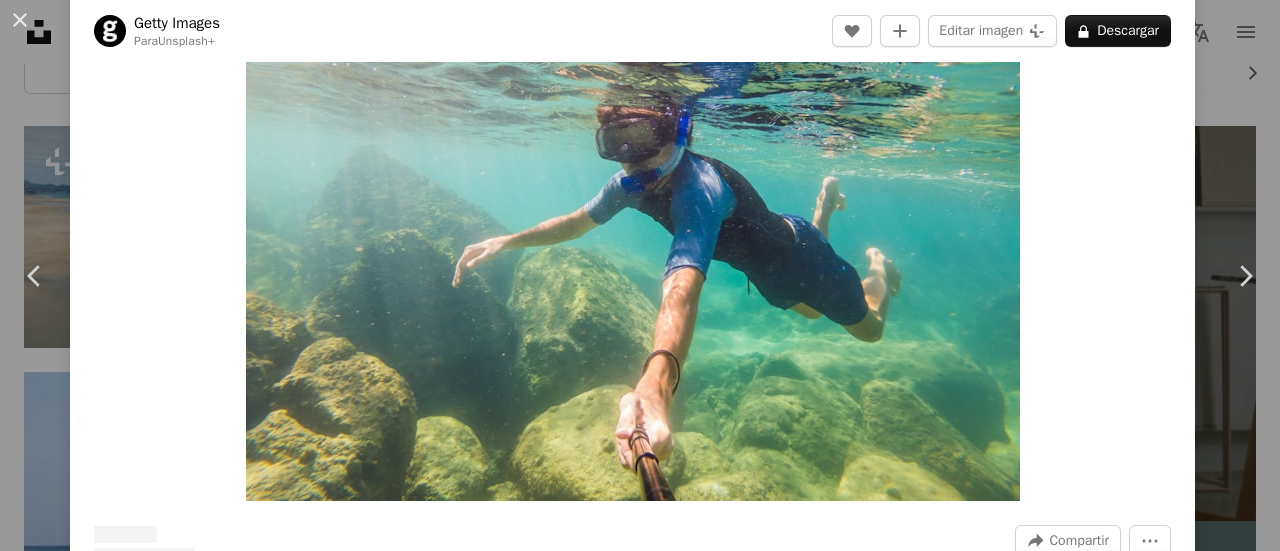 scroll, scrollTop: 200, scrollLeft: 0, axis: vertical 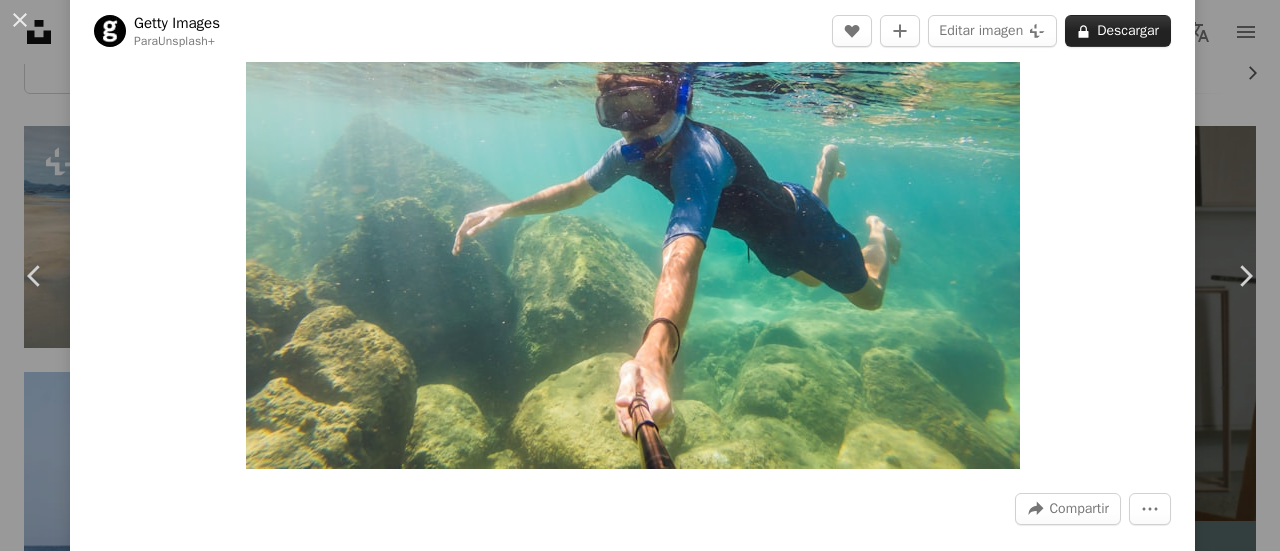 click on "A lock   Descargar" at bounding box center [1118, 31] 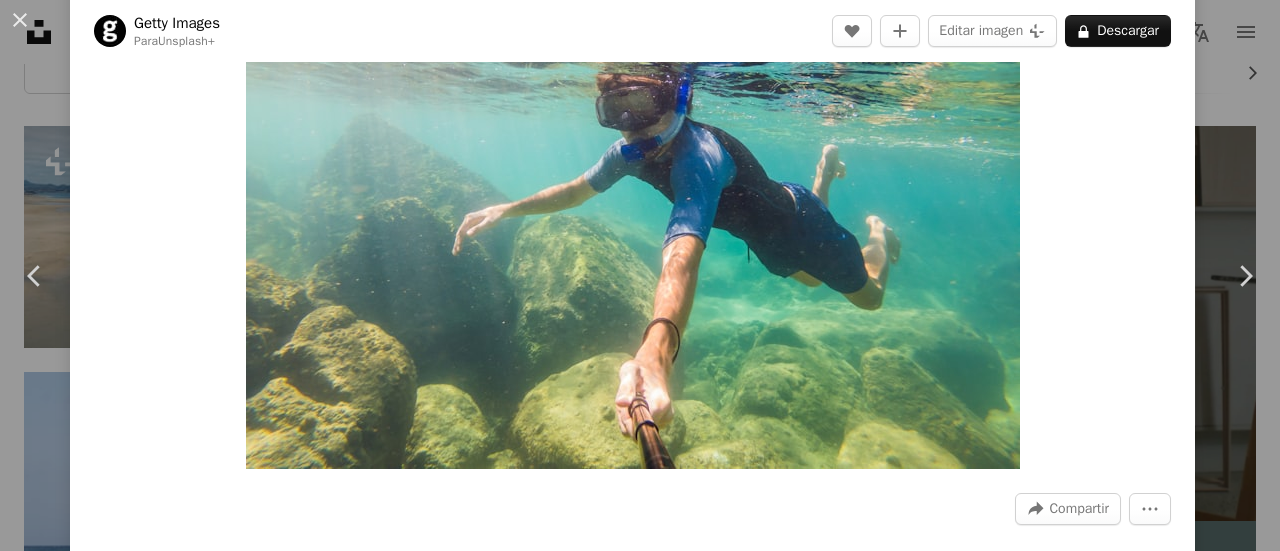 click on "An X shape Imágenes premium, listas para usar. Obtén acceso ilimitado. A plus sign Contenido solo para miembros añadido mensualmente A plus sign Descargas ilimitadas libres de derechos A plus sign Ilustraciones  Nuevo A plus sign Protecciones legales mejoradas anualmente 66 %  de descuento mensualmente 12 $   4 $ USD al mes * Obtener  Unsplash+ *Cuando se paga anualmente, se factura por adelantado  48 $ Más los impuestos aplicables. Se renueva automáticamente. Cancela cuando quieras." at bounding box center (640, 6046) 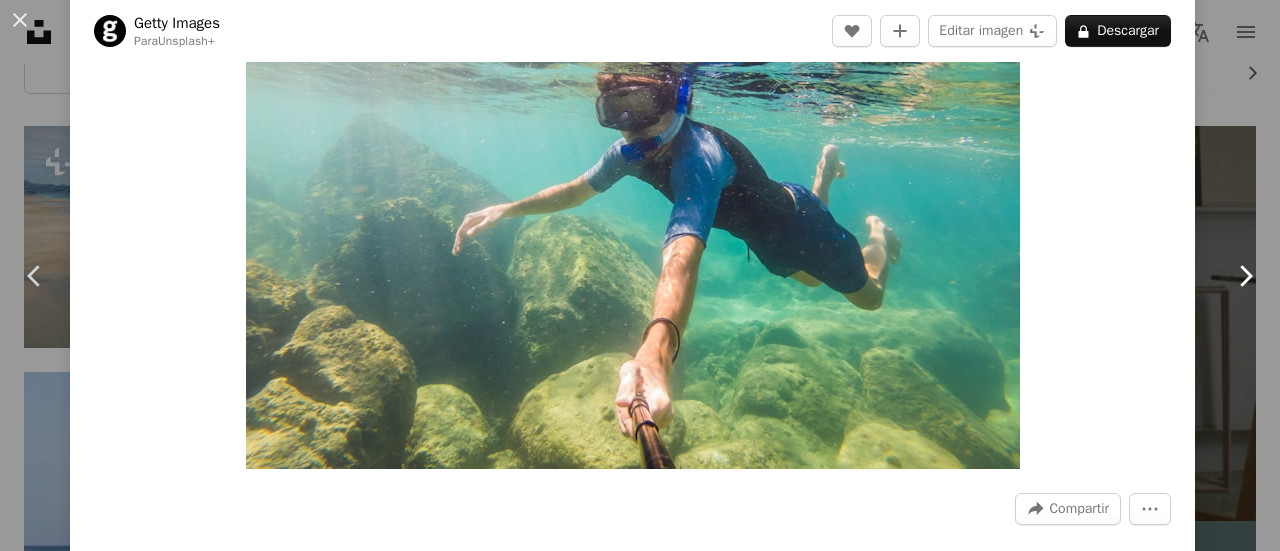 click on "Chevron right" 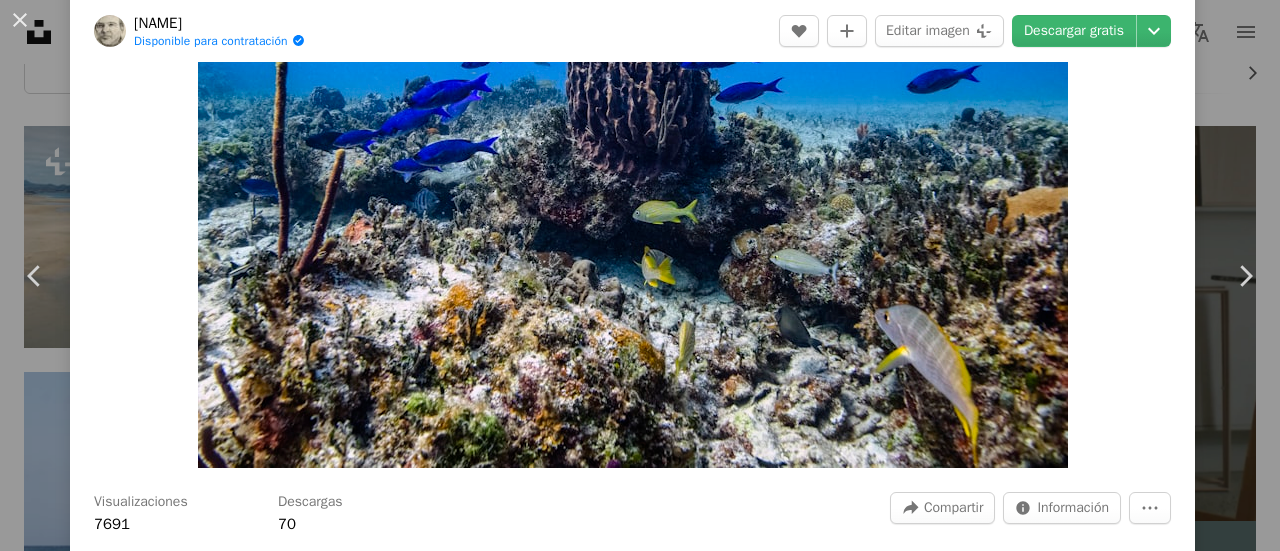 scroll, scrollTop: 0, scrollLeft: 0, axis: both 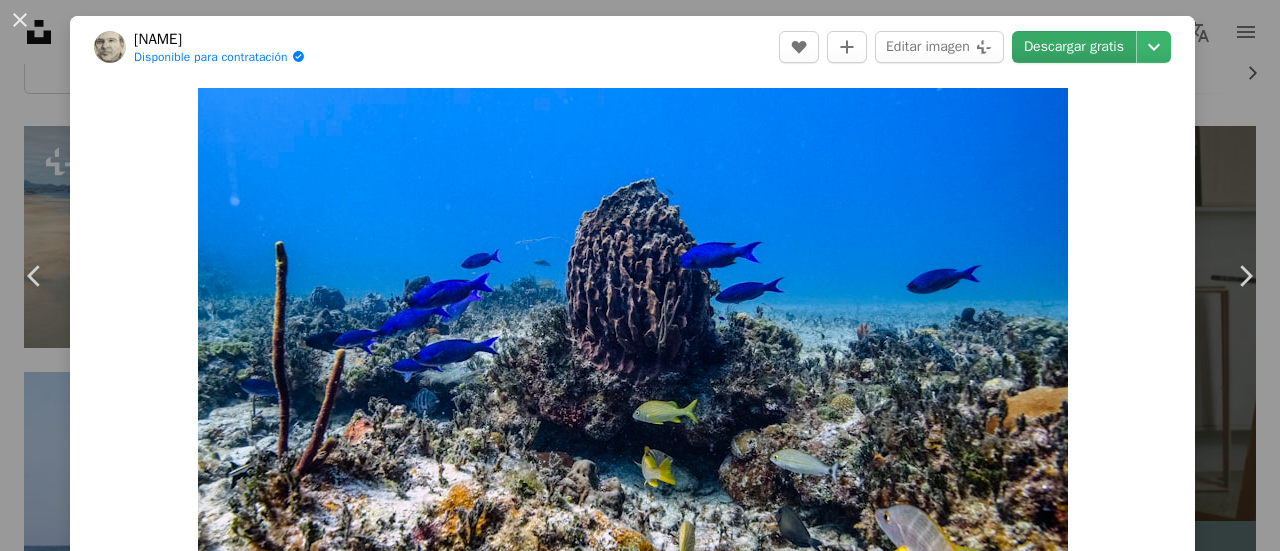 click on "Descargar gratis" at bounding box center (1074, 47) 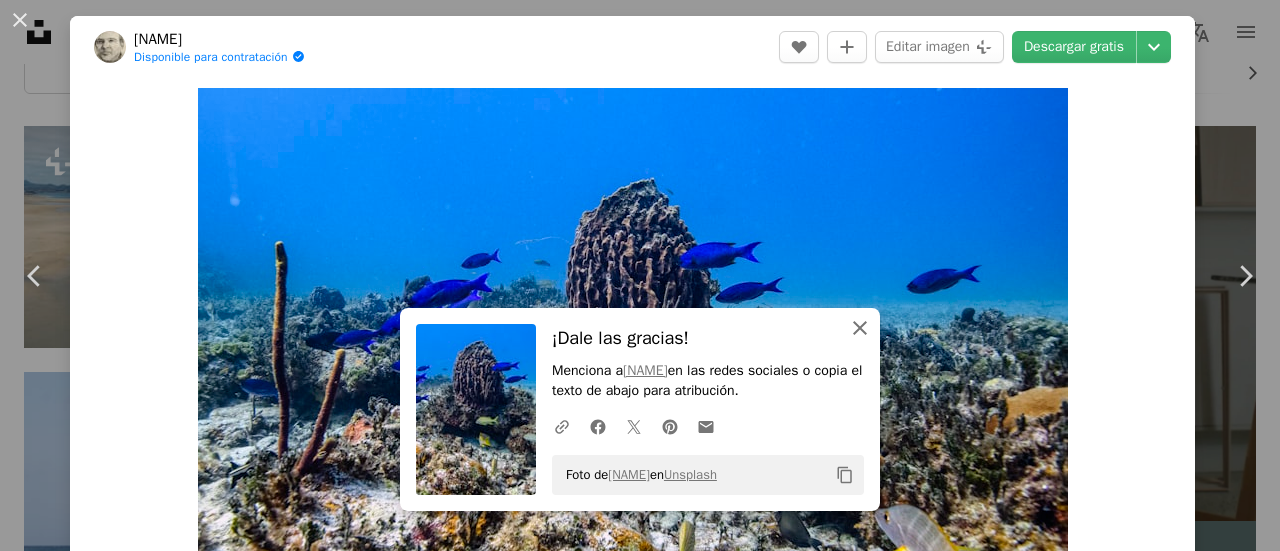 click on "An X shape" 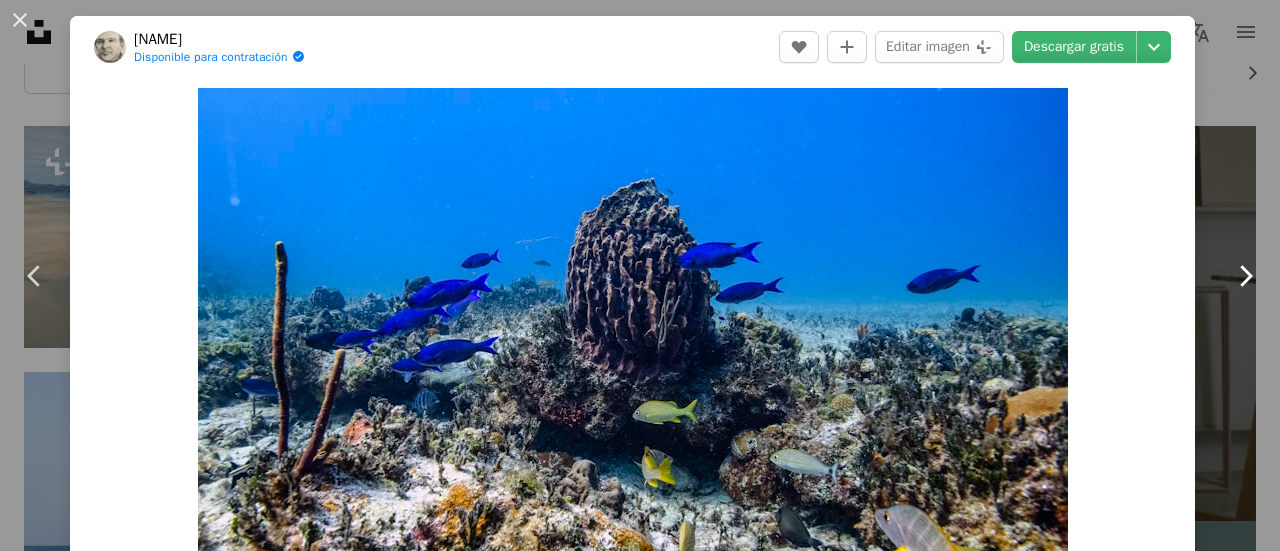 click 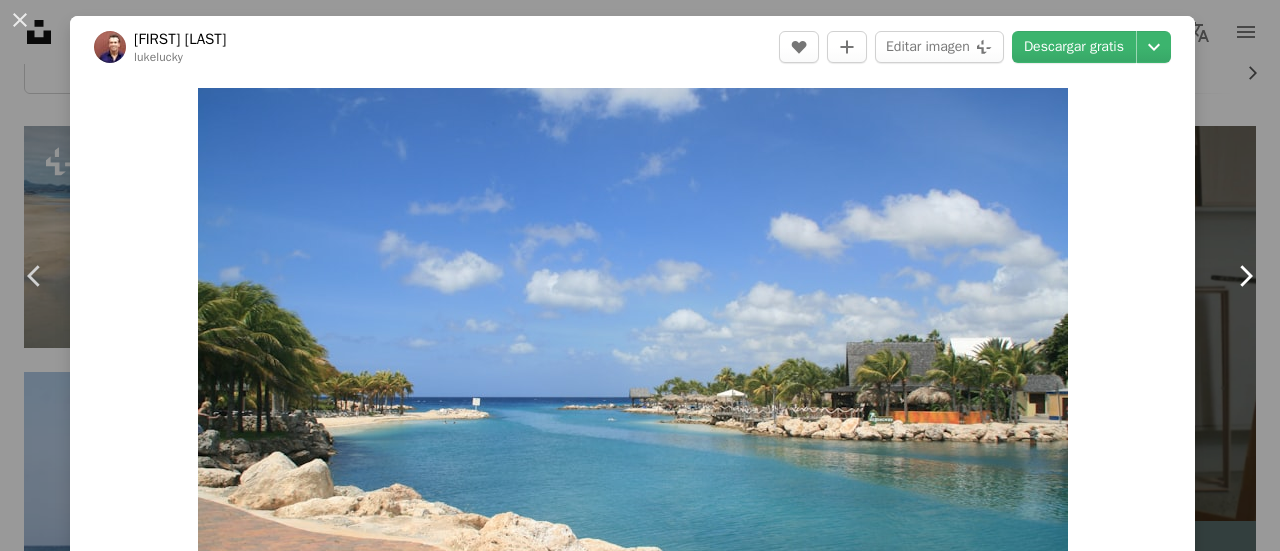 click 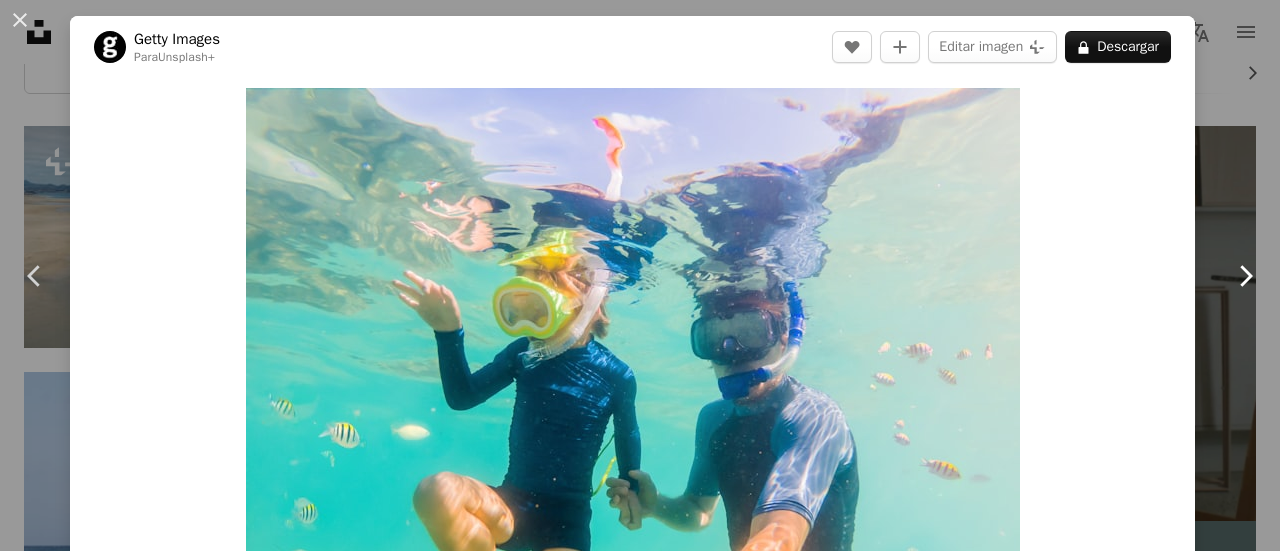 click on "Chevron right" 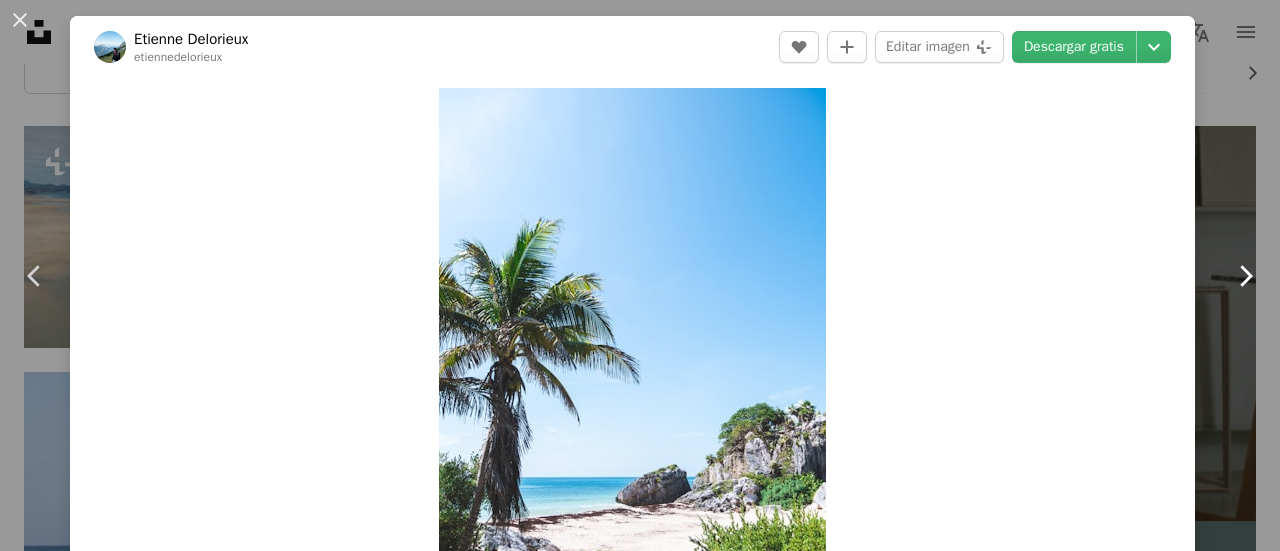 click on "Chevron right" 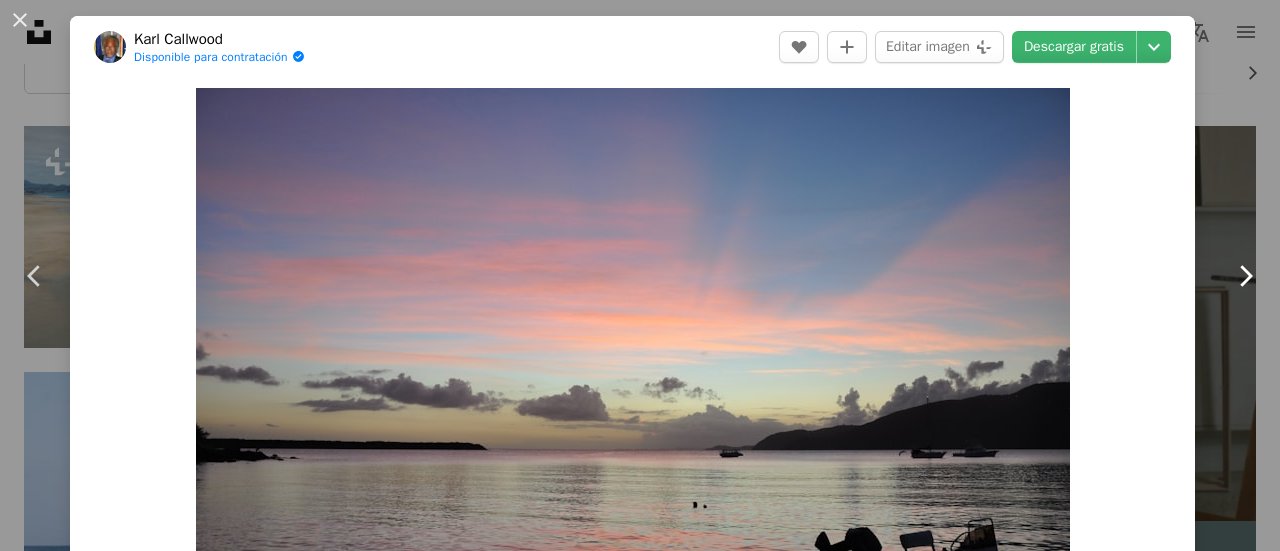 click on "Chevron right" 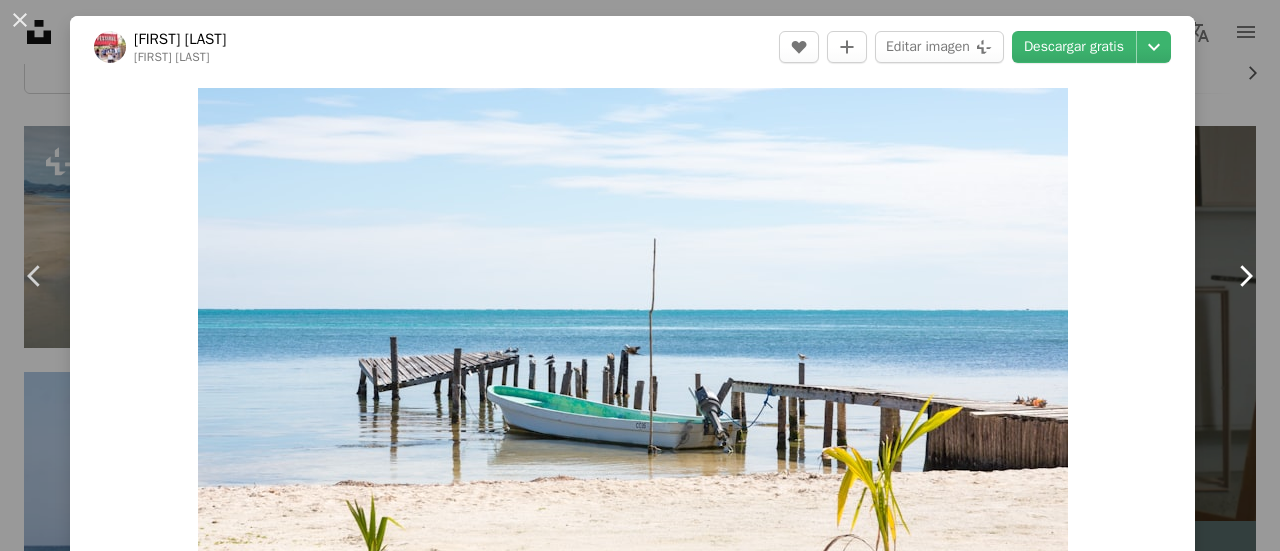 click on "Chevron right" 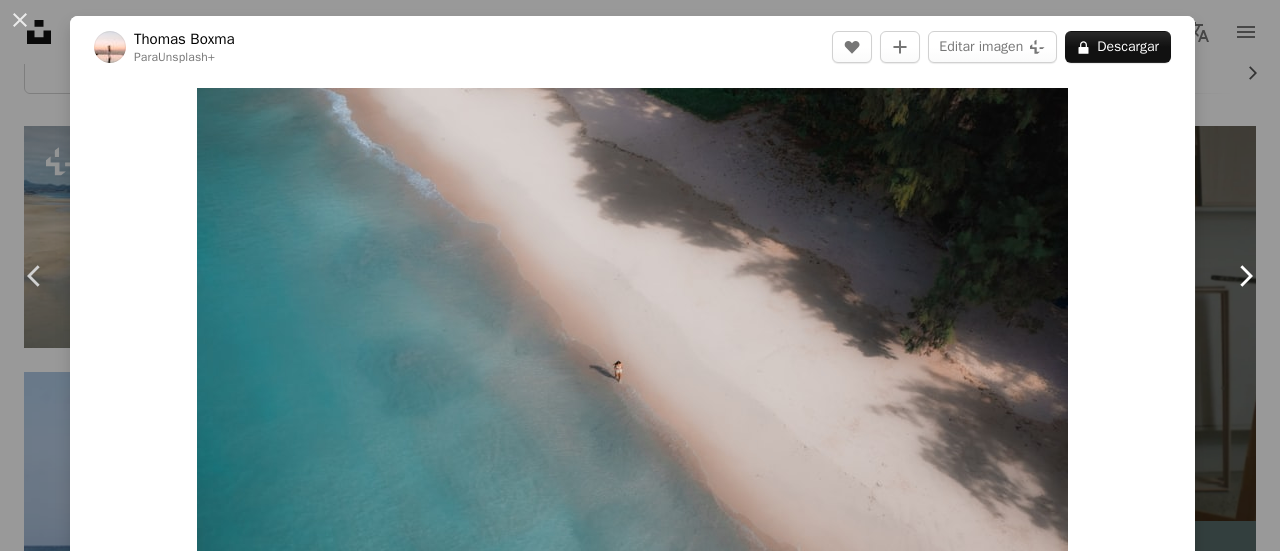 click on "Chevron right" 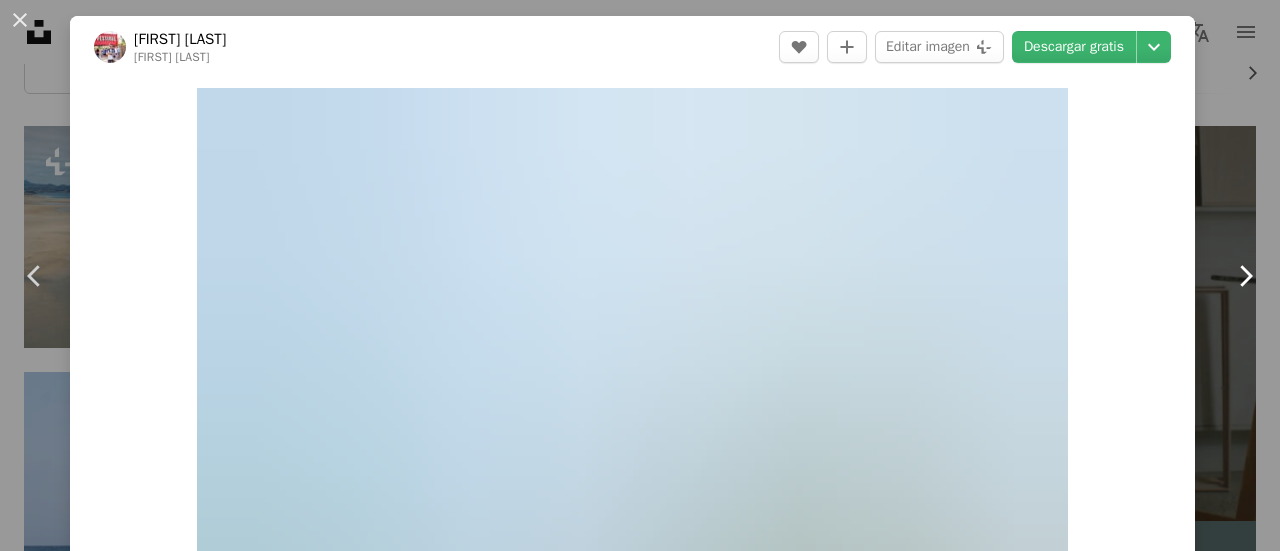 click on "Chevron right" 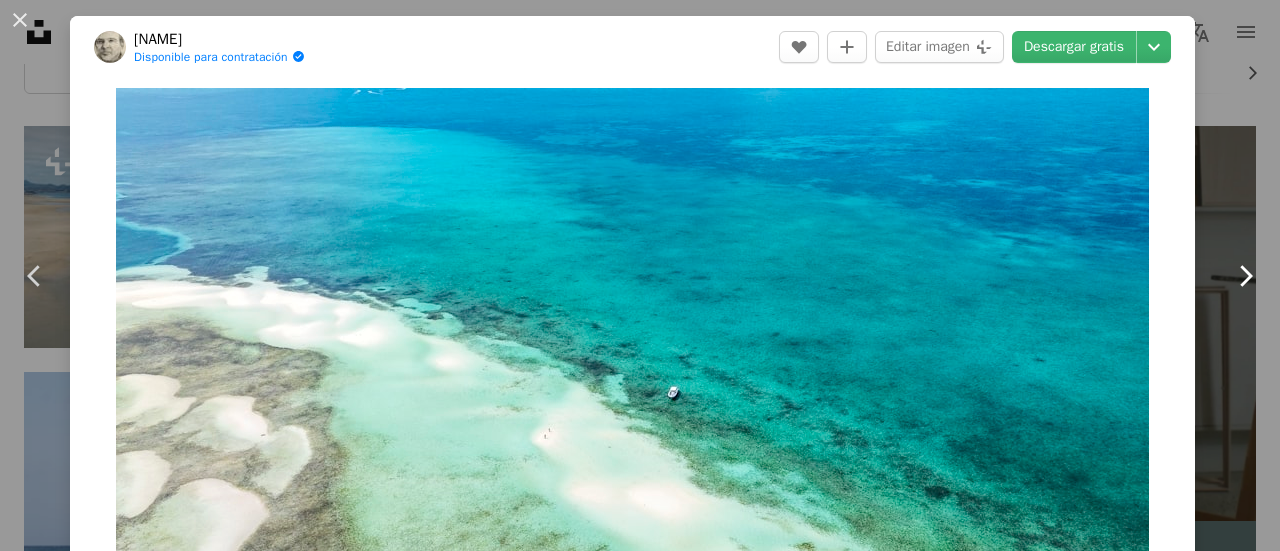 click on "Chevron right" 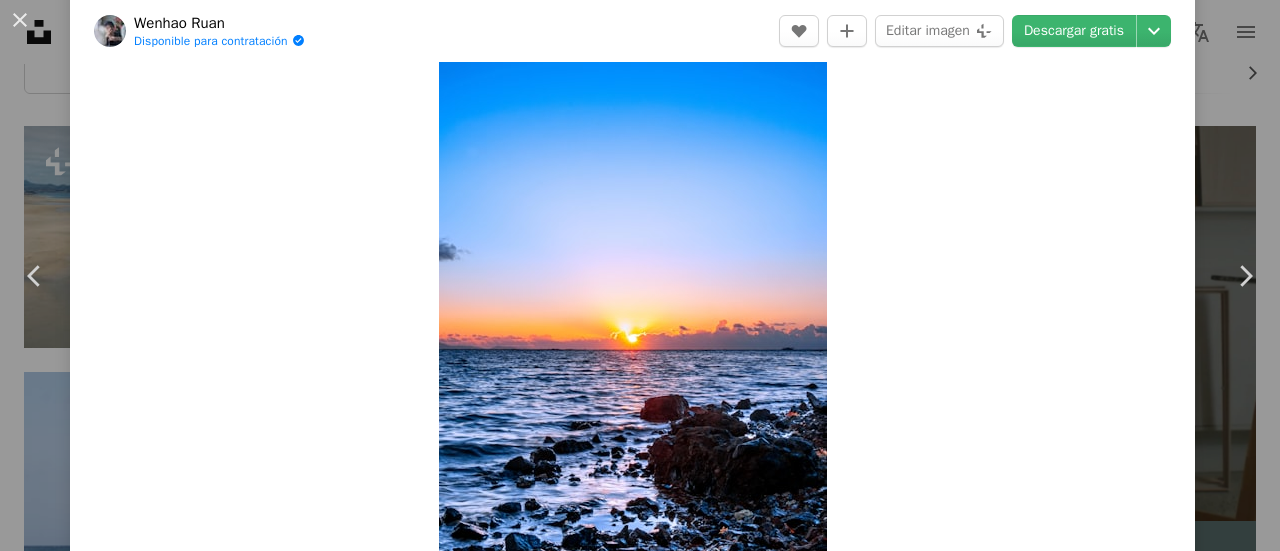 scroll, scrollTop: 100, scrollLeft: 0, axis: vertical 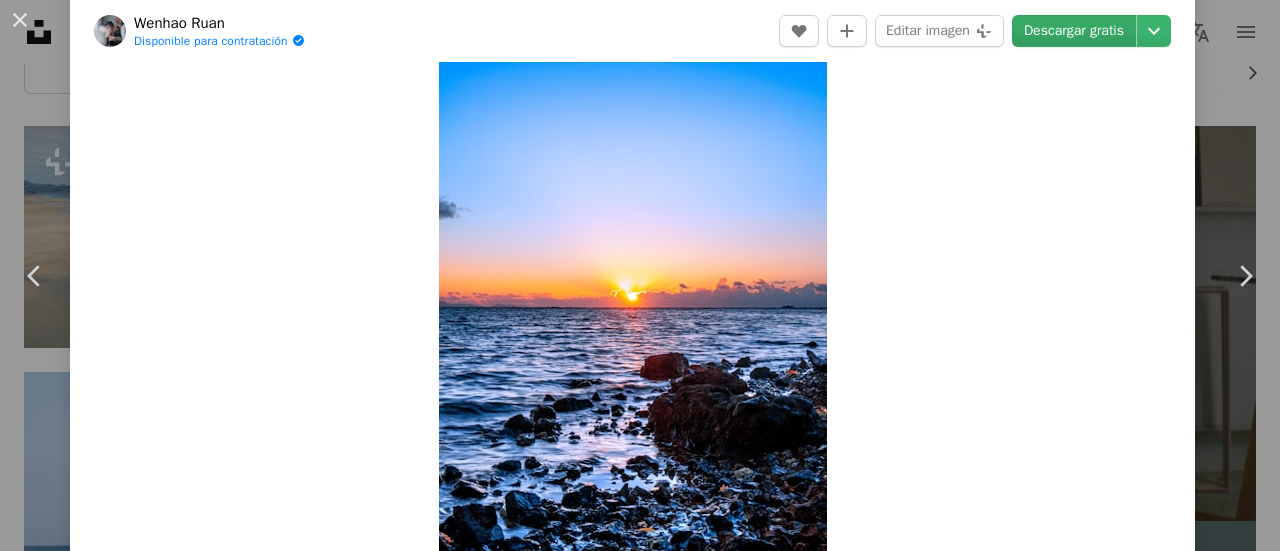 click on "Descargar gratis" at bounding box center (1074, 31) 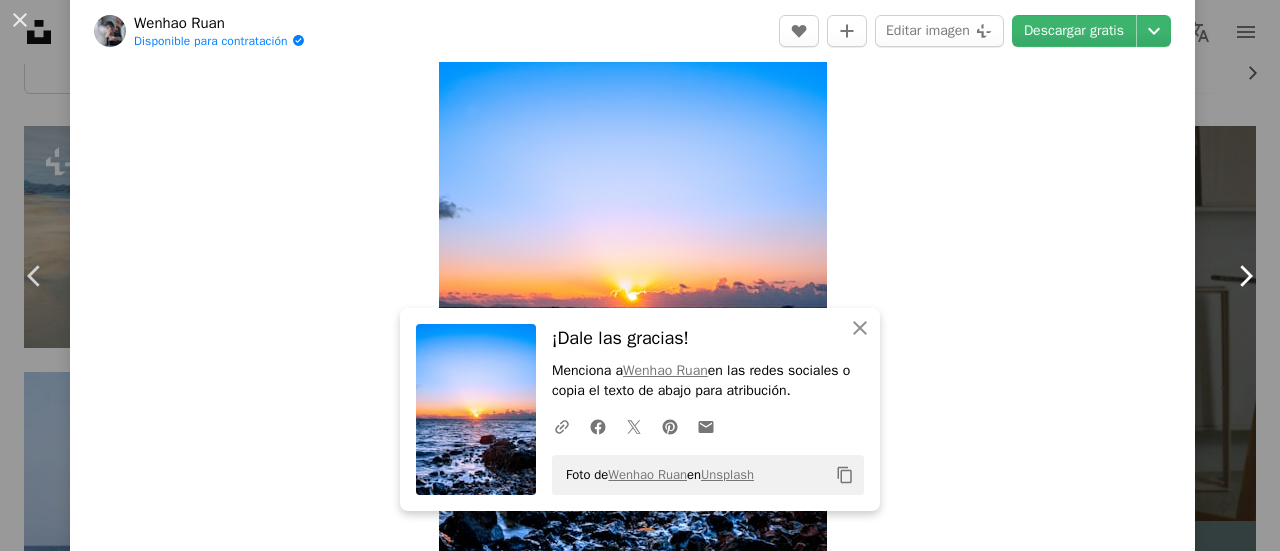click on "Chevron right" 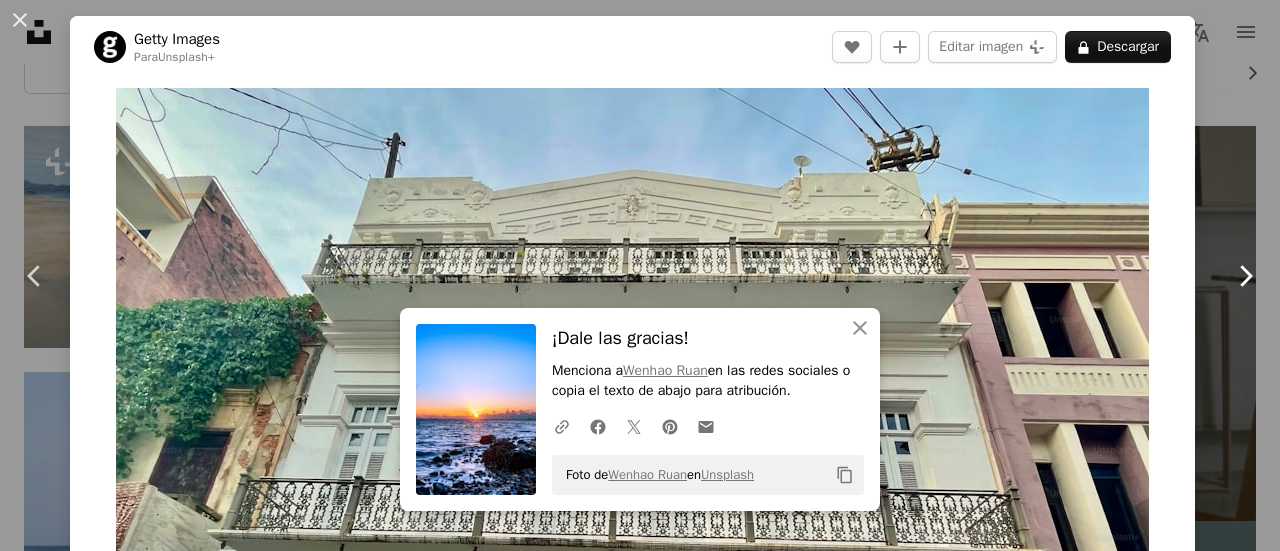 click on "Chevron right" 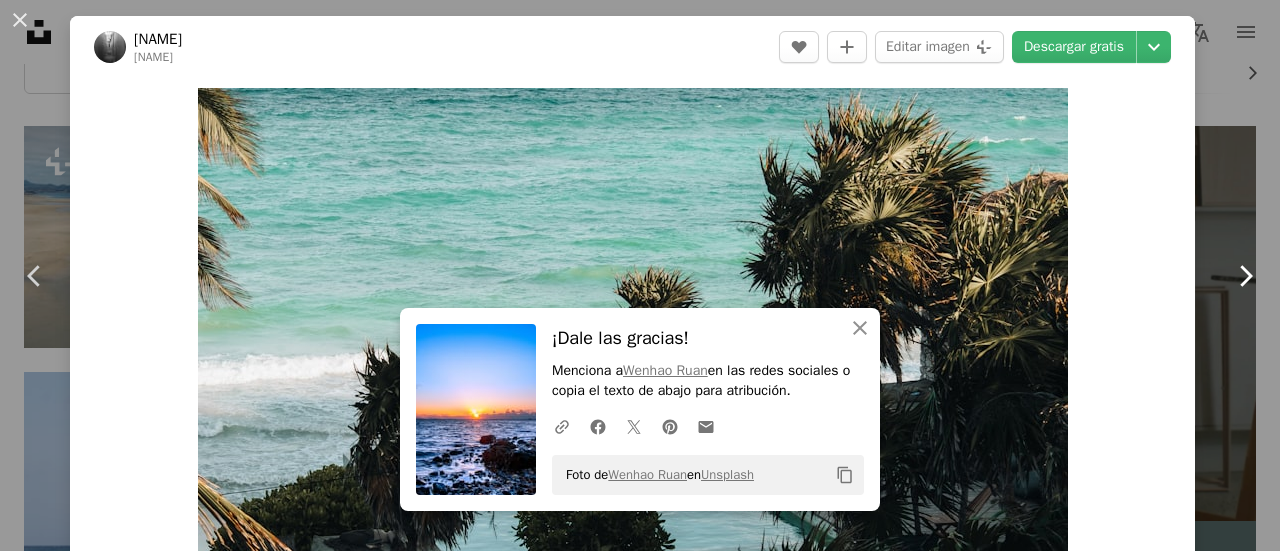 click on "Chevron right" 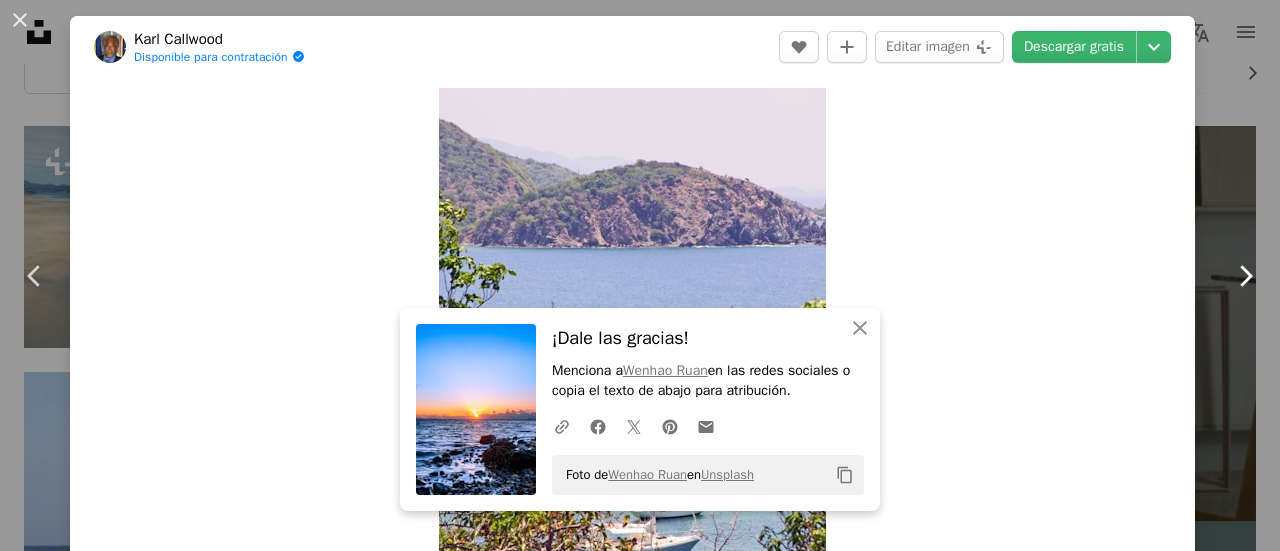 click on "Chevron right" 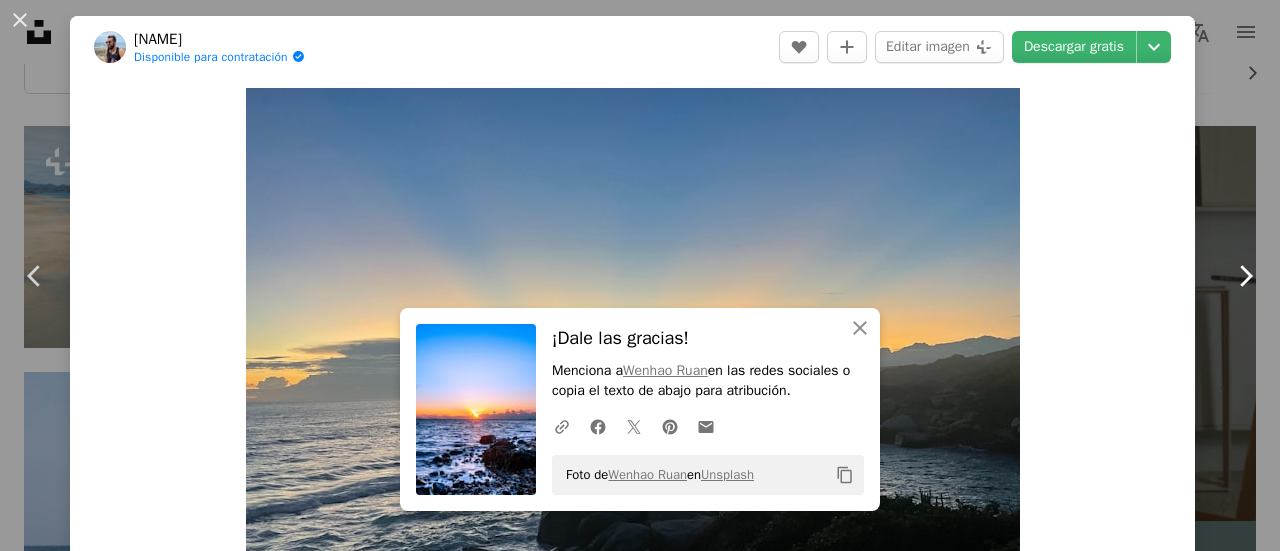click on "Chevron right" 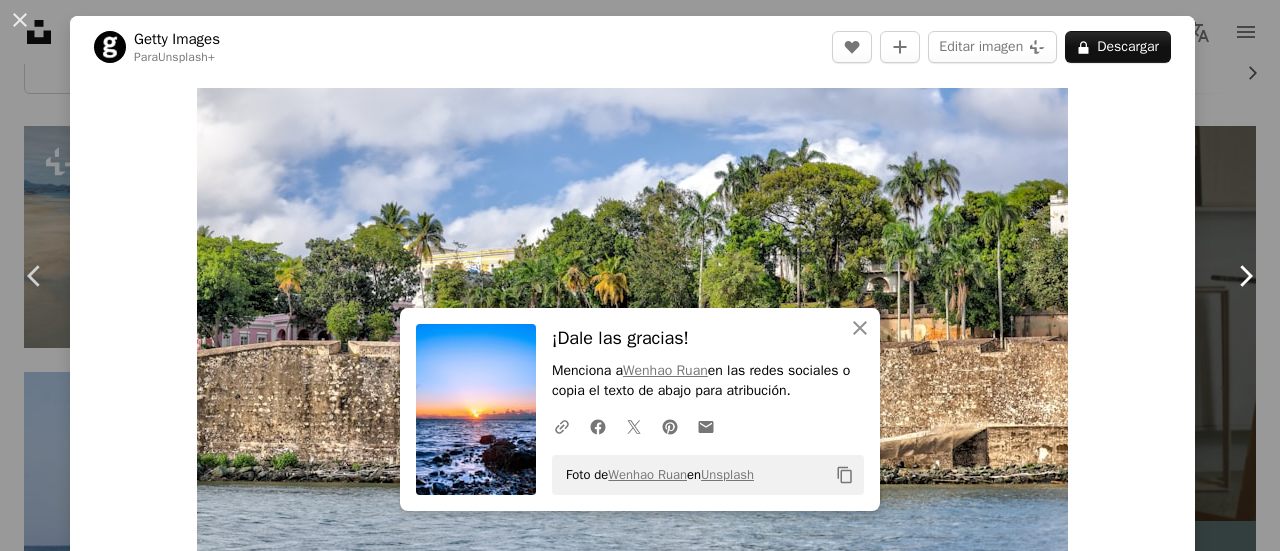 click on "Chevron right" 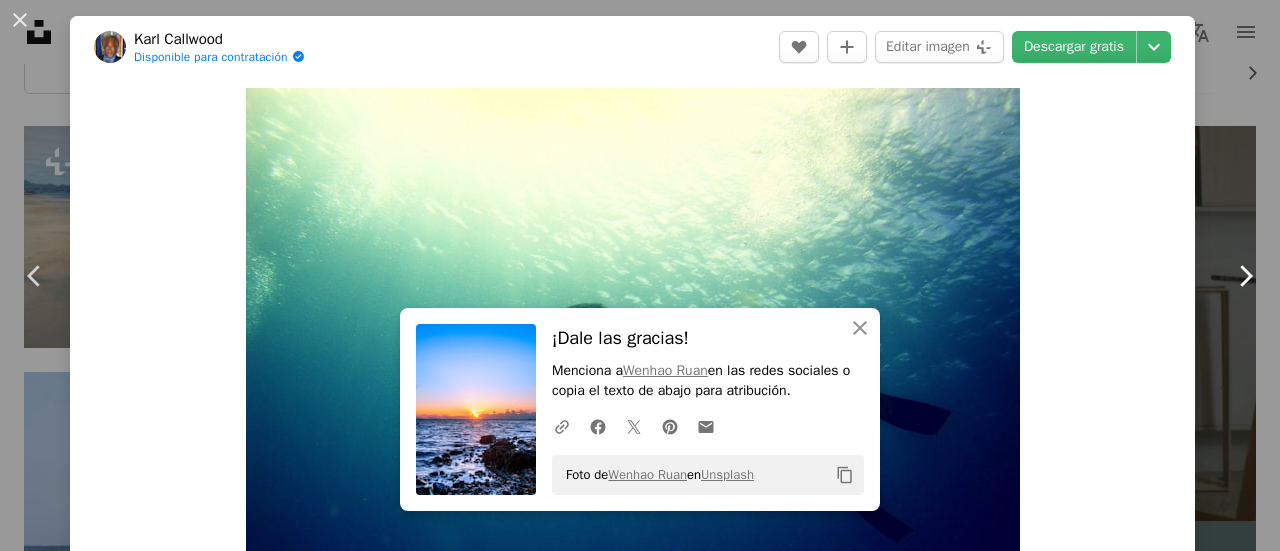click on "Chevron right" 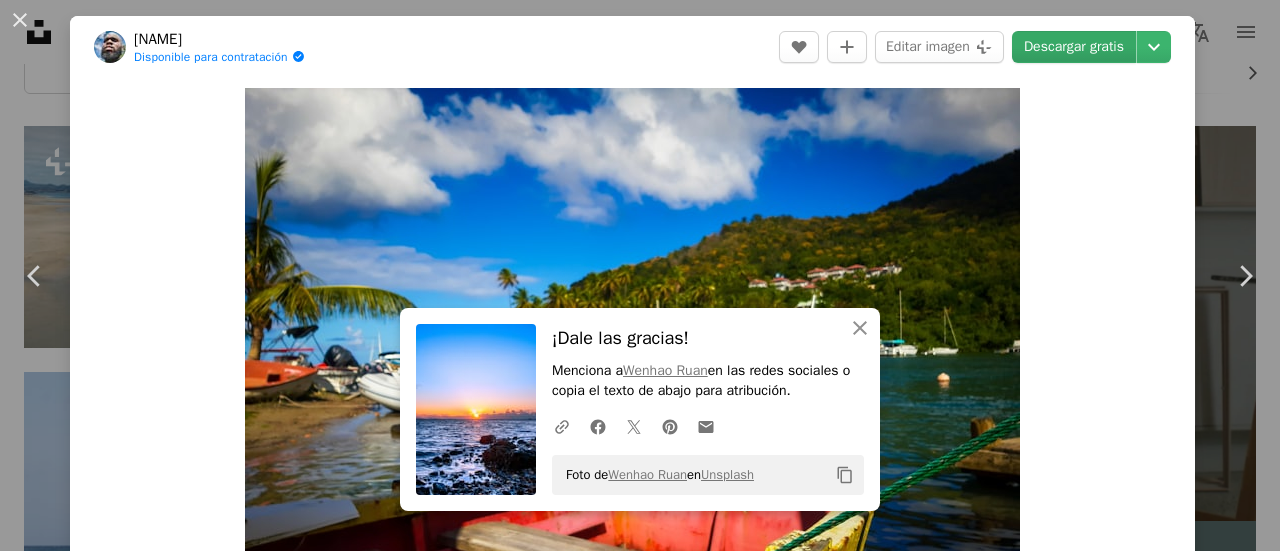 click on "Descargar gratis" at bounding box center [1074, 47] 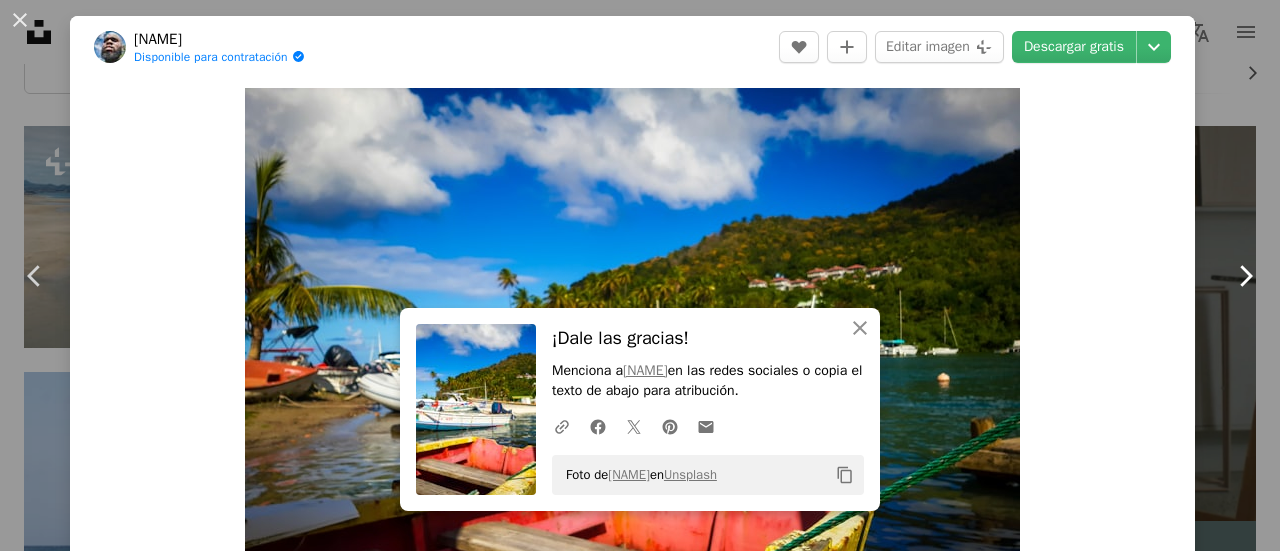click on "Chevron right" 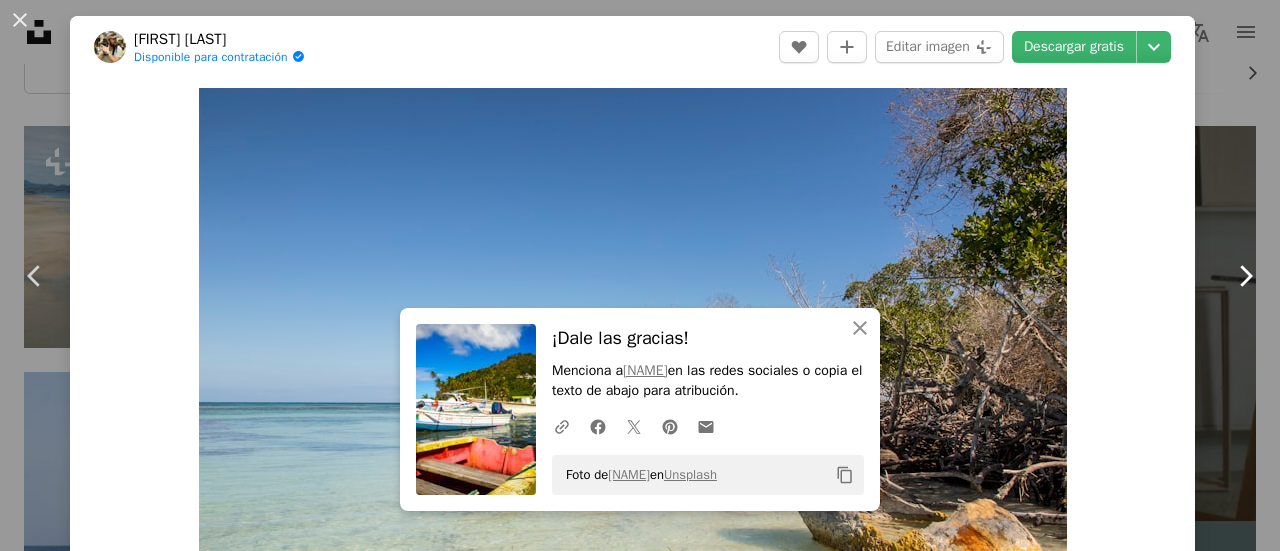 click on "Chevron right" 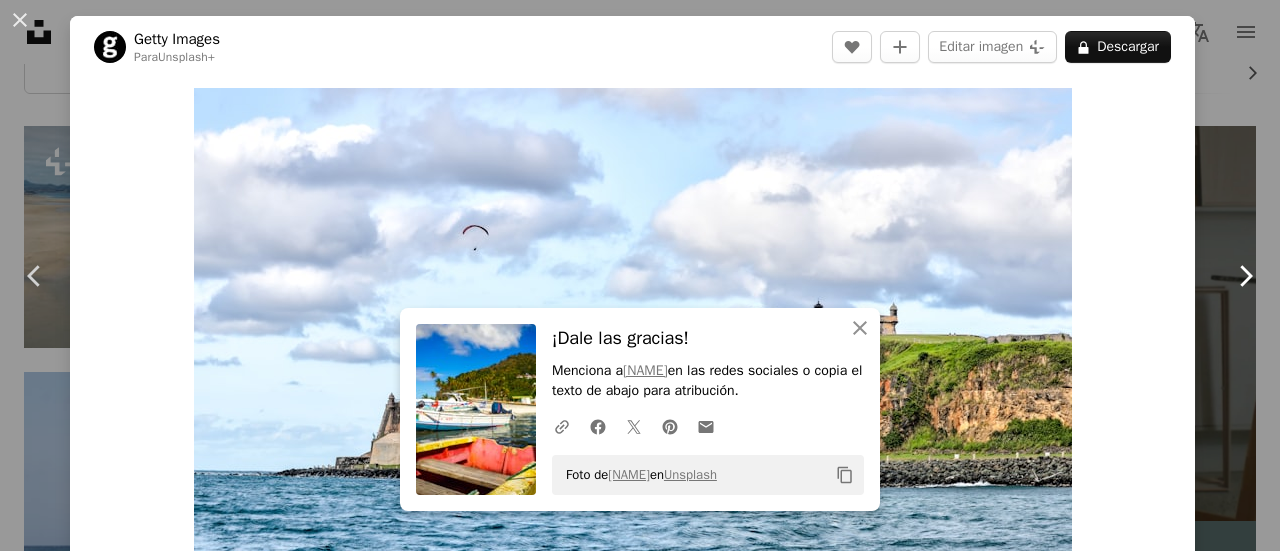 click on "Chevron right" 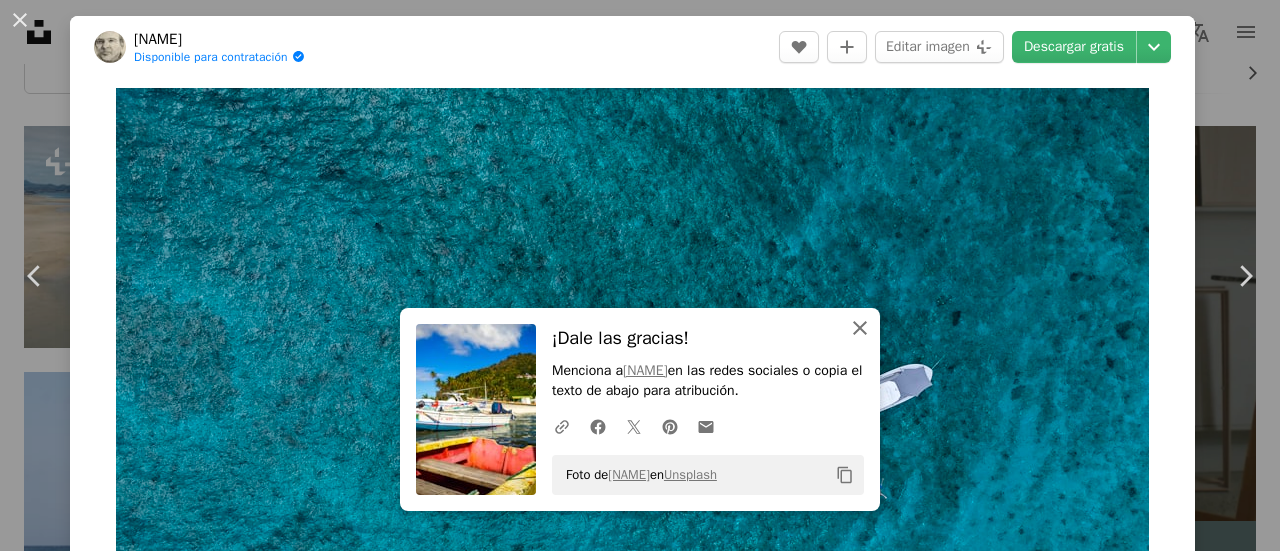 click on "An X shape" 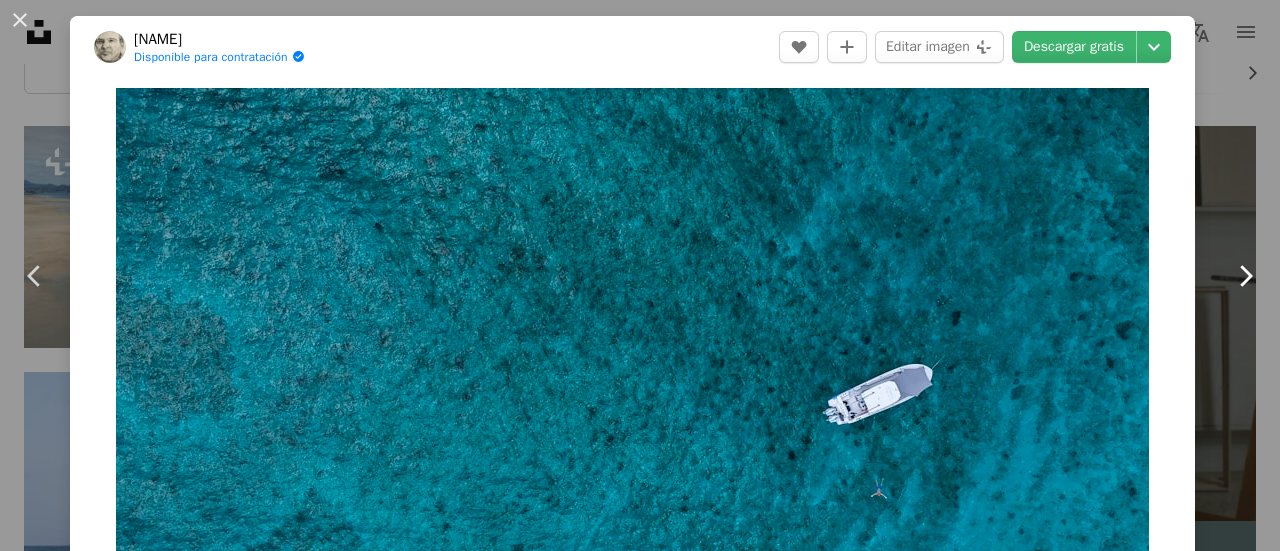 click 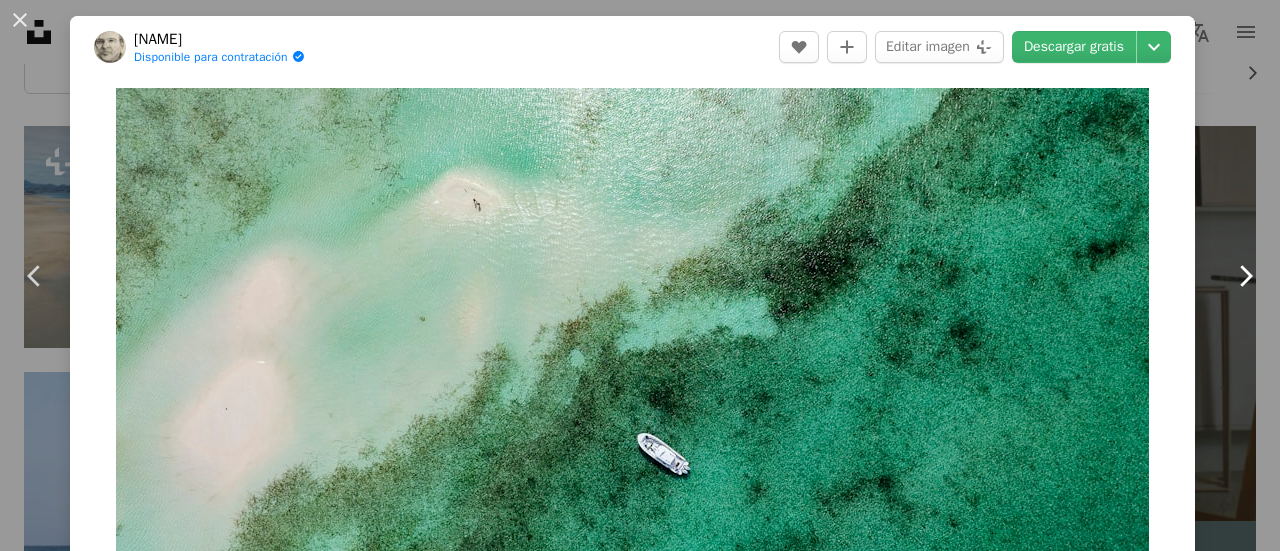 click 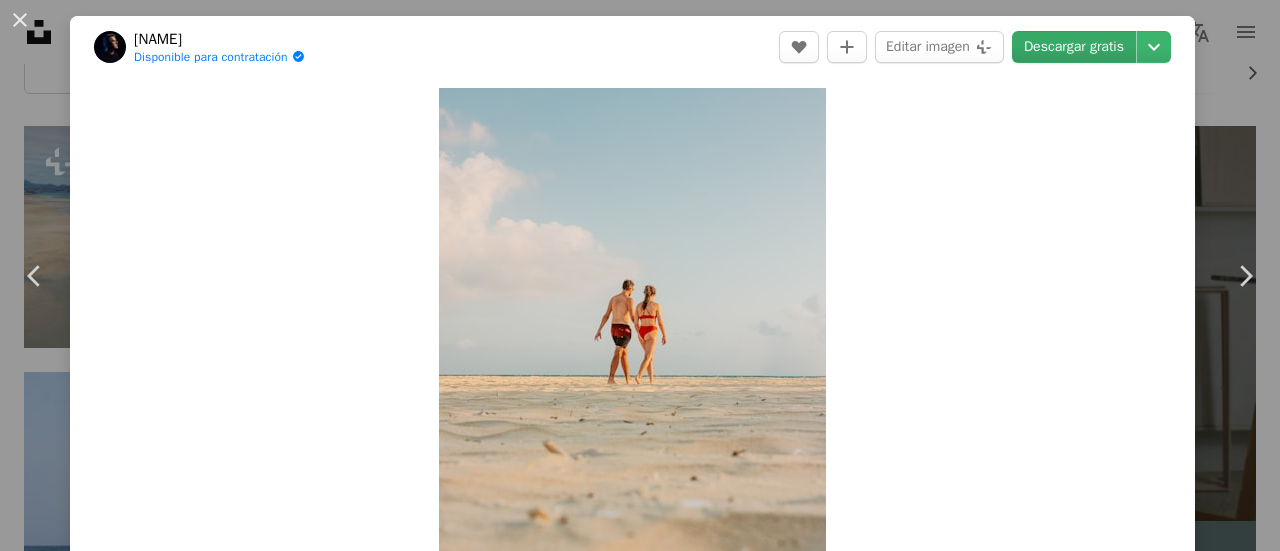 click on "Descargar gratis" at bounding box center [1074, 47] 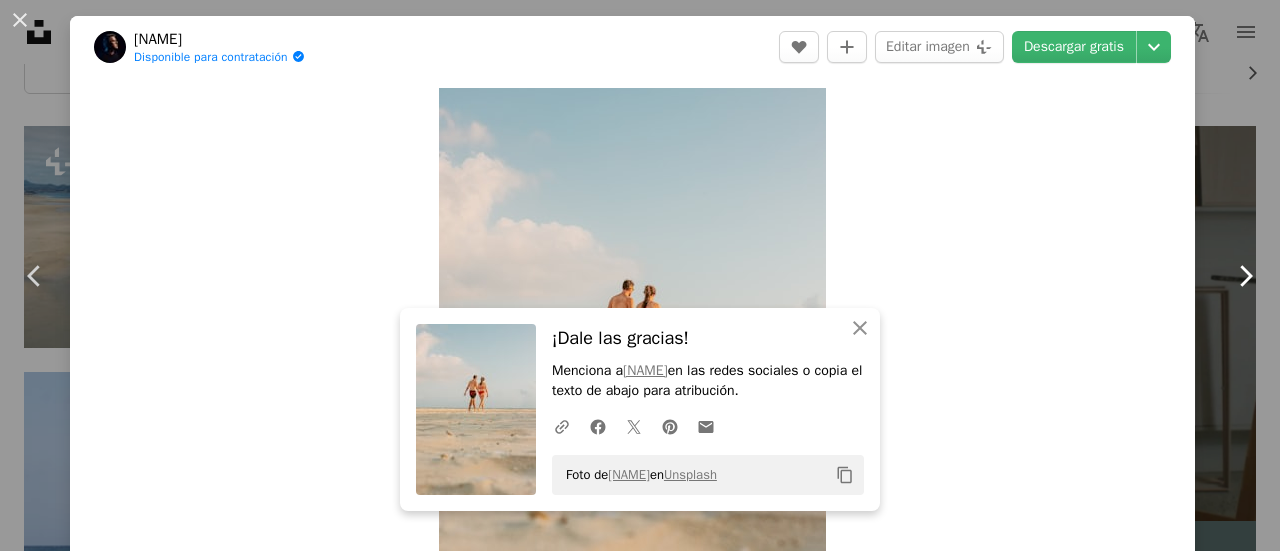 click on "Chevron right" 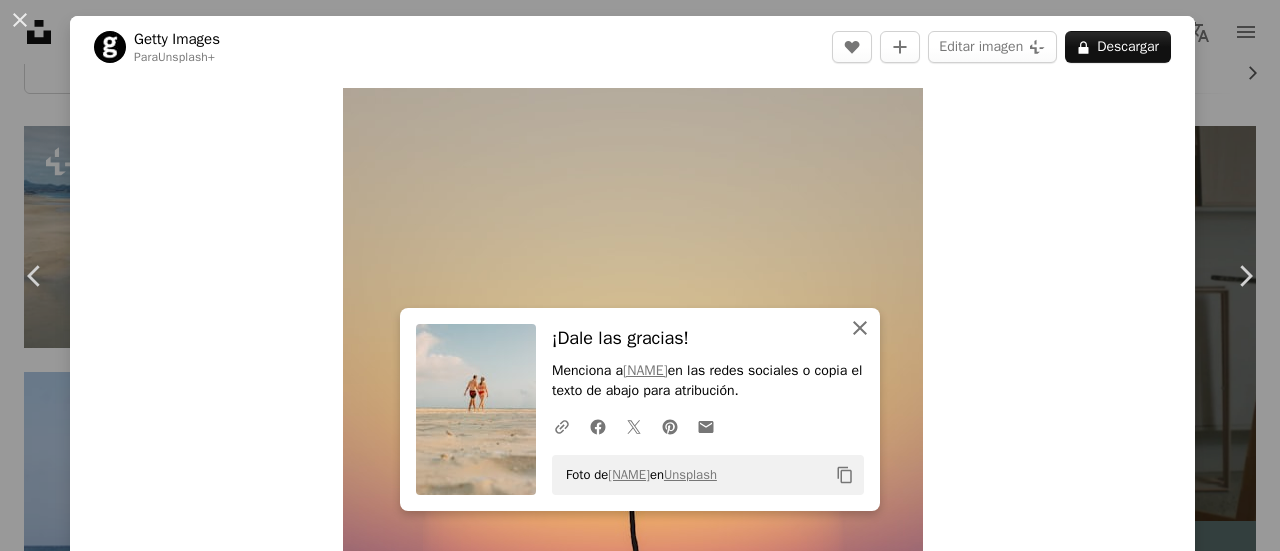 click 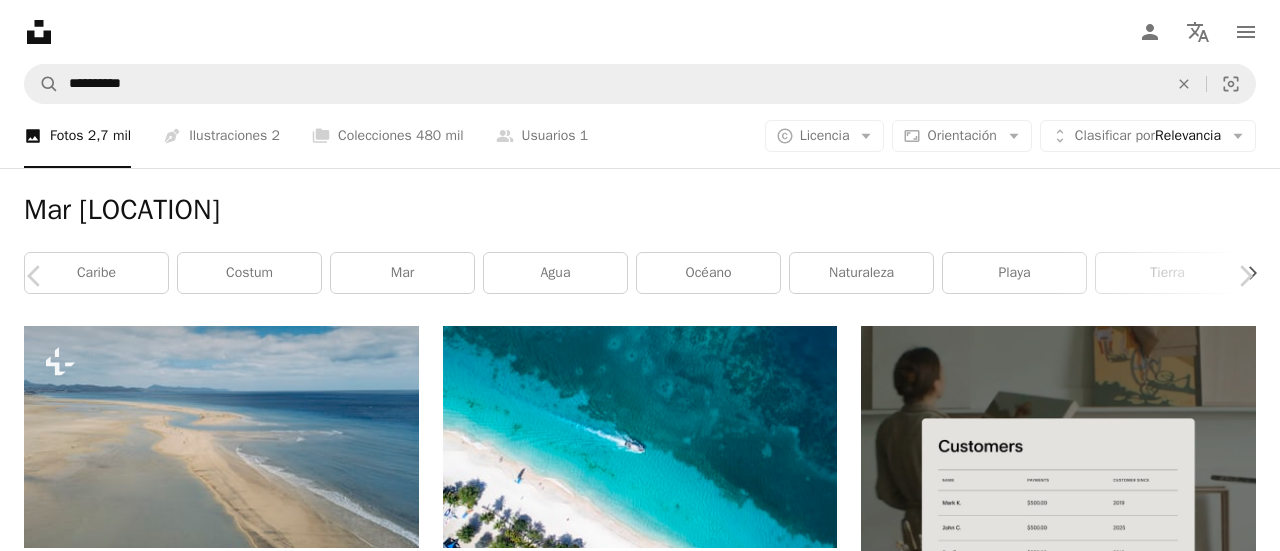 scroll, scrollTop: 200, scrollLeft: 0, axis: vertical 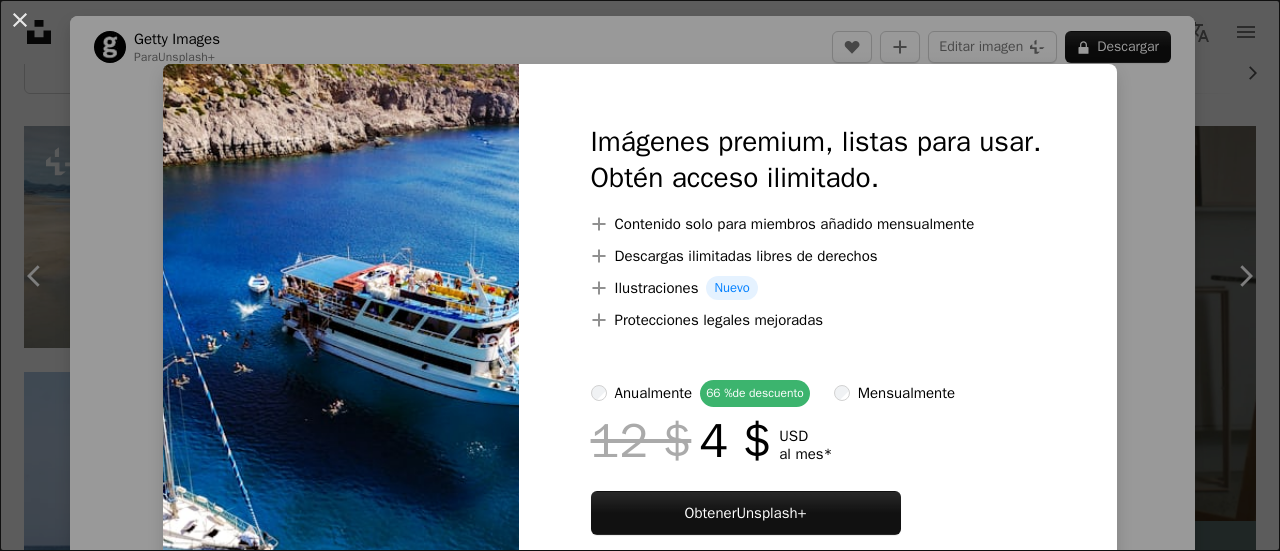 click on "An X shape Imágenes premium, listas para usar. Obtén acceso ilimitado. A plus sign Contenido solo para miembros añadido mensualmente A plus sign Descargas ilimitadas libres de derechos A plus sign Ilustraciones  Nuevo A plus sign Protecciones legales mejoradas anualmente 66 %  de descuento mensualmente 12 $   4 $ USD al mes * Obtener  Unsplash+ *Cuando se paga anualmente, se factura por adelantado  48 $ Más los impuestos aplicables. Se renueva automáticamente. Cancela cuando quieras." at bounding box center [640, 275] 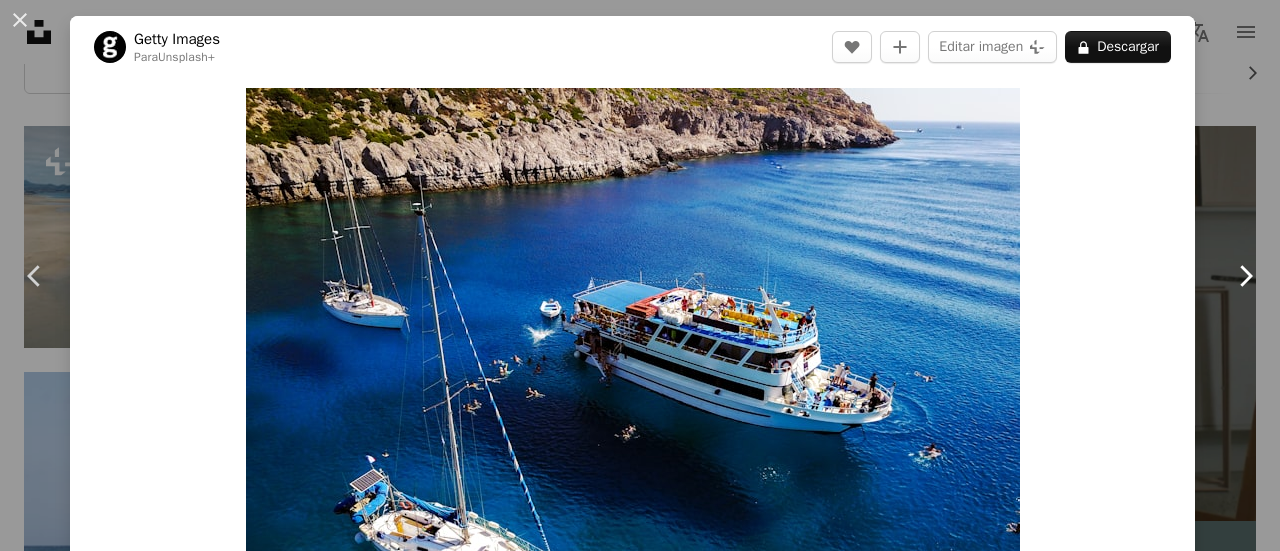 click on "Chevron right" 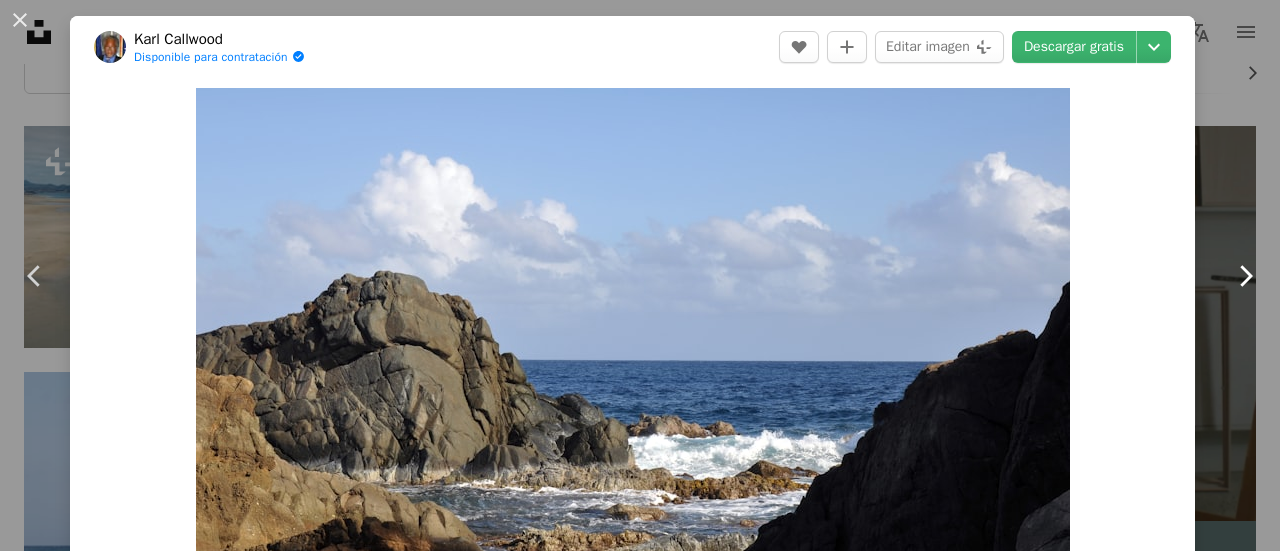 click on "Chevron right" 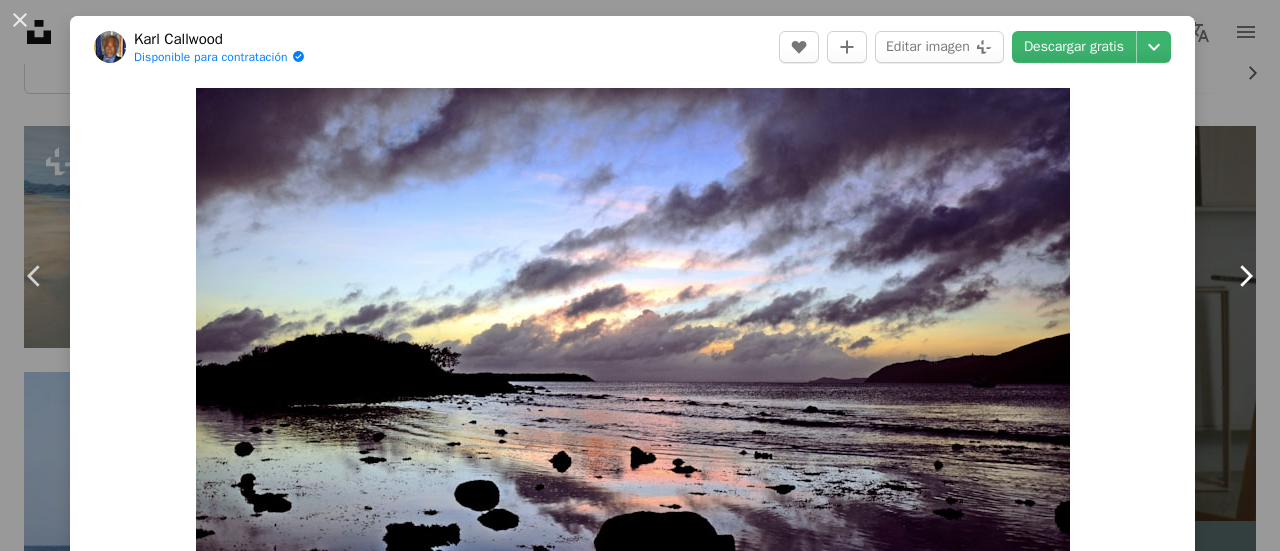 click on "Chevron right" 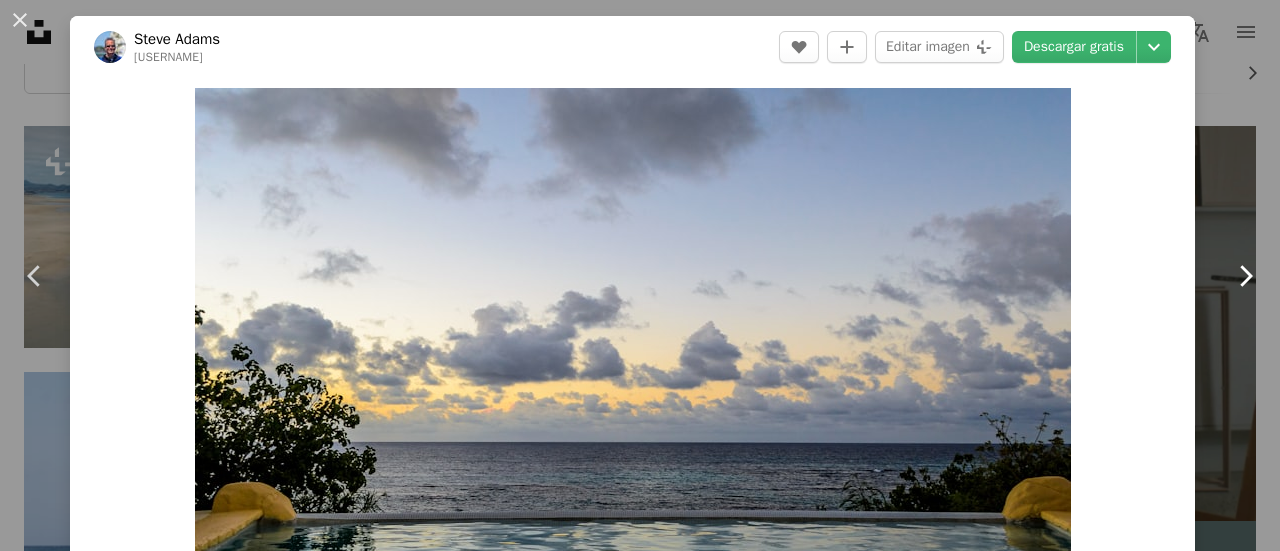 click on "Chevron right" 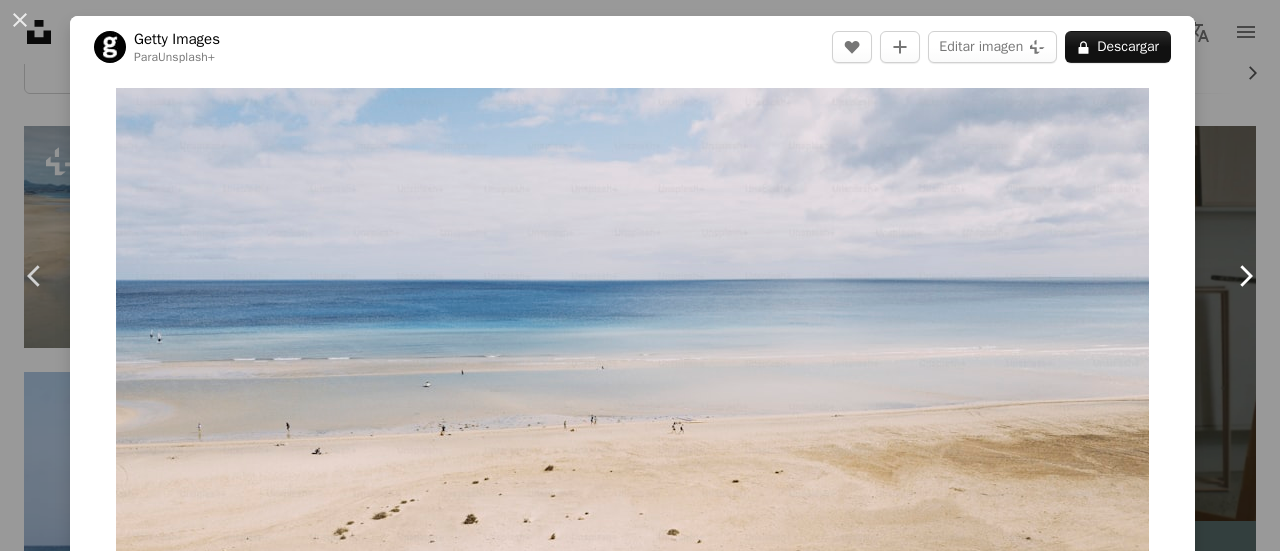 click on "Chevron right" 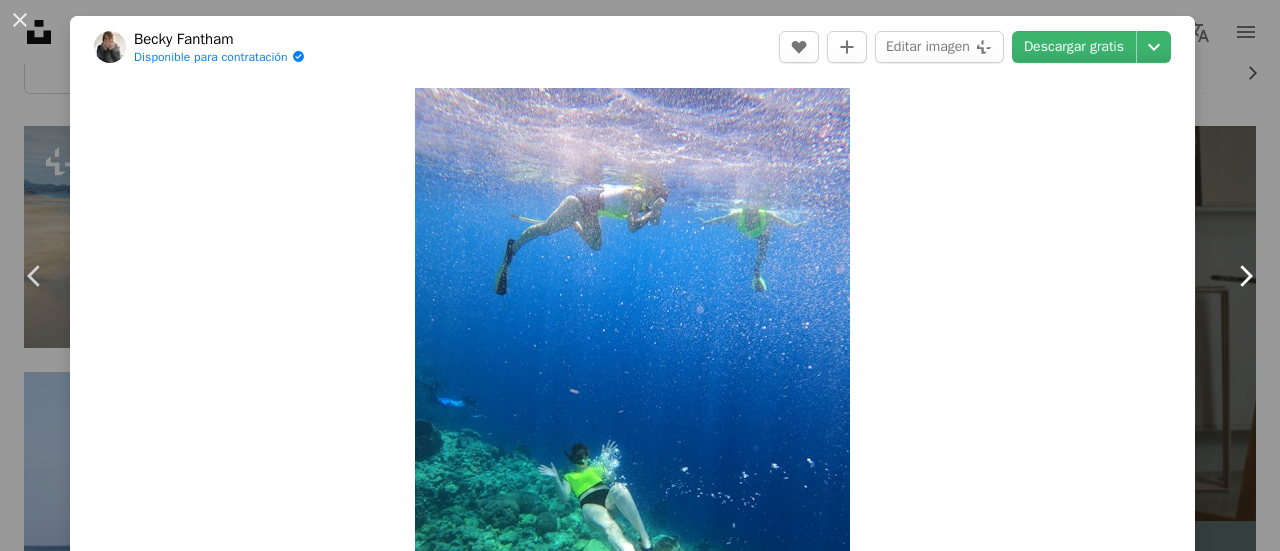 click 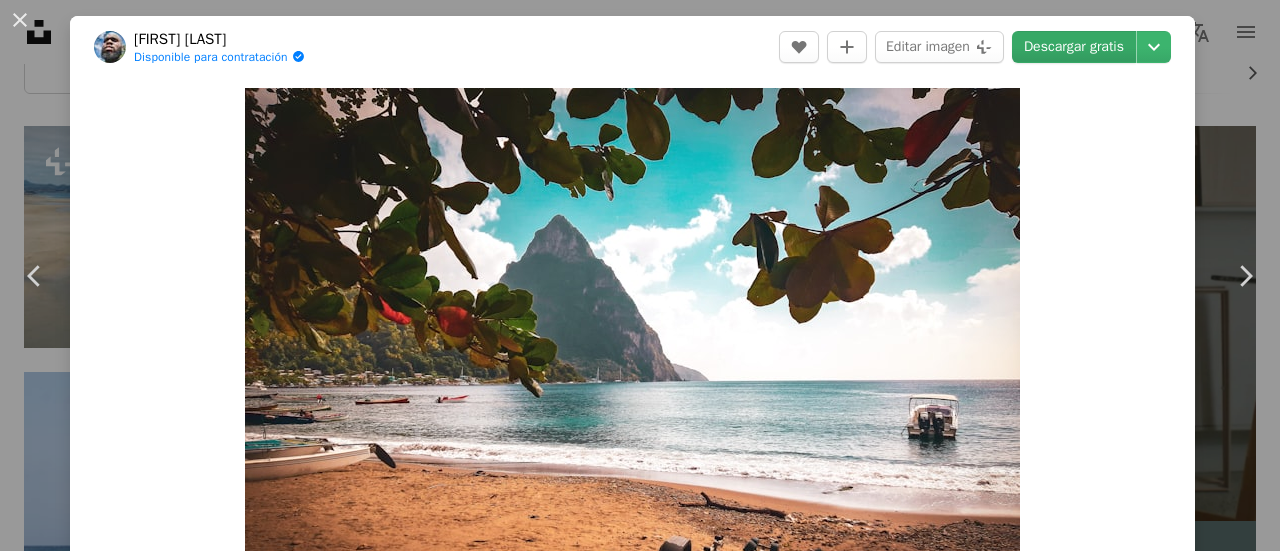 click on "Descargar gratis" at bounding box center (1074, 47) 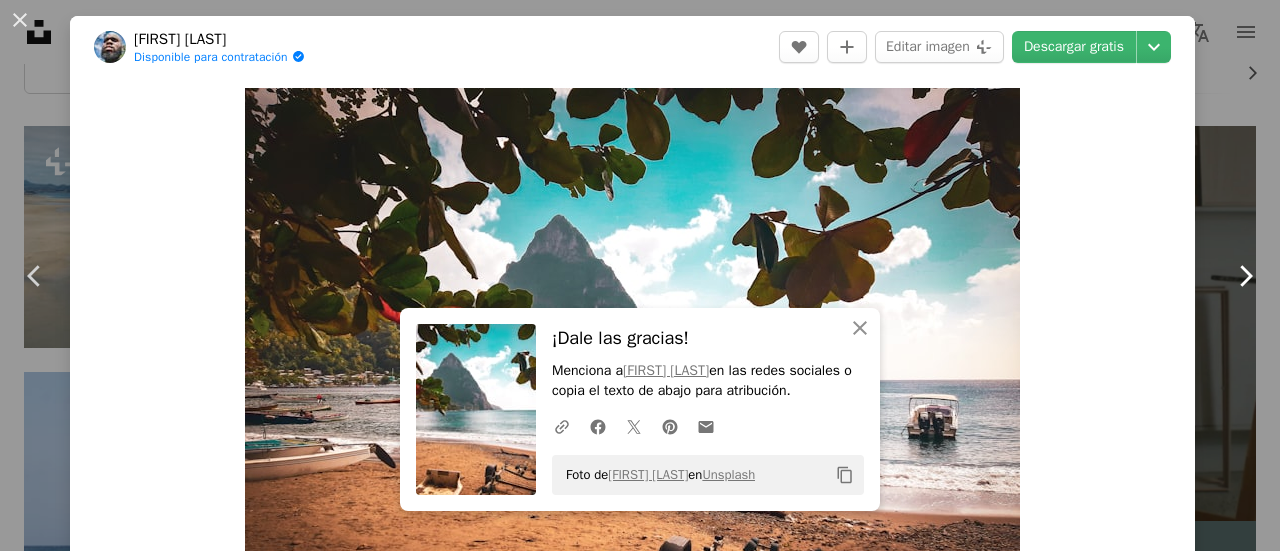 click 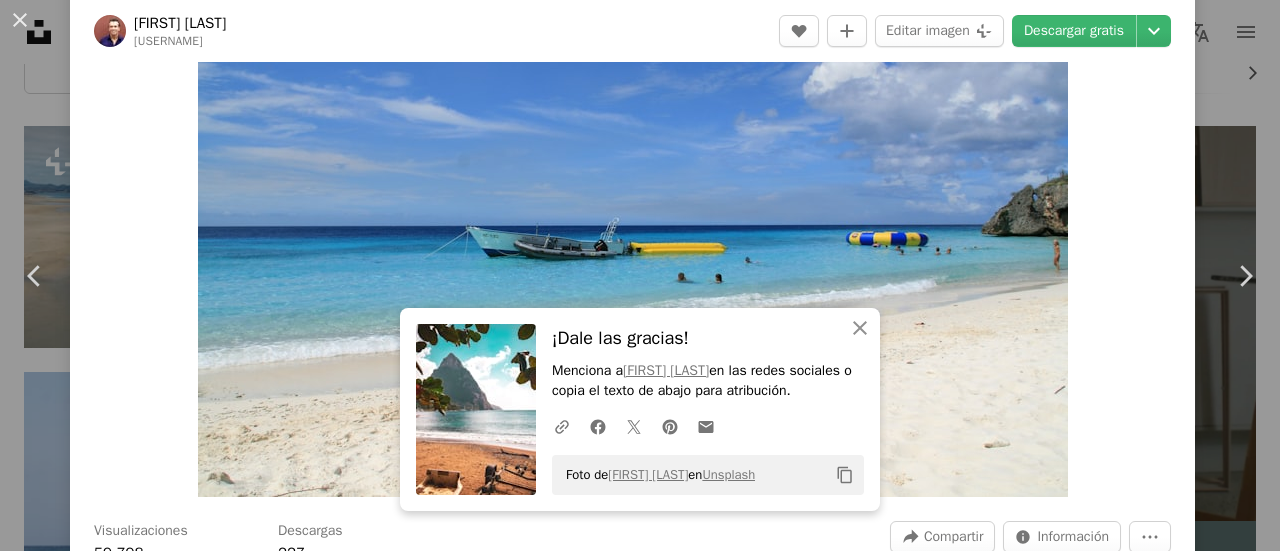 scroll, scrollTop: 200, scrollLeft: 0, axis: vertical 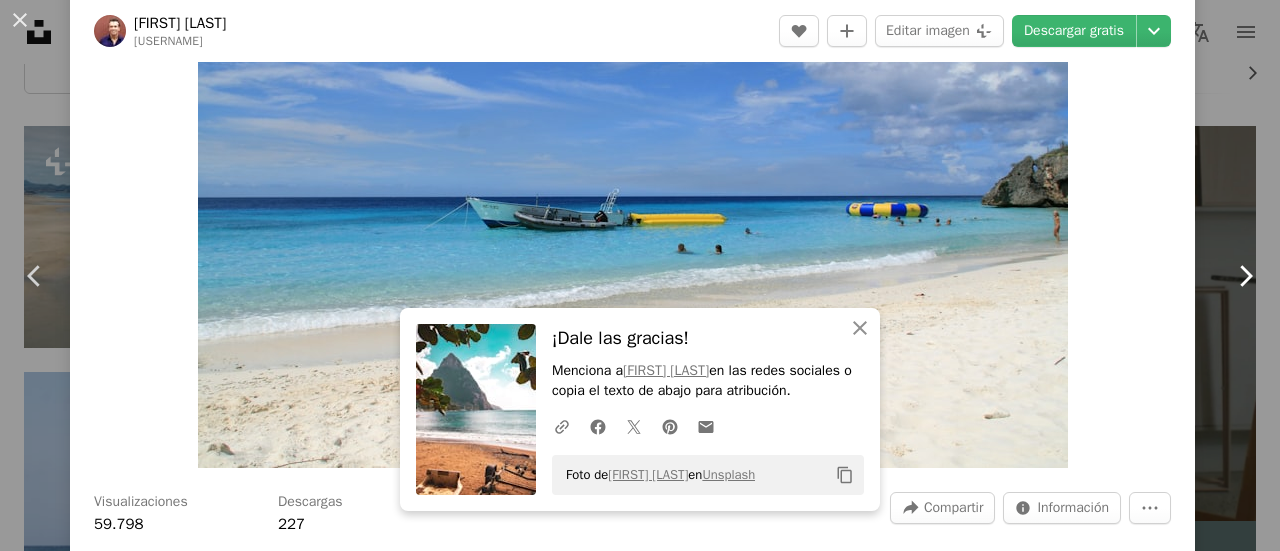 click 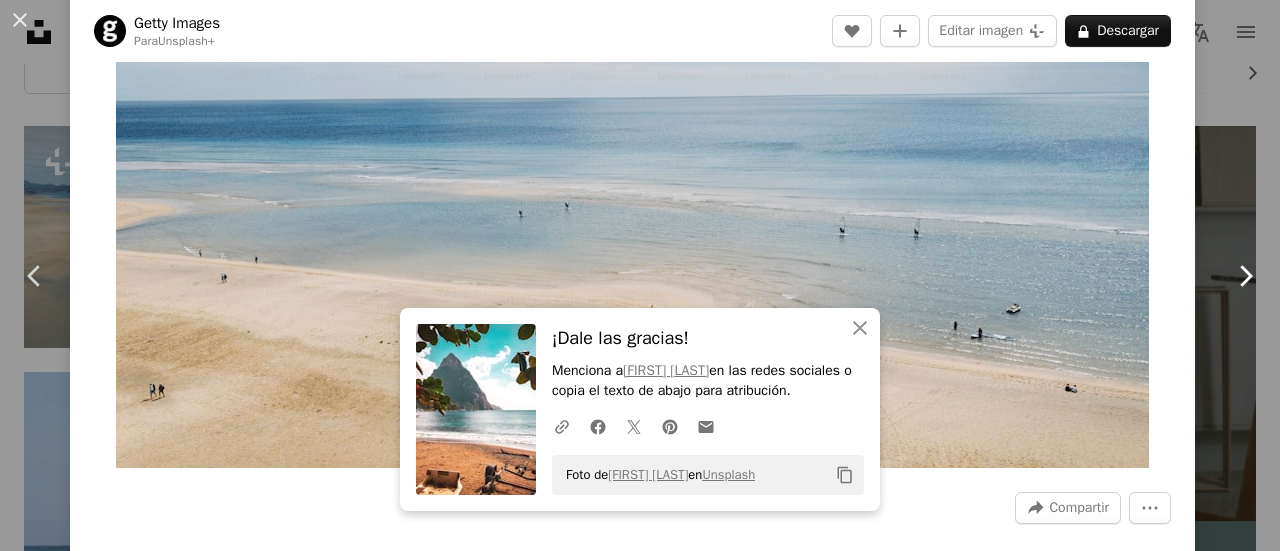 scroll, scrollTop: 0, scrollLeft: 0, axis: both 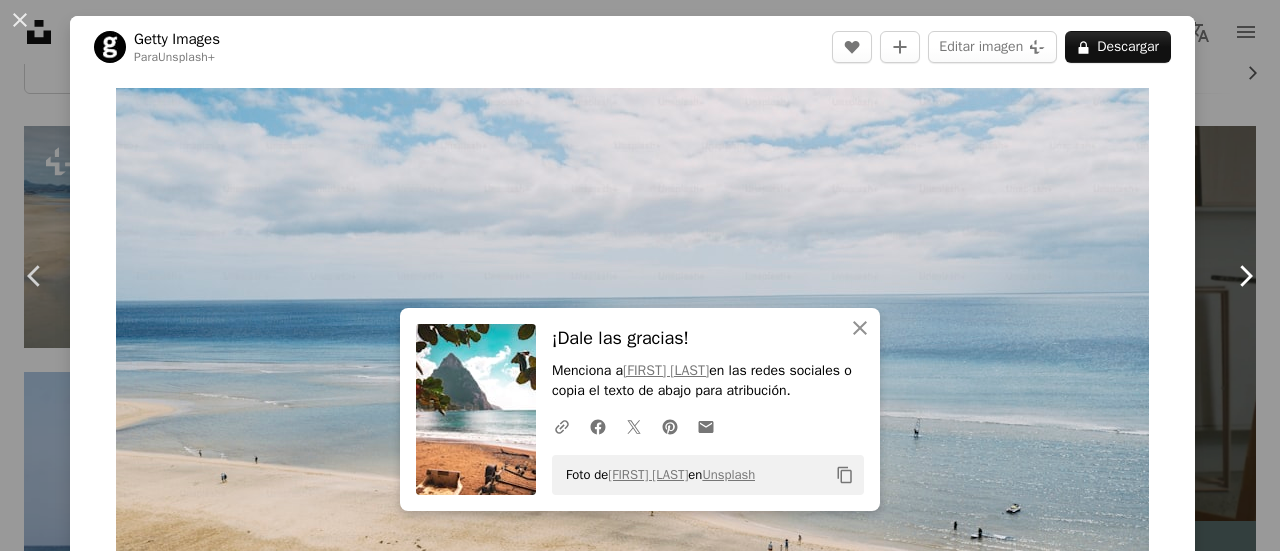 click 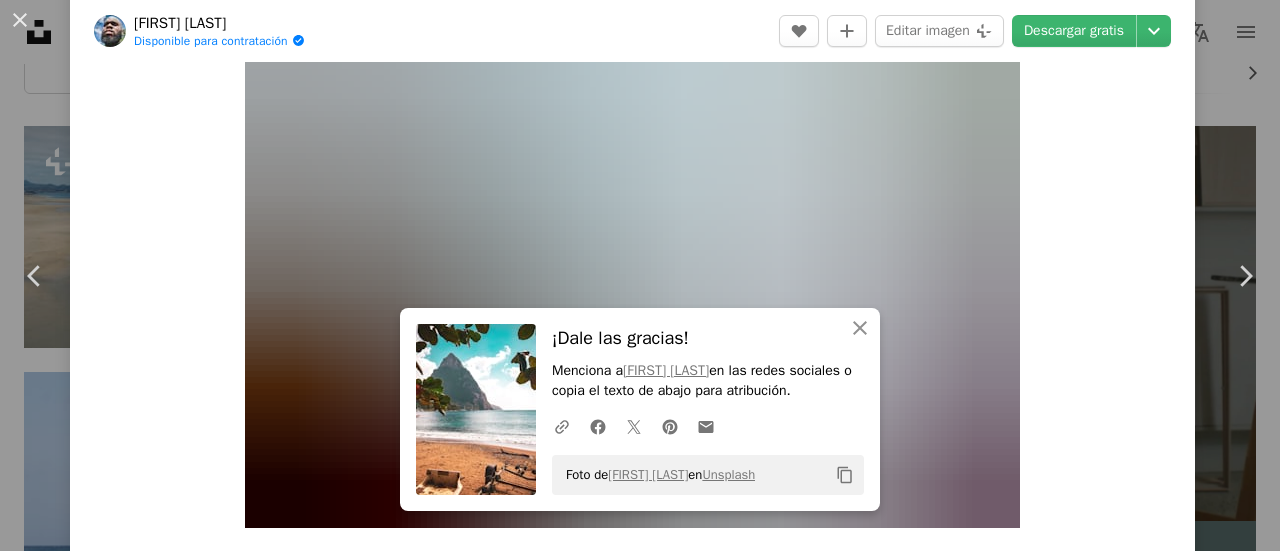 scroll, scrollTop: 200, scrollLeft: 0, axis: vertical 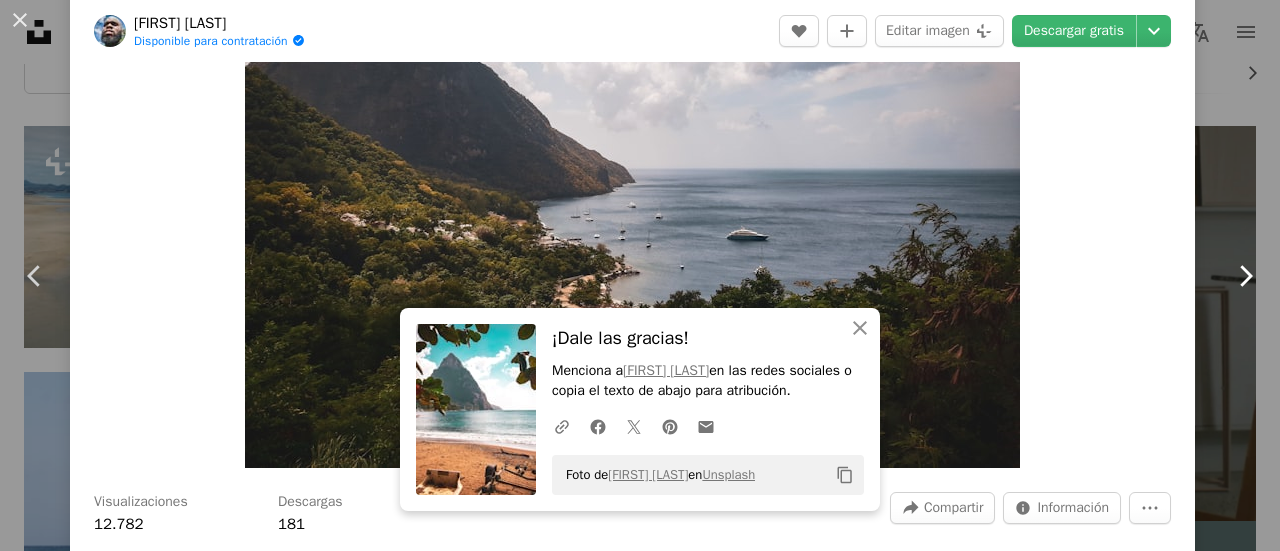 click on "Chevron right" 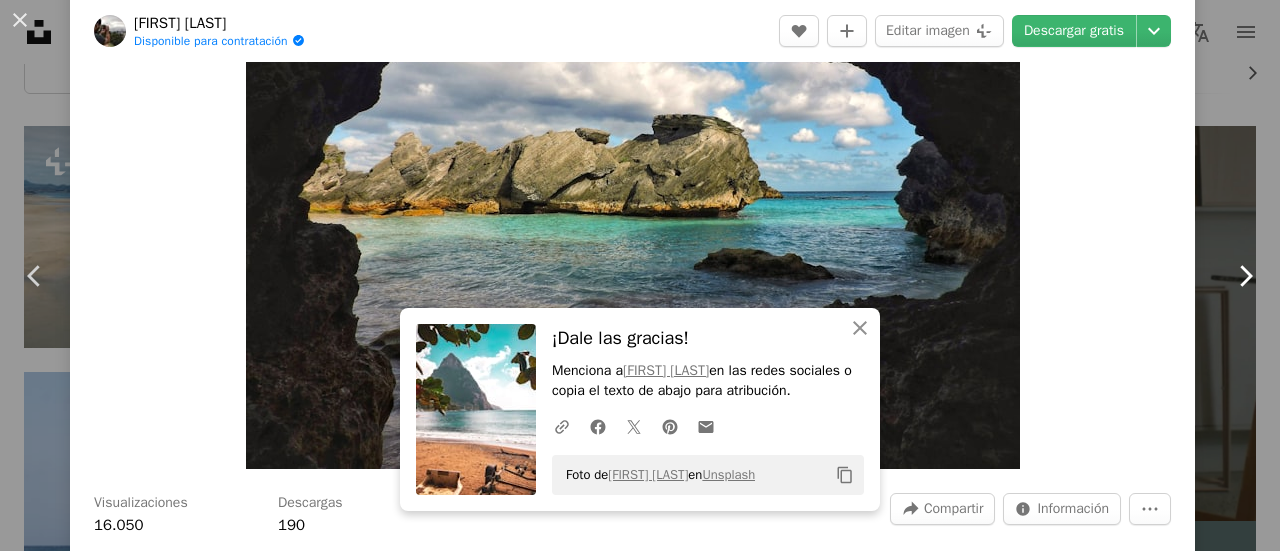 scroll, scrollTop: 0, scrollLeft: 0, axis: both 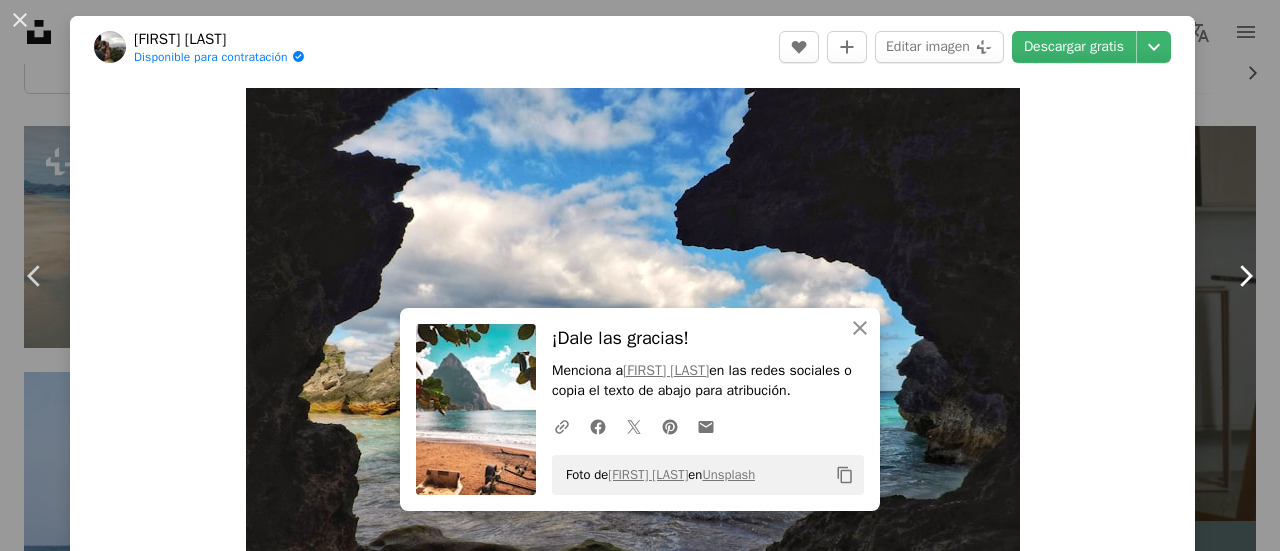 click 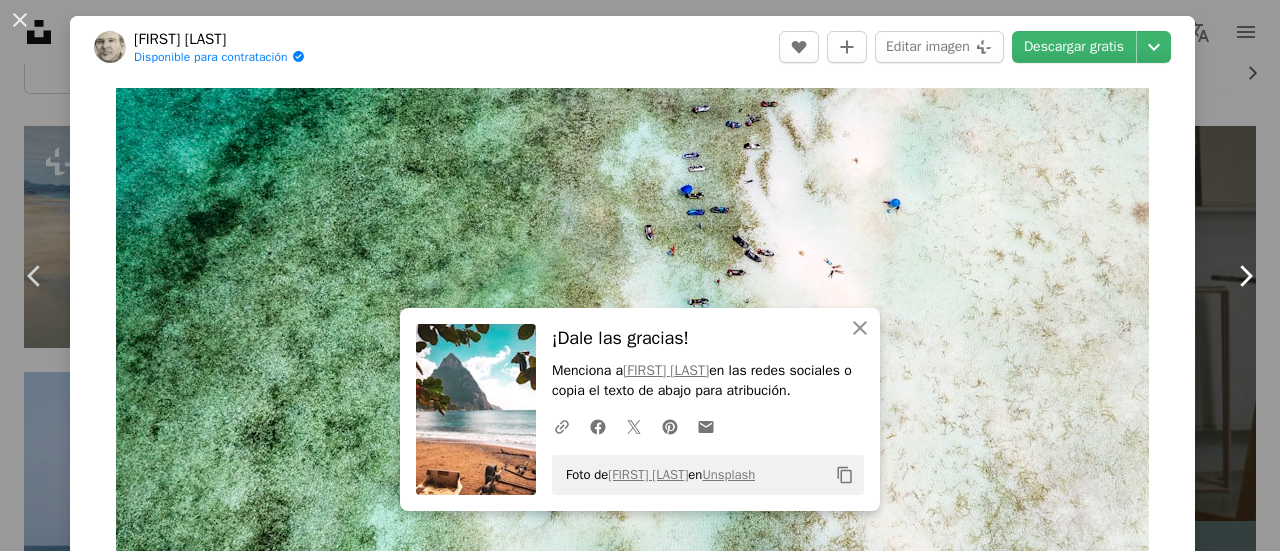 click 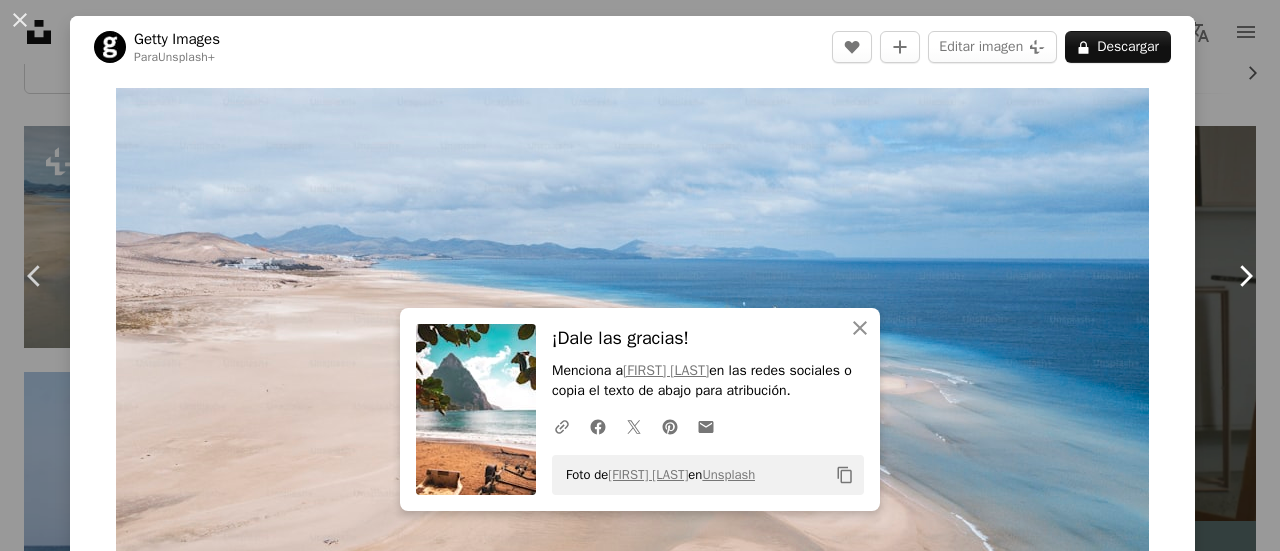 click 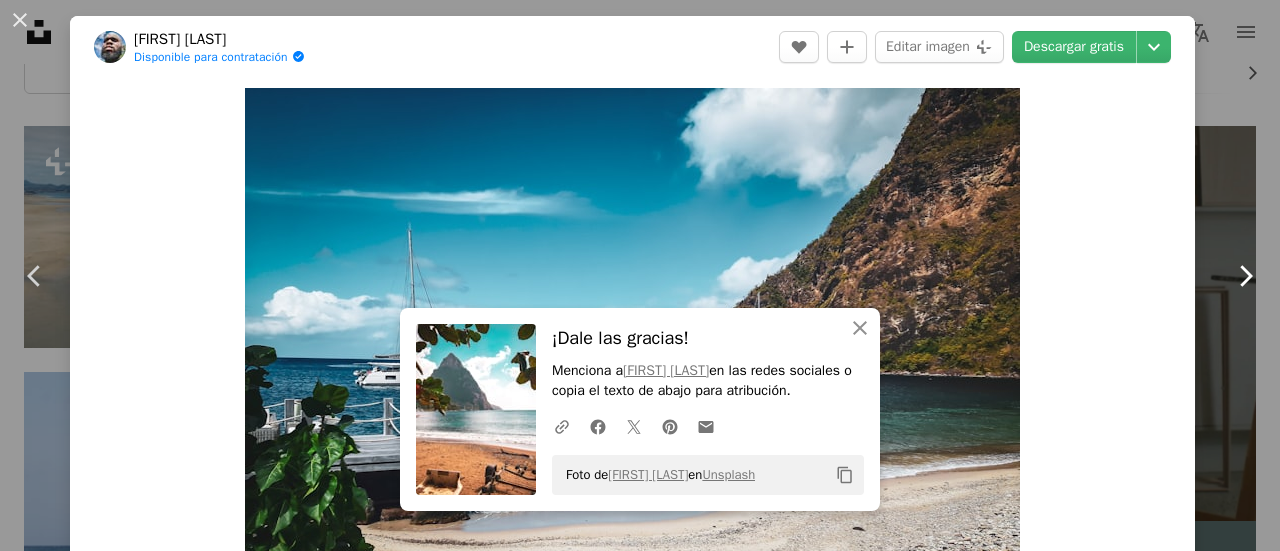 click 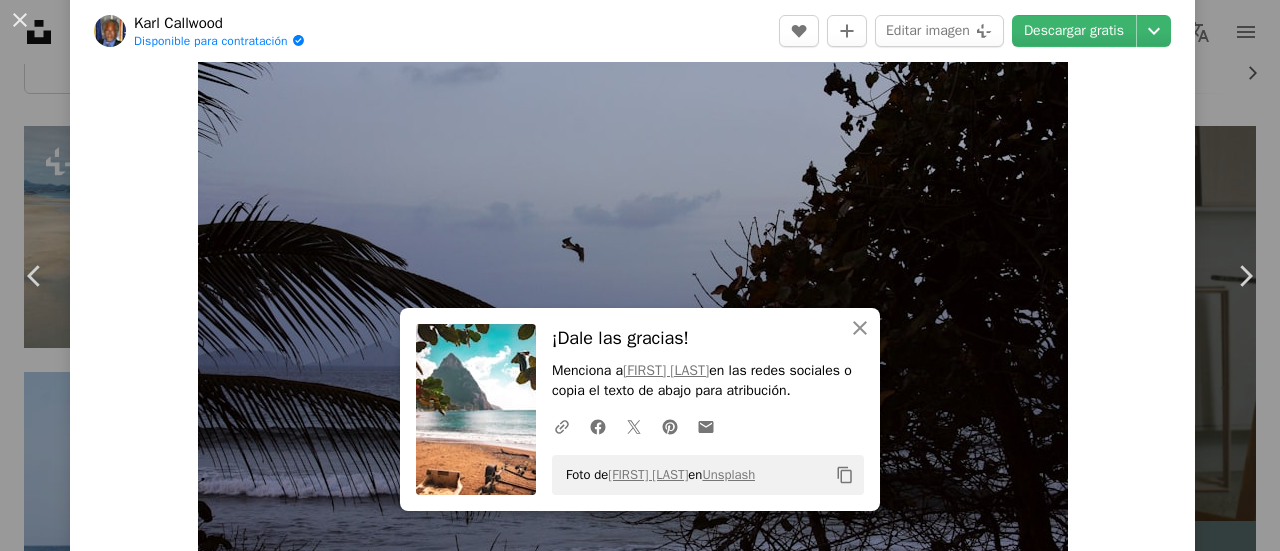 scroll, scrollTop: 0, scrollLeft: 0, axis: both 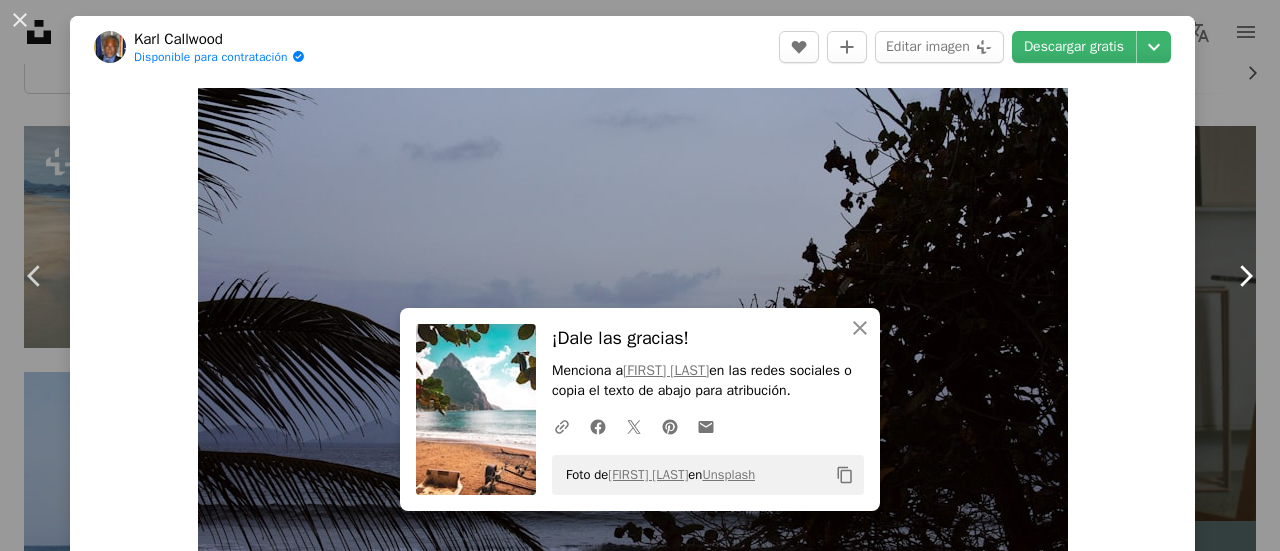 click on "Chevron right" 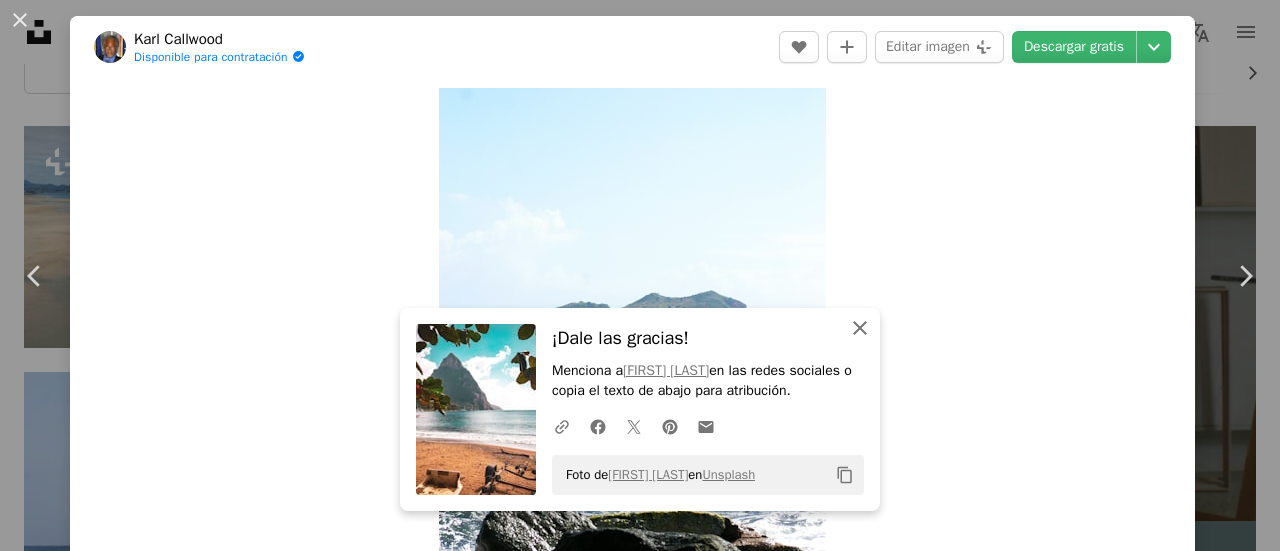 click on "An X shape" 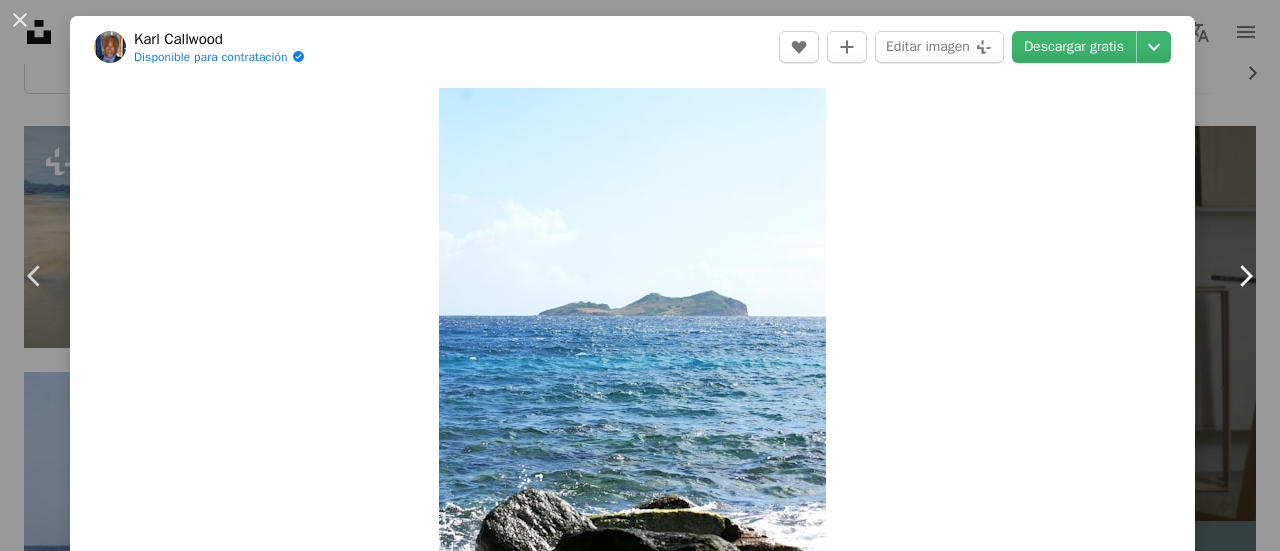 click on "Chevron right" 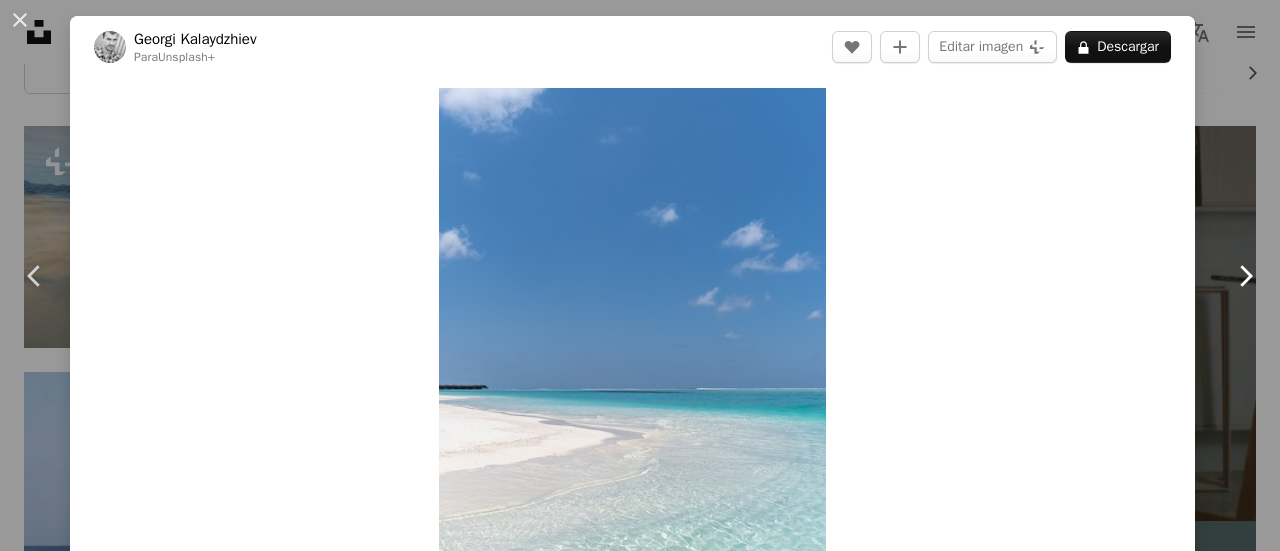 click on "Chevron right" 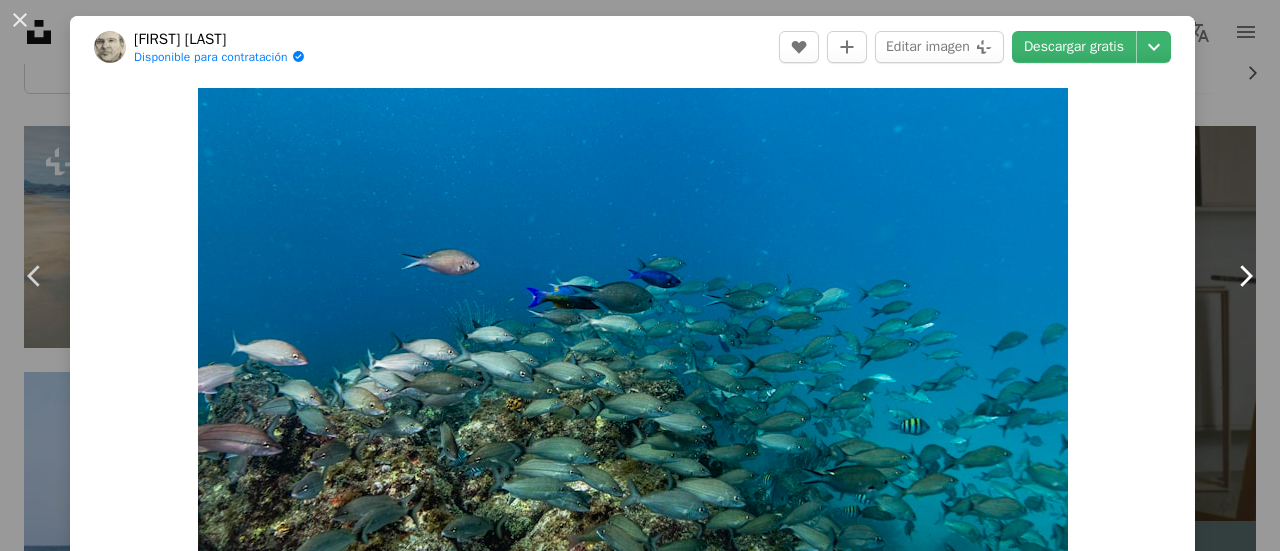 click on "Chevron right" 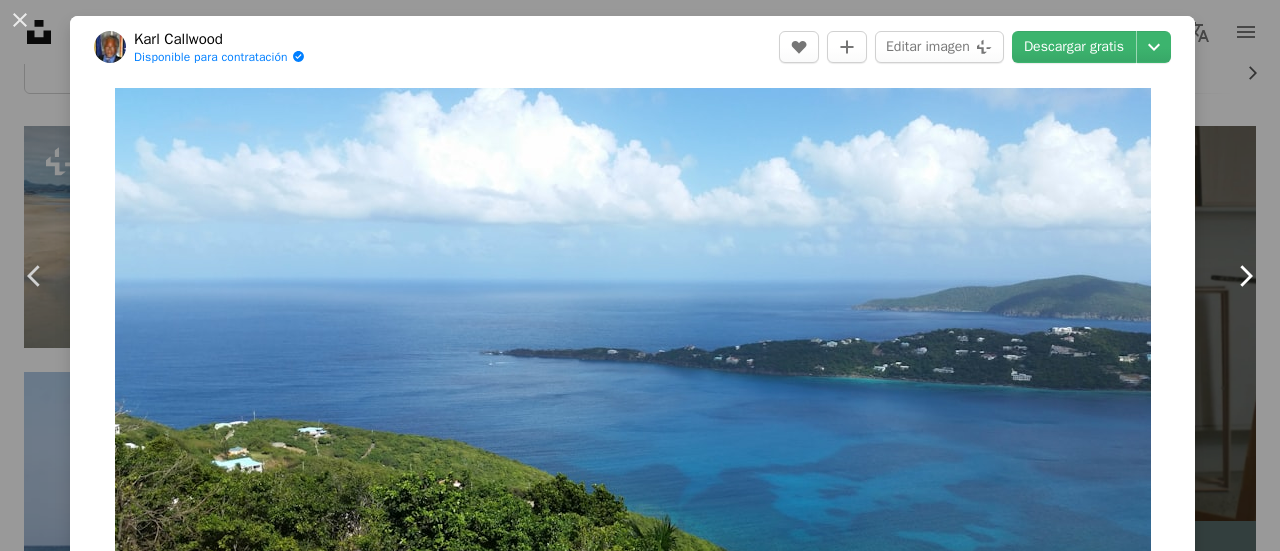 click 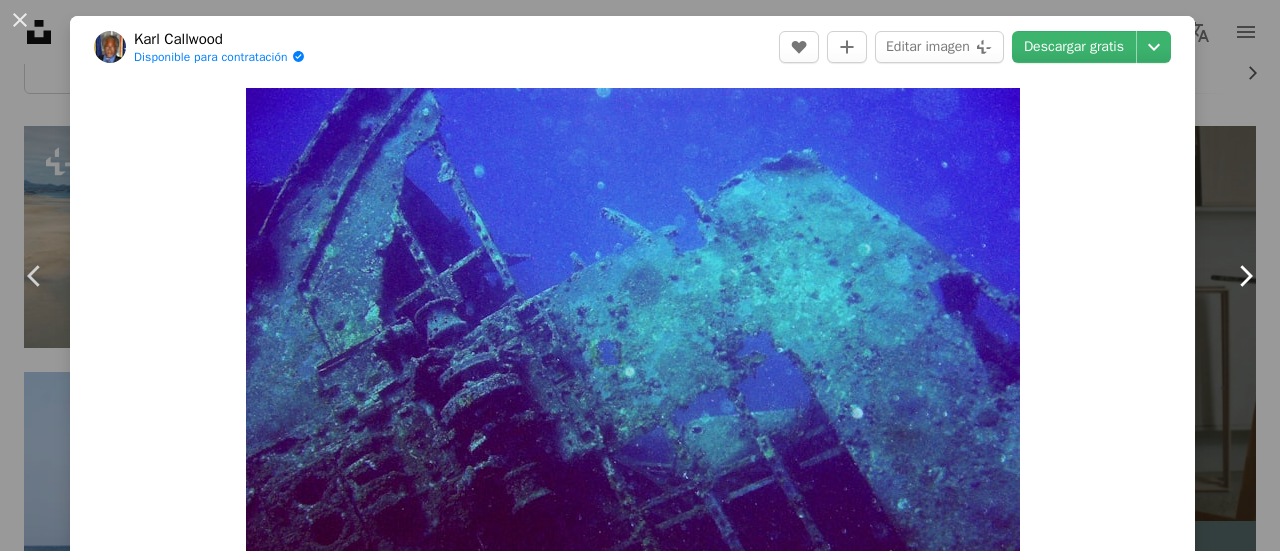click 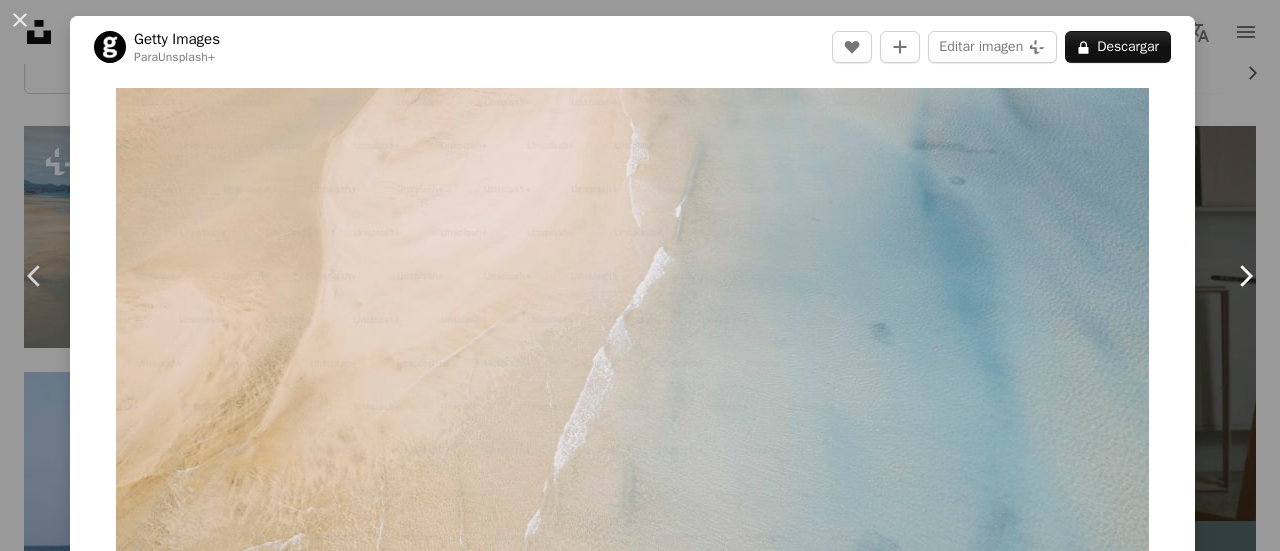 click on "Chevron right" 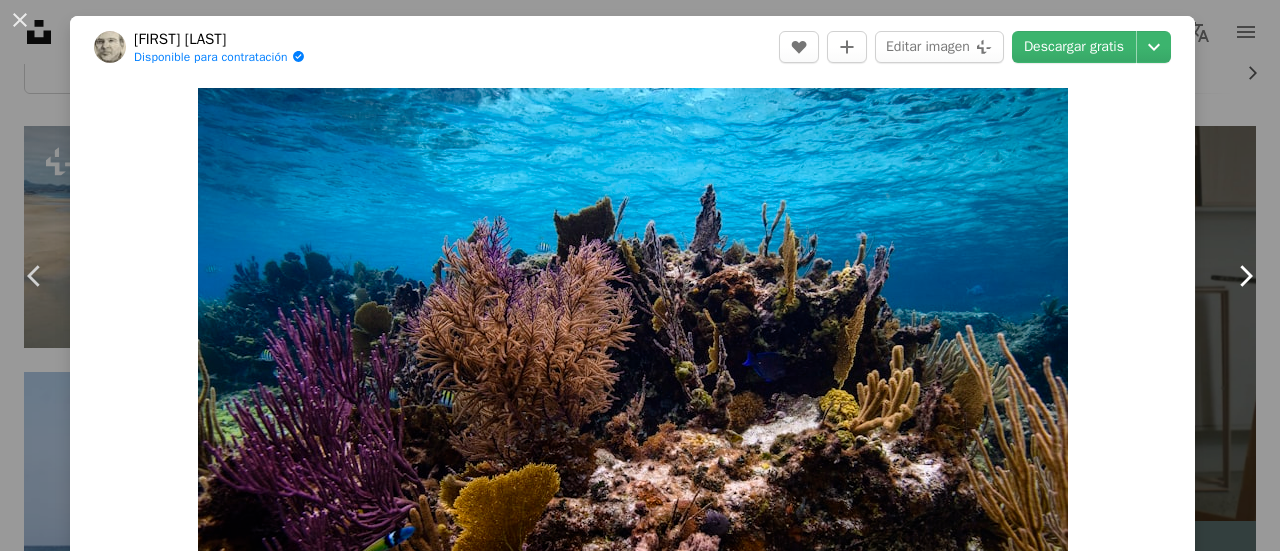 click on "Chevron right" 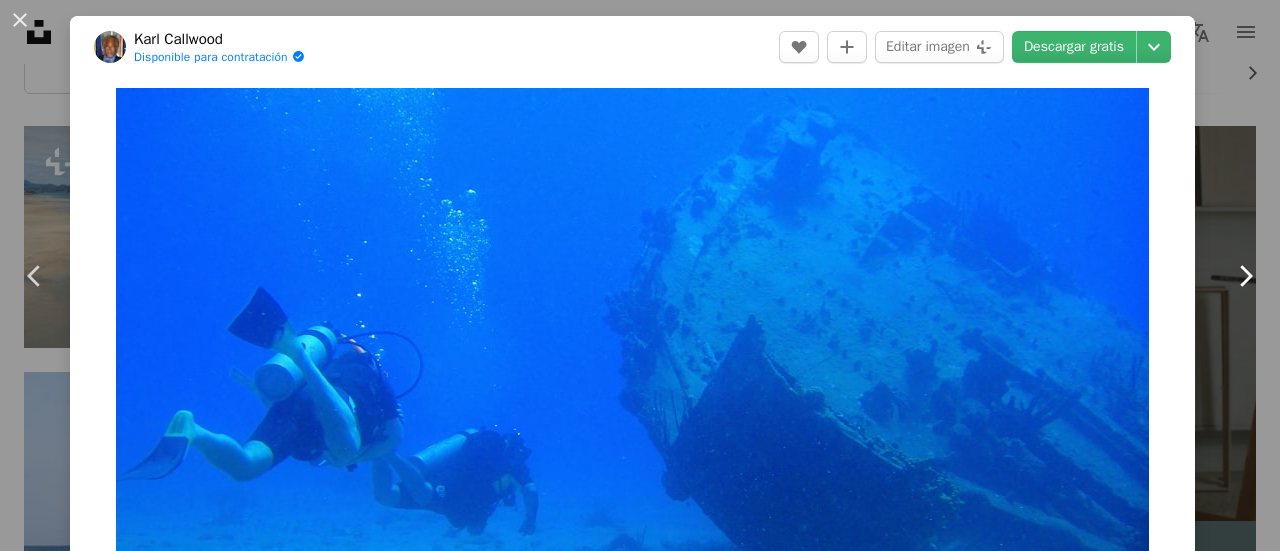 click on "Chevron right" 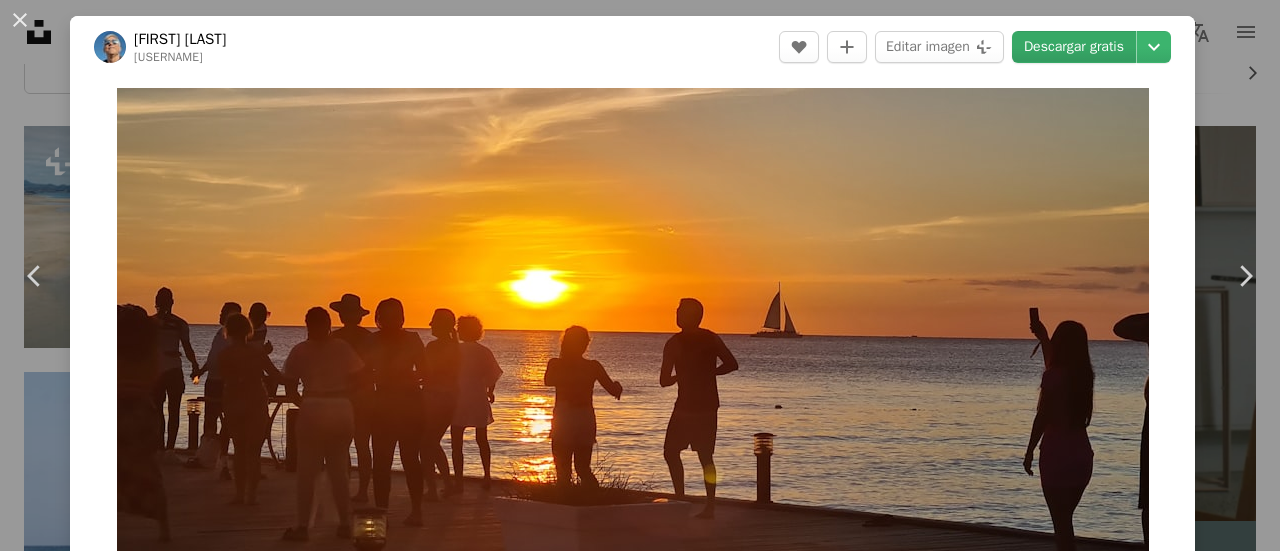 click on "Descargar gratis" at bounding box center [1074, 47] 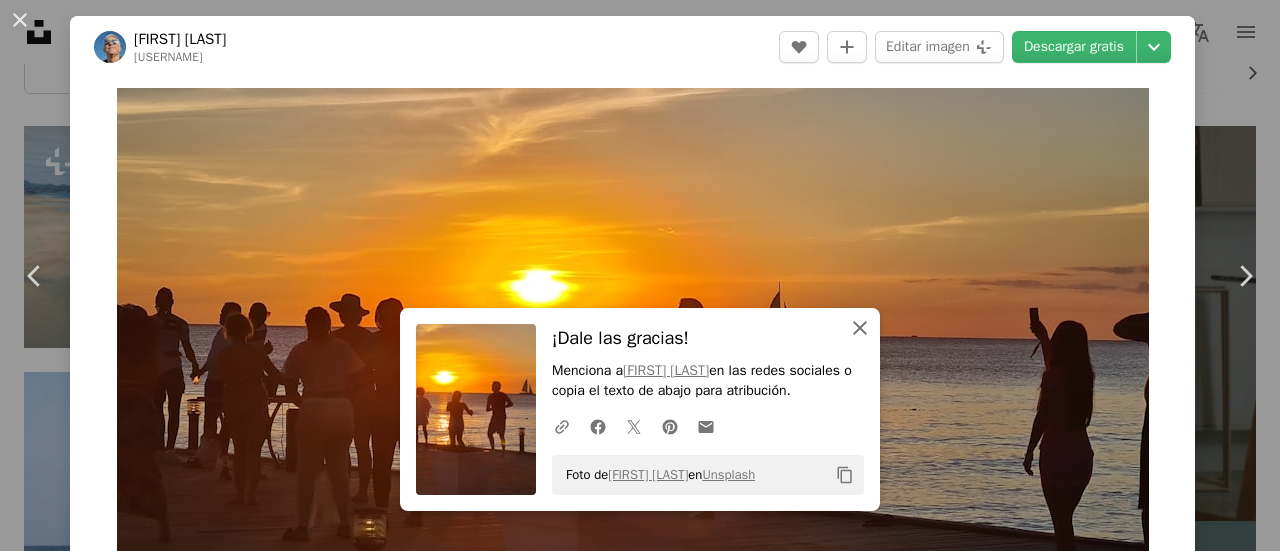 click 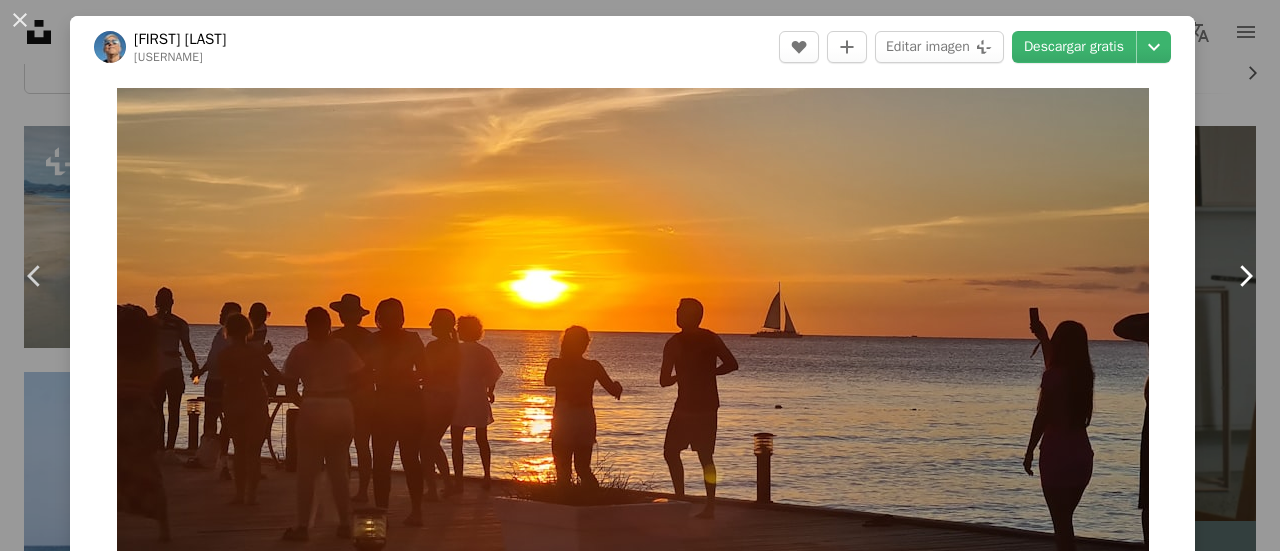 click on "Chevron right" 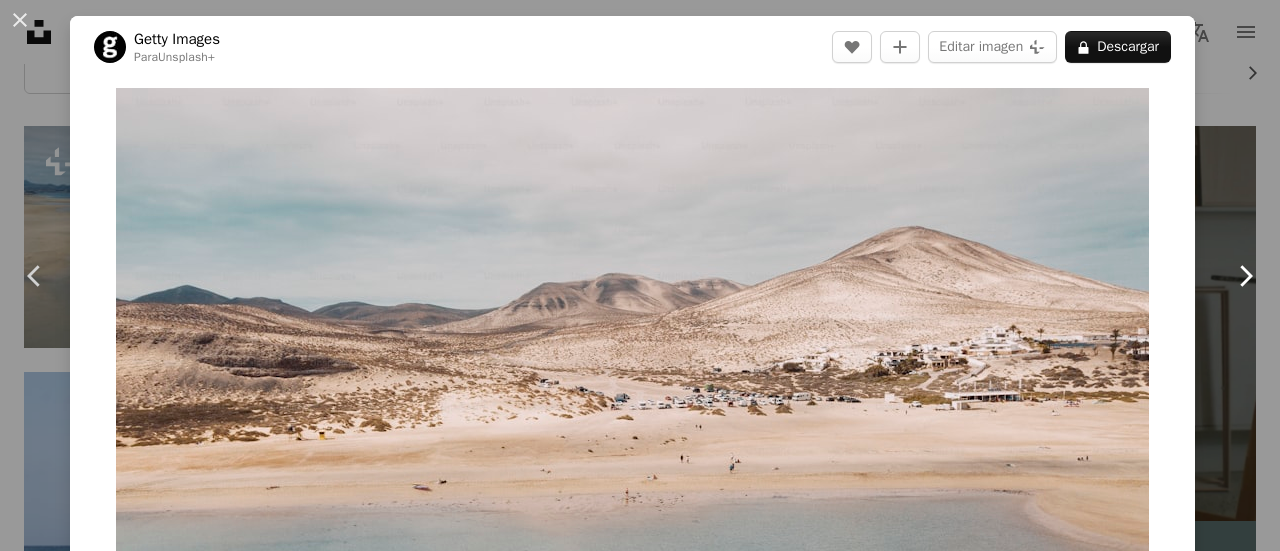 click on "Chevron right" 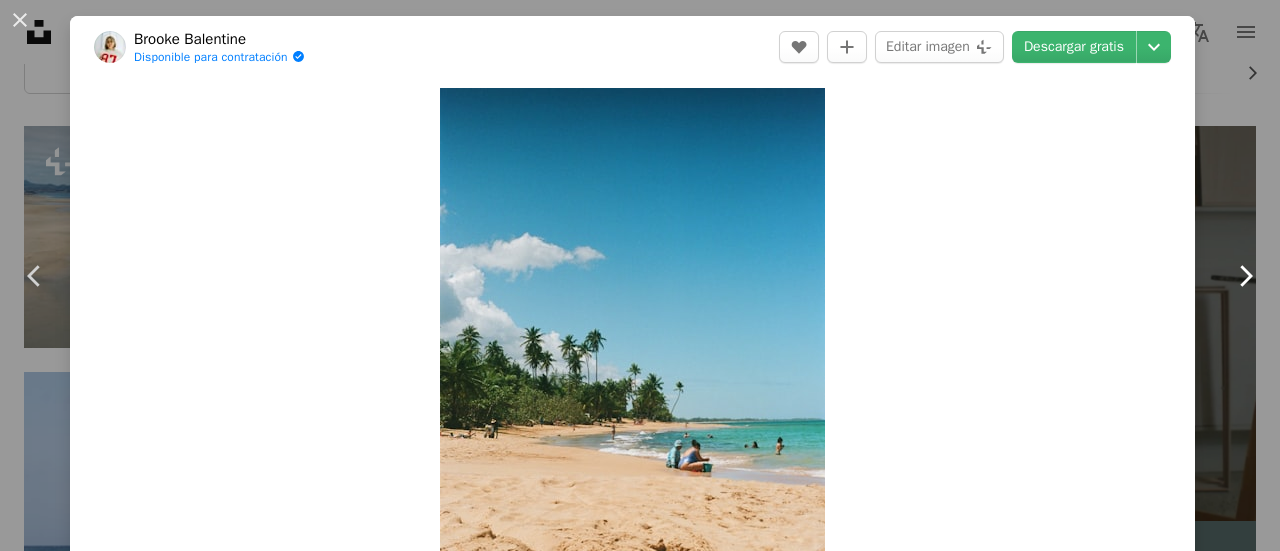click 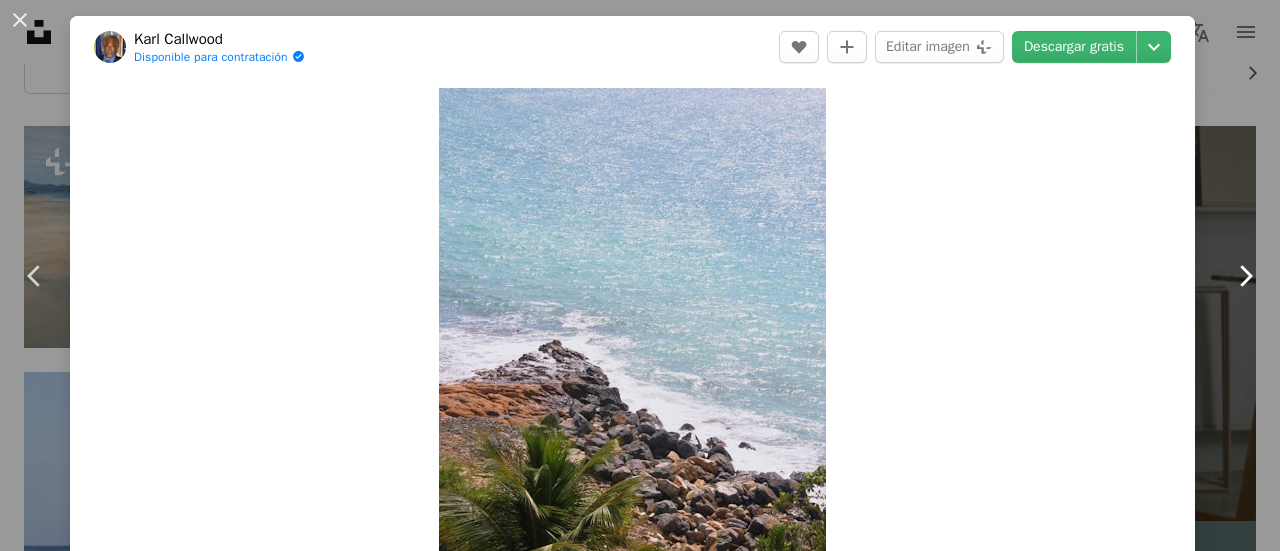 click 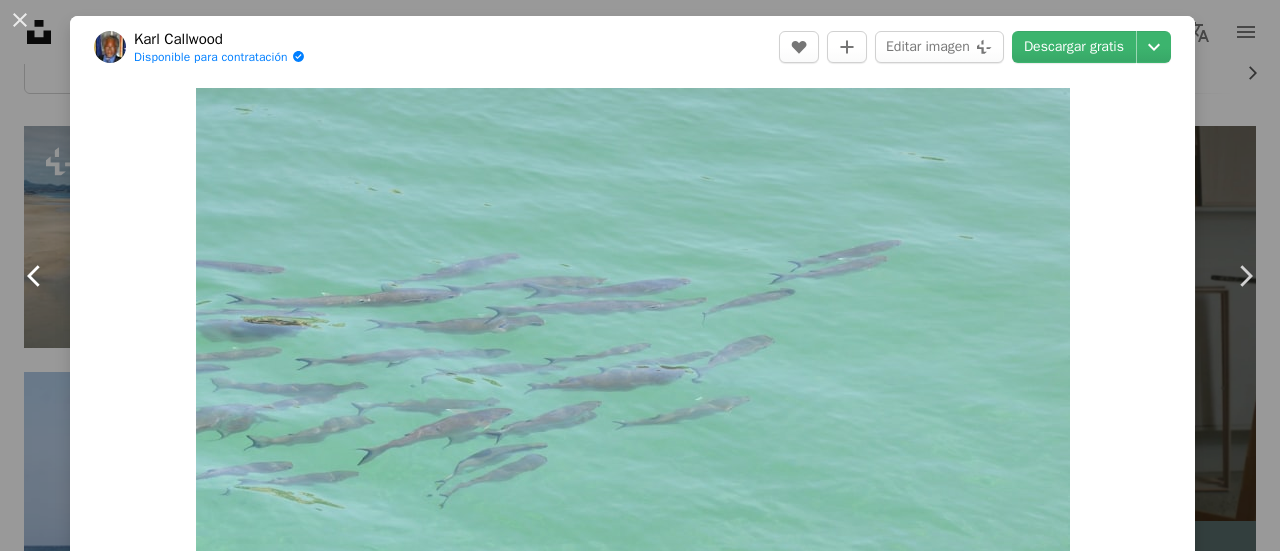 click on "Chevron left" 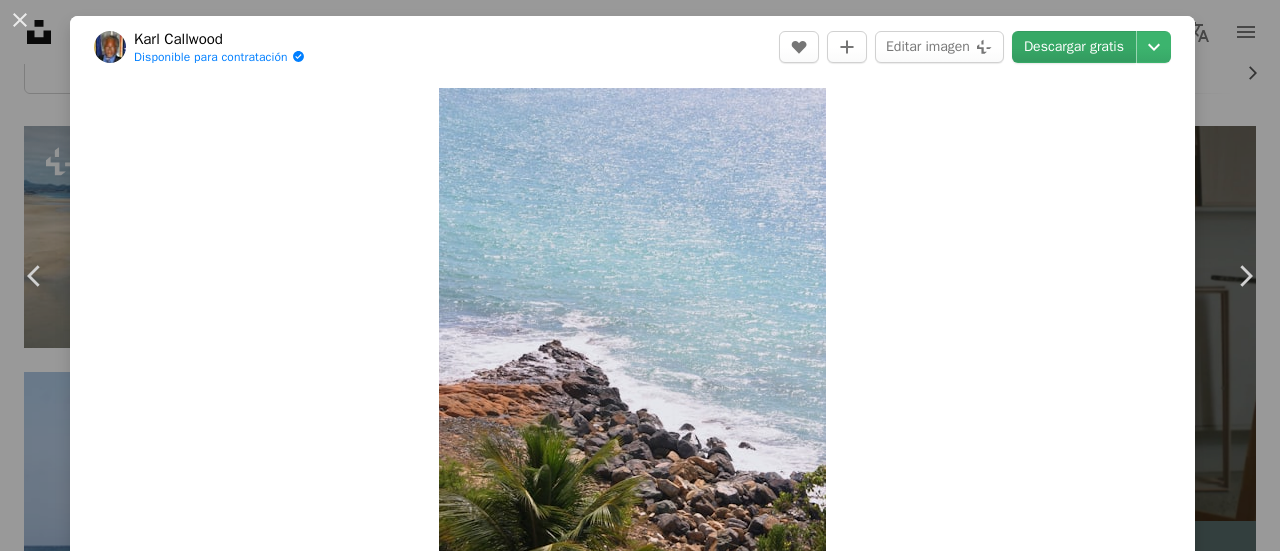 click on "Descargar gratis" at bounding box center (1074, 47) 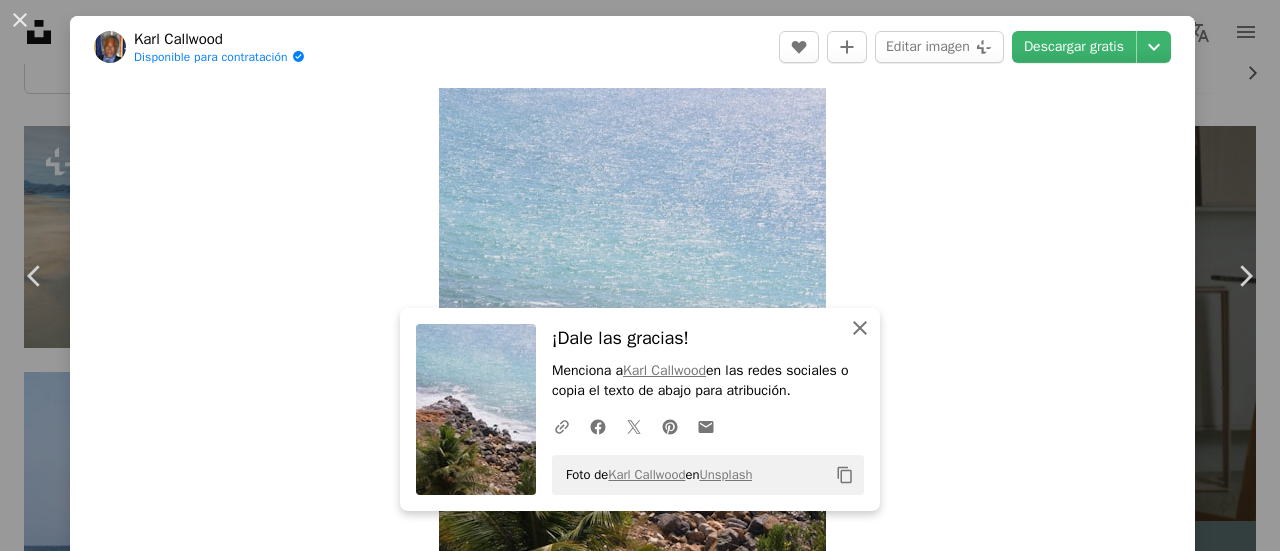 click 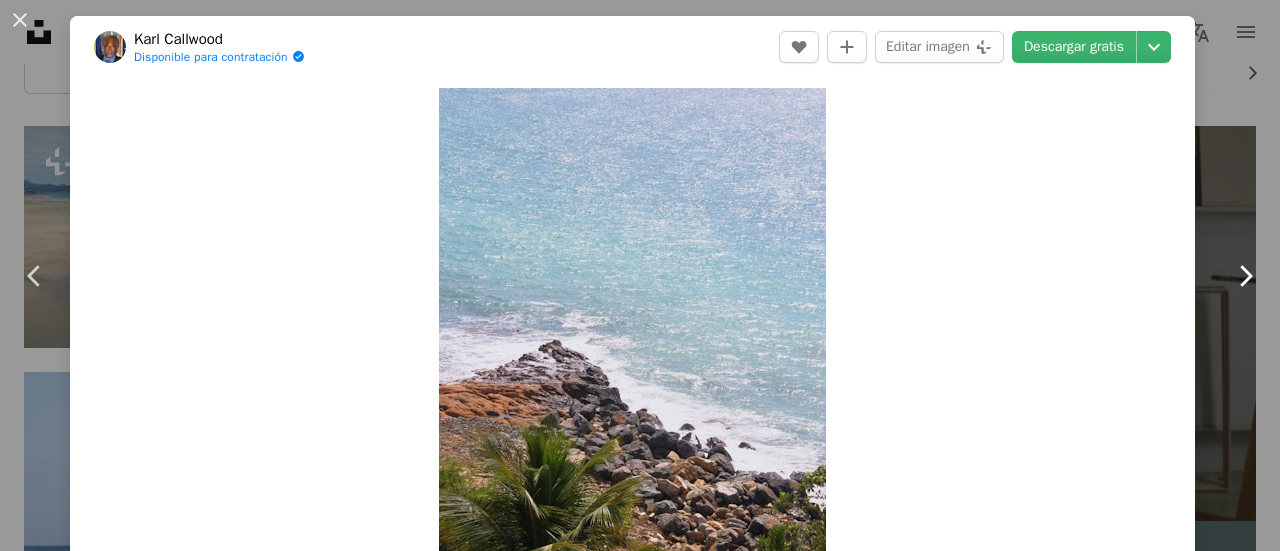 click on "Chevron right" 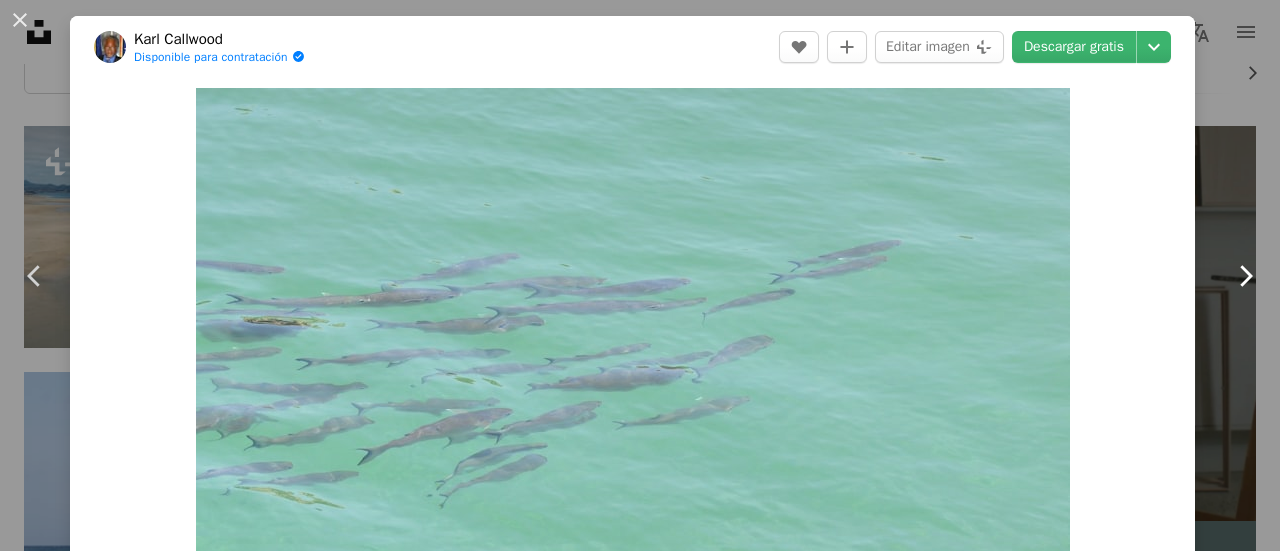 click on "Chevron right" 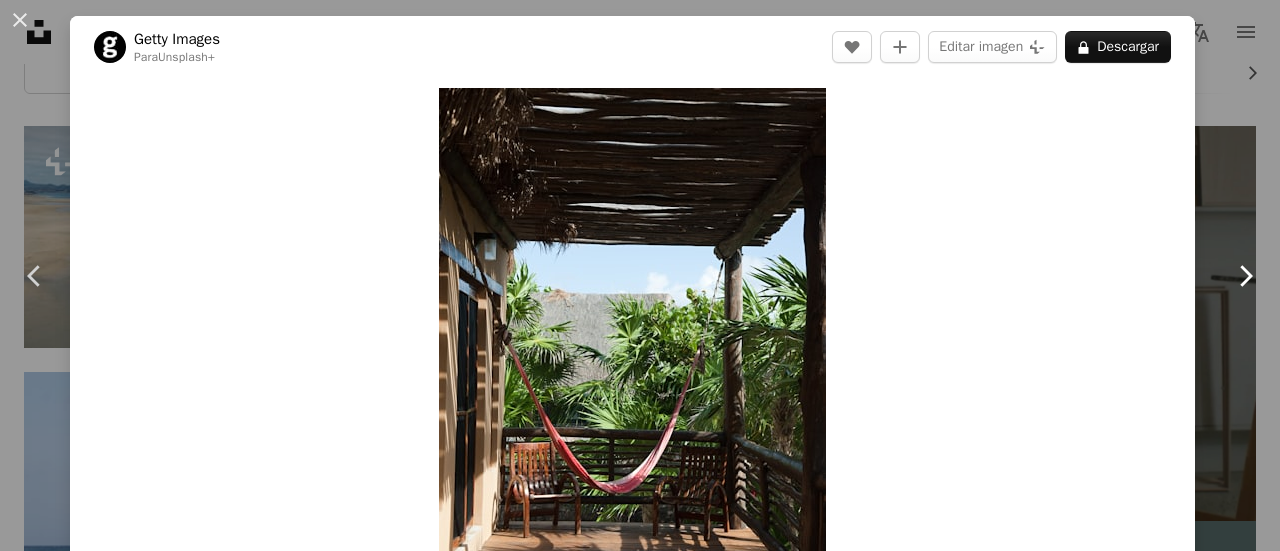 click on "Chevron right" 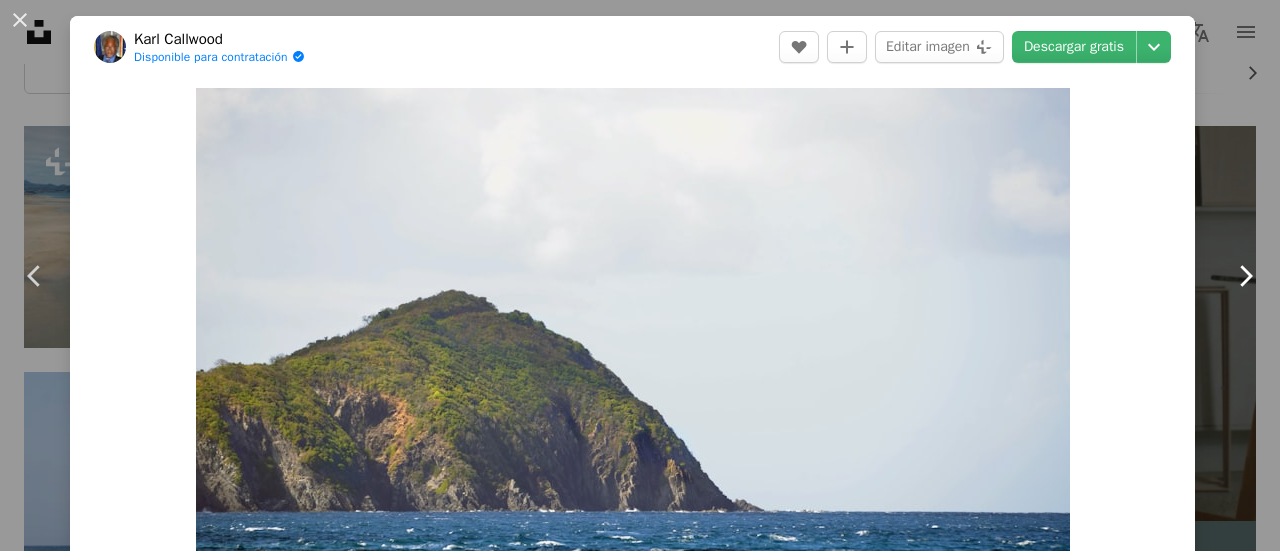 click on "Chevron right" 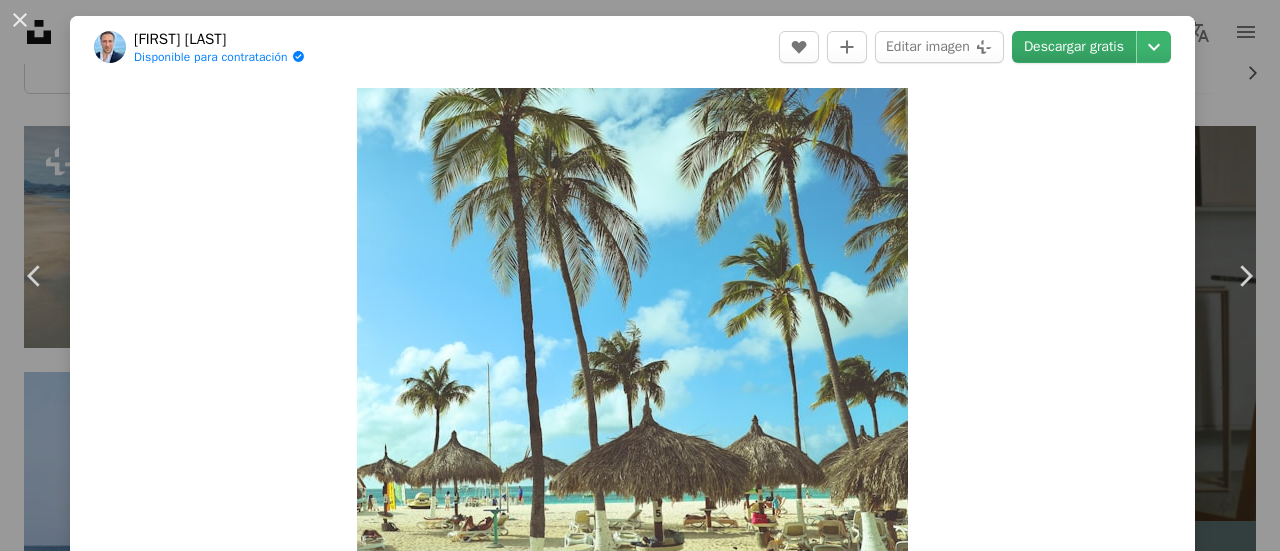 click on "Descargar gratis" at bounding box center [1074, 47] 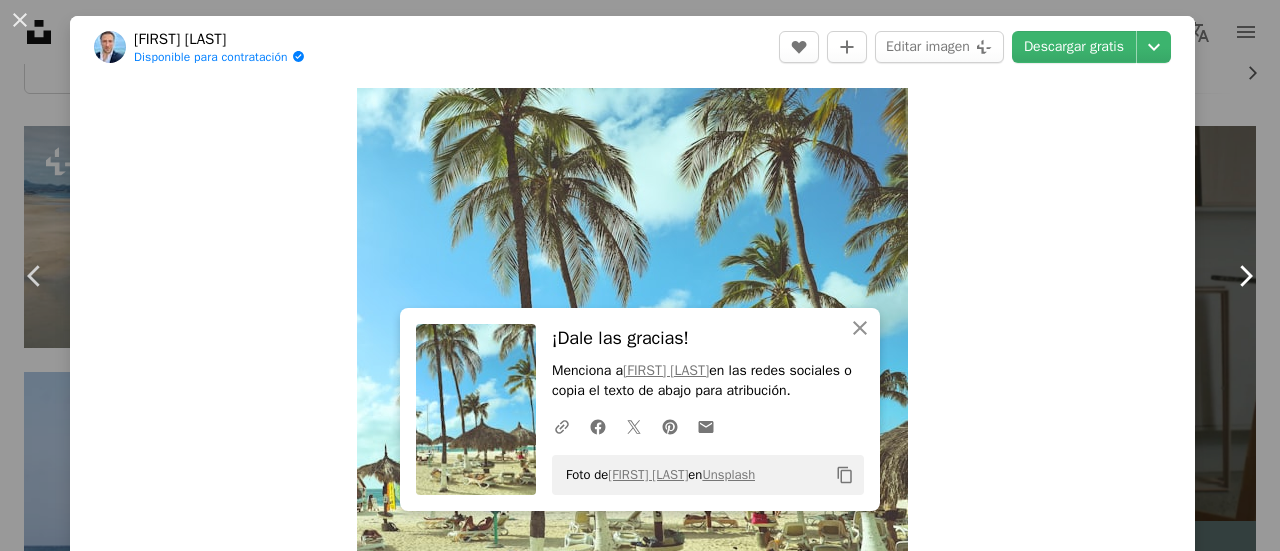 click on "Chevron right" 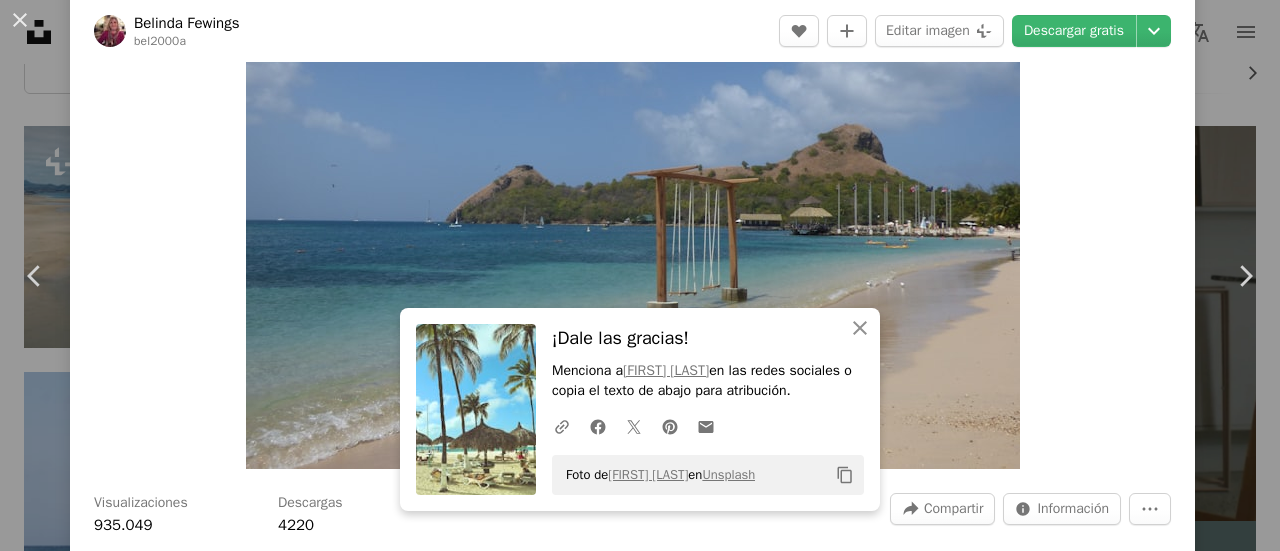 scroll, scrollTop: 300, scrollLeft: 0, axis: vertical 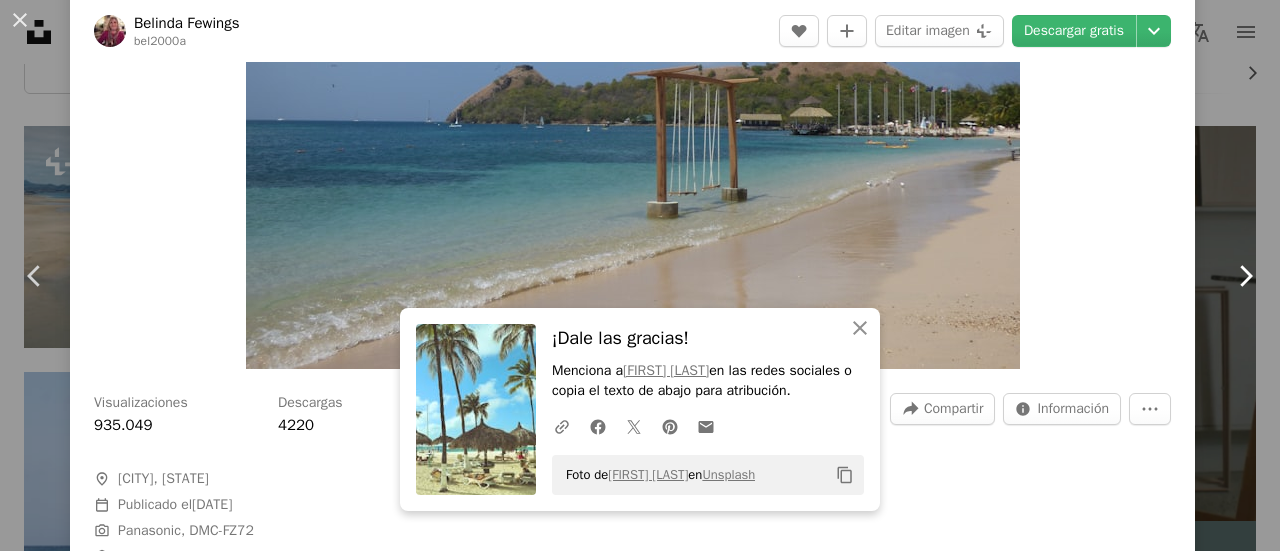 click 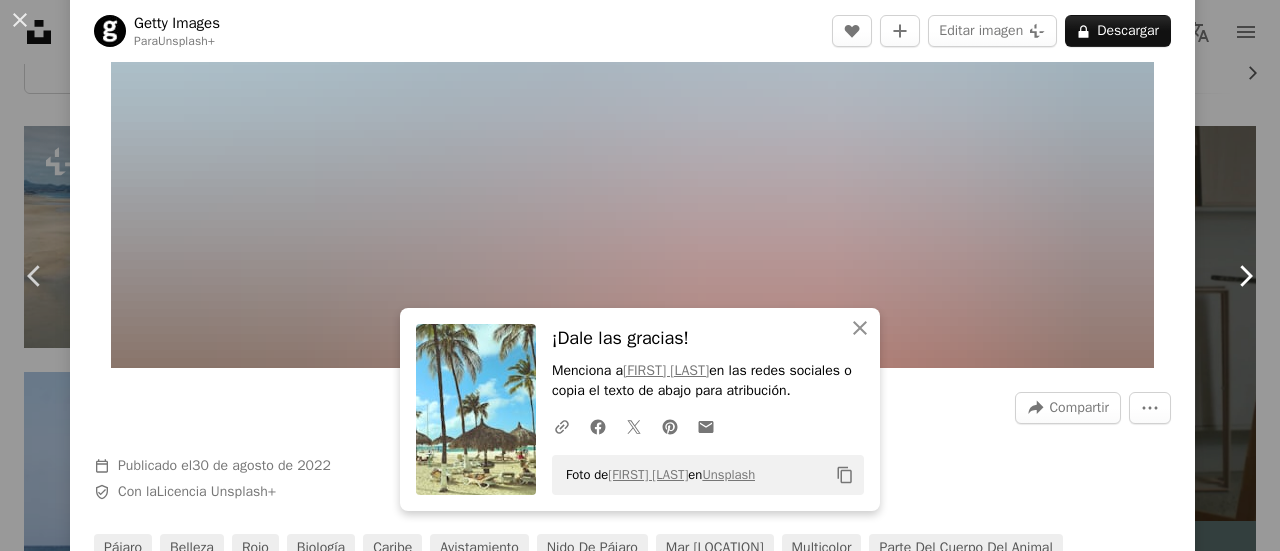 scroll, scrollTop: 0, scrollLeft: 0, axis: both 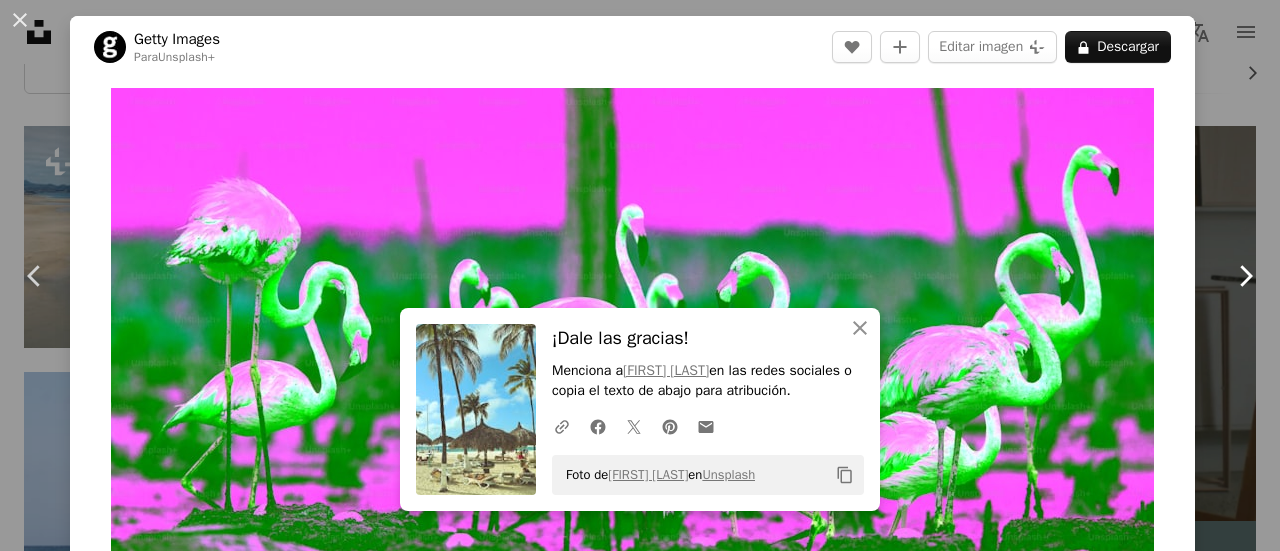 click 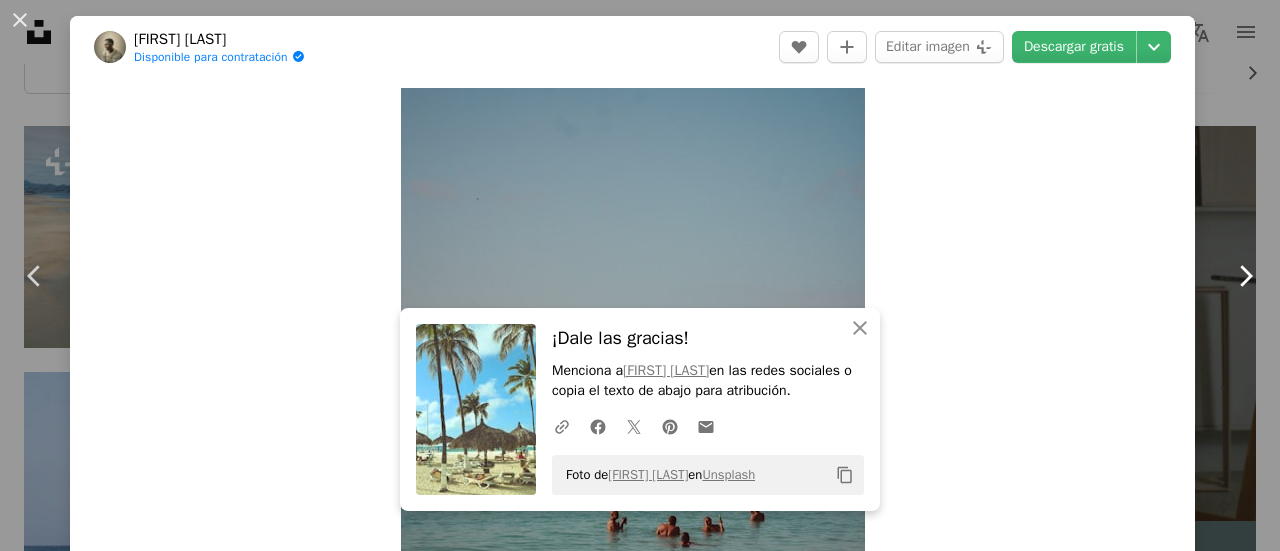 click 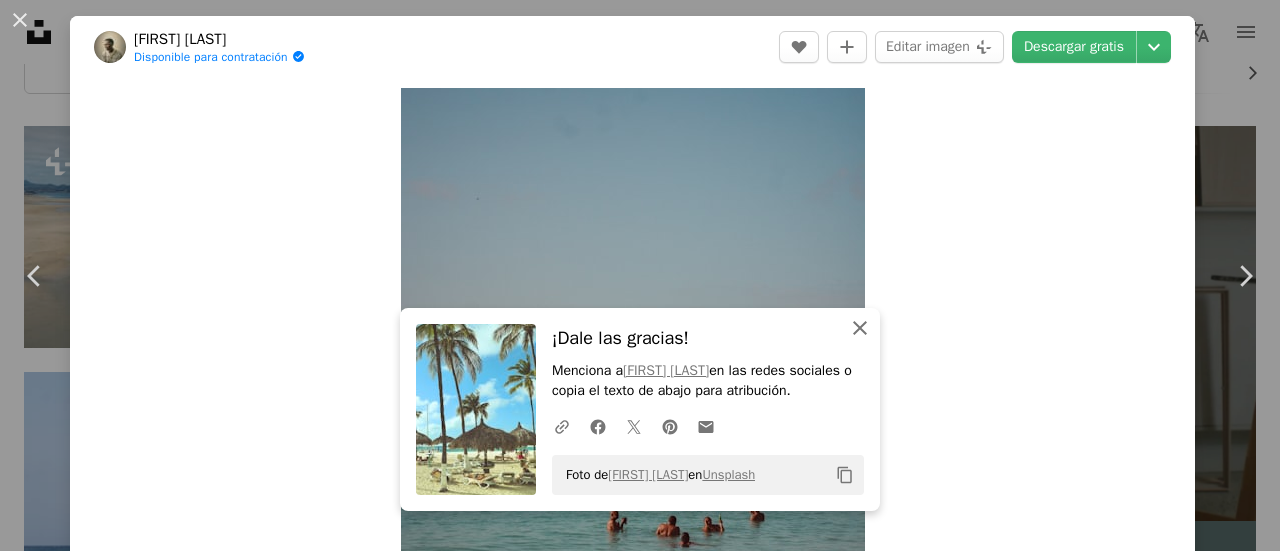 click on "An X shape" 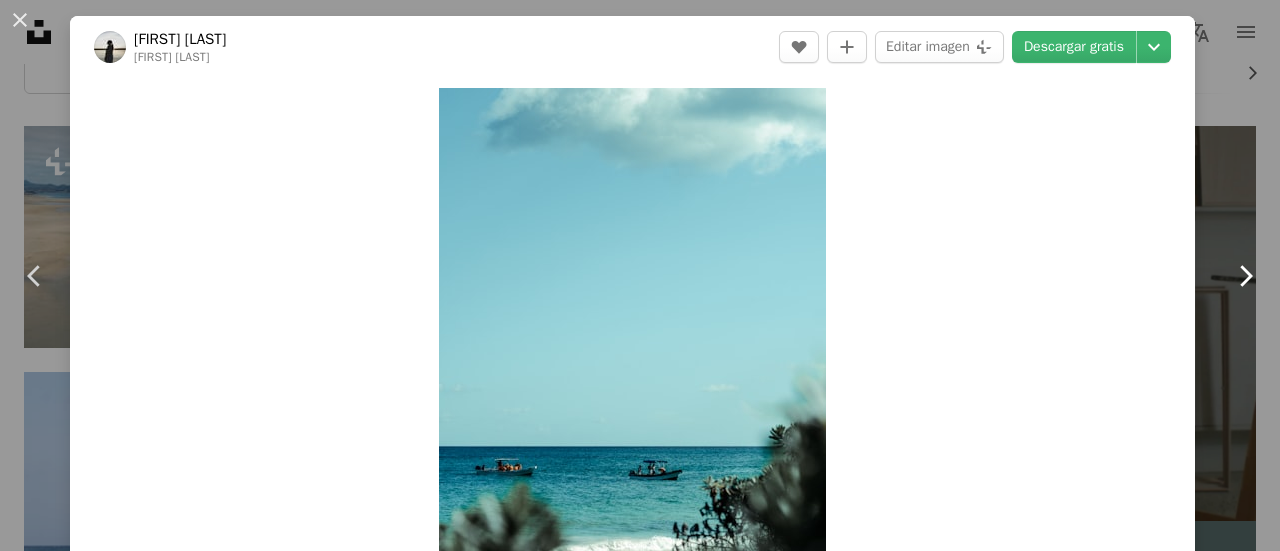 click on "Chevron right" 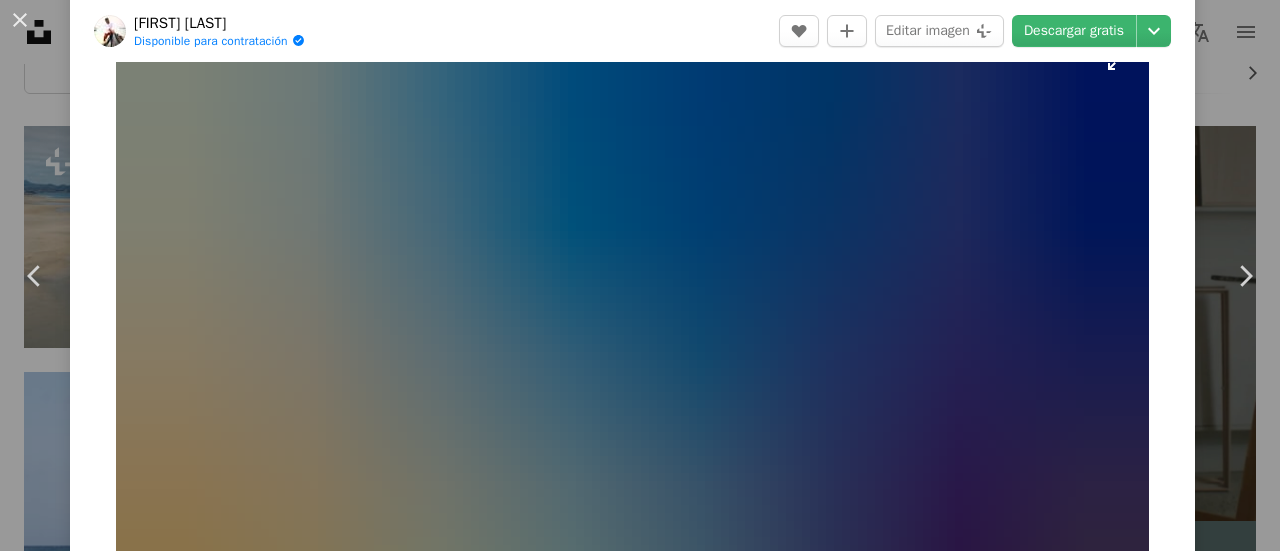 scroll, scrollTop: 100, scrollLeft: 0, axis: vertical 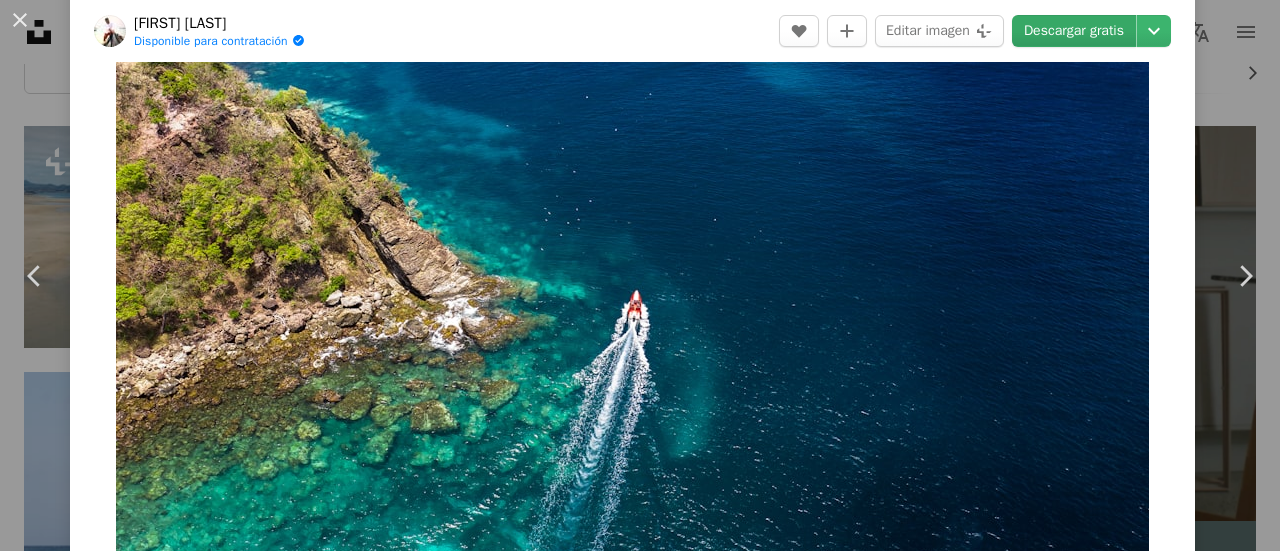 click on "Descargar gratis" at bounding box center [1074, 31] 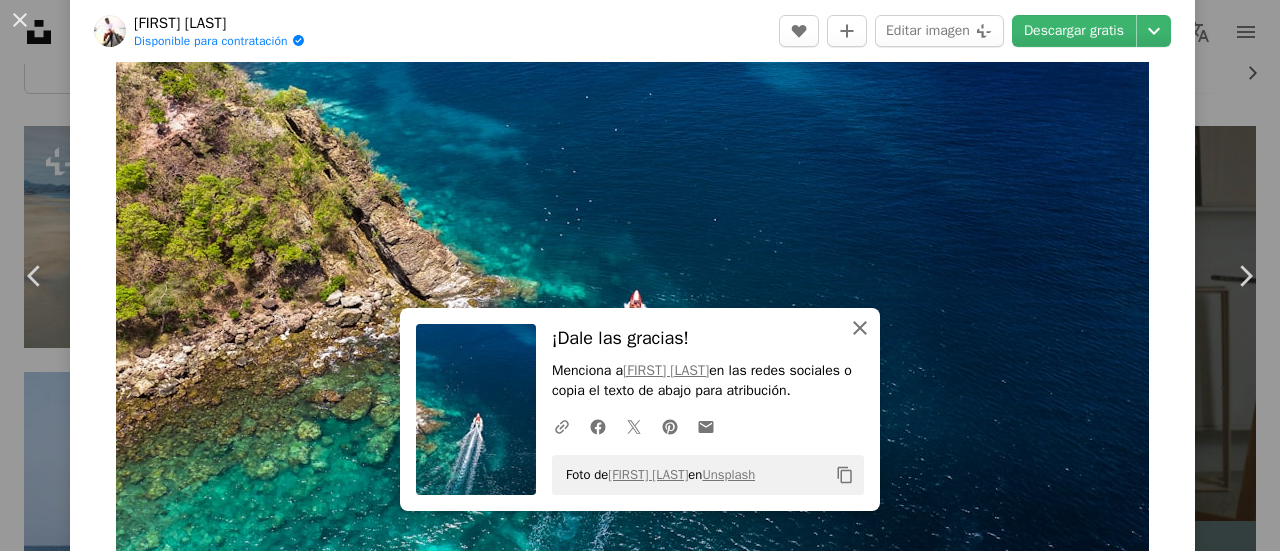 click 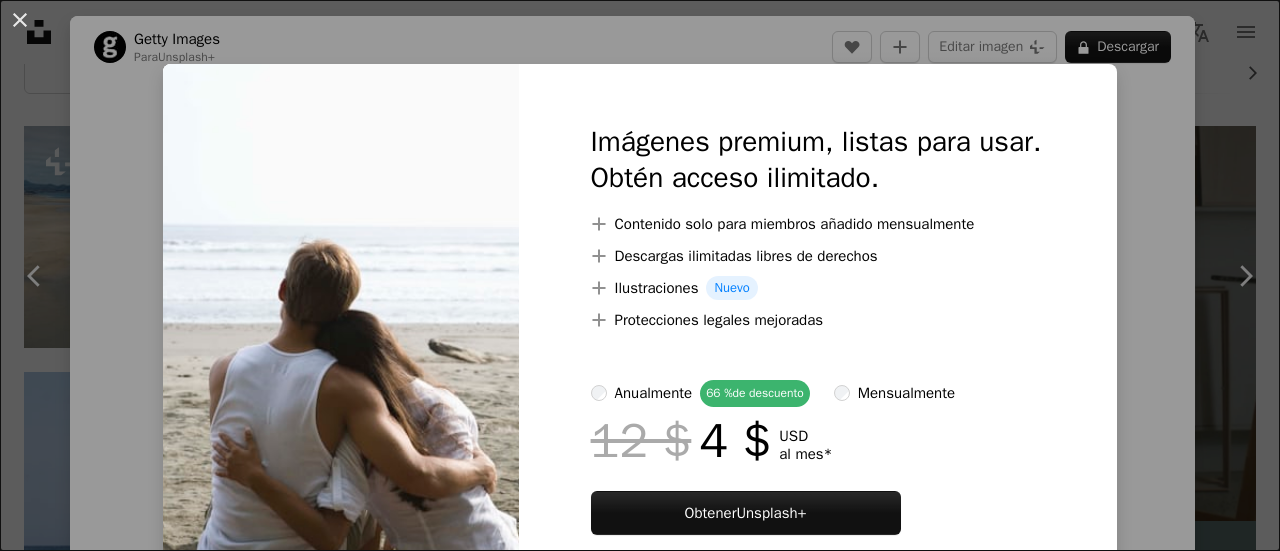 scroll, scrollTop: 200, scrollLeft: 0, axis: vertical 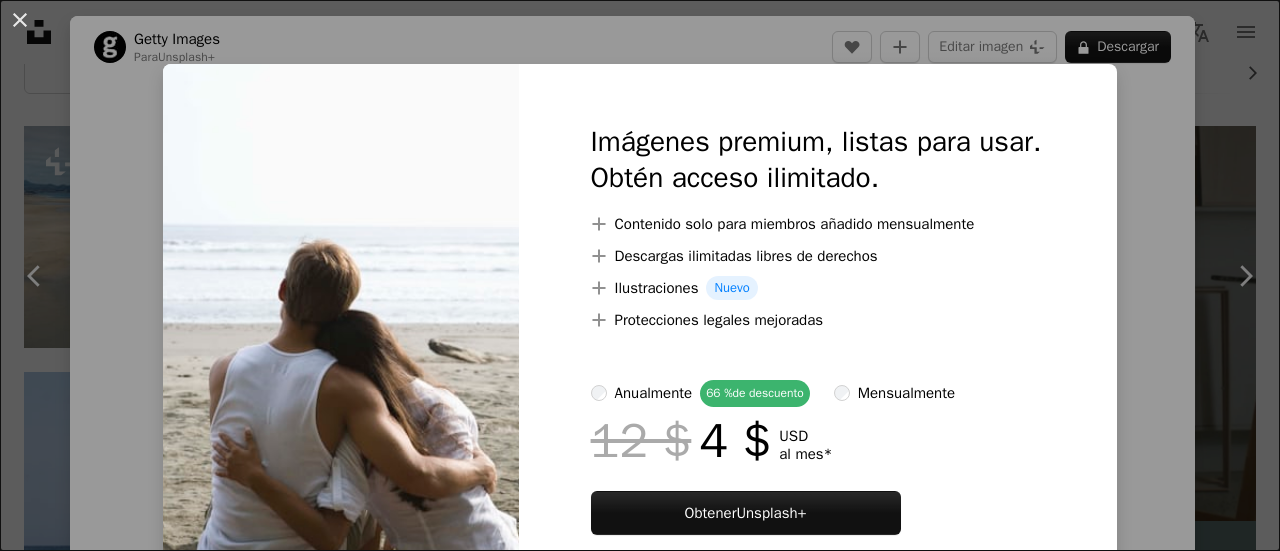 click on "An X shape Imágenes premium, listas para usar. Obtén acceso ilimitado. A plus sign Contenido solo para miembros añadido mensualmente A plus sign Descargas ilimitadas libres de derechos A plus sign Ilustraciones  Nuevo A plus sign Protecciones legales mejoradas anualmente 66 %  de descuento mensualmente 12 $   4 $ USD al mes * Obtener  Unsplash+ *Cuando se paga anualmente, se factura por adelantado  48 $ Más los impuestos aplicables. Se renueva automáticamente. Cancela cuando quieras." at bounding box center (640, 275) 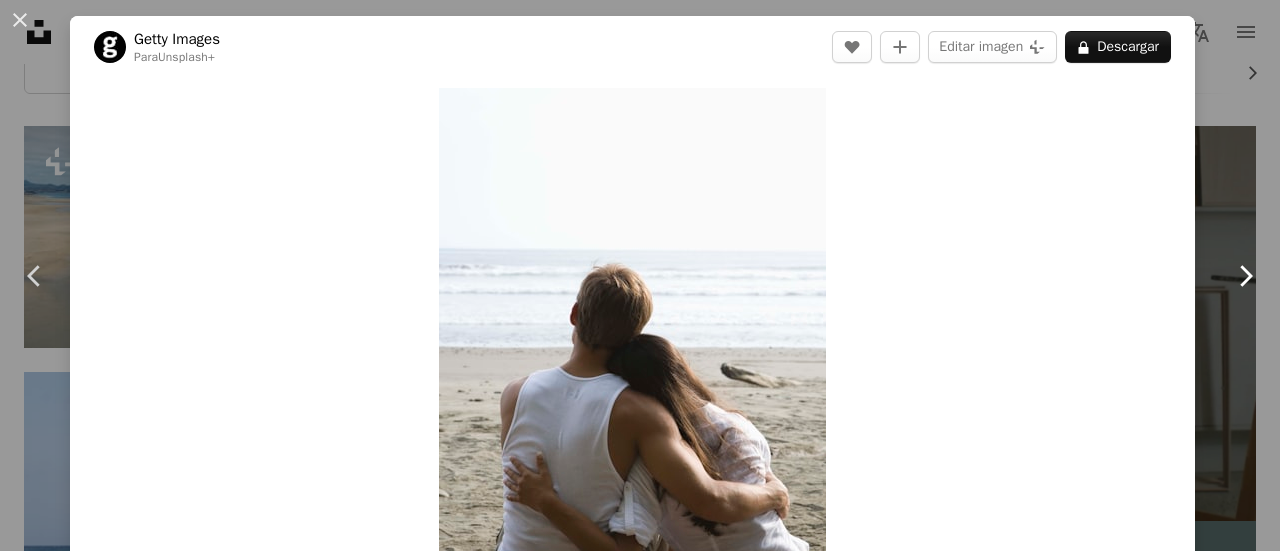 click on "Chevron right" 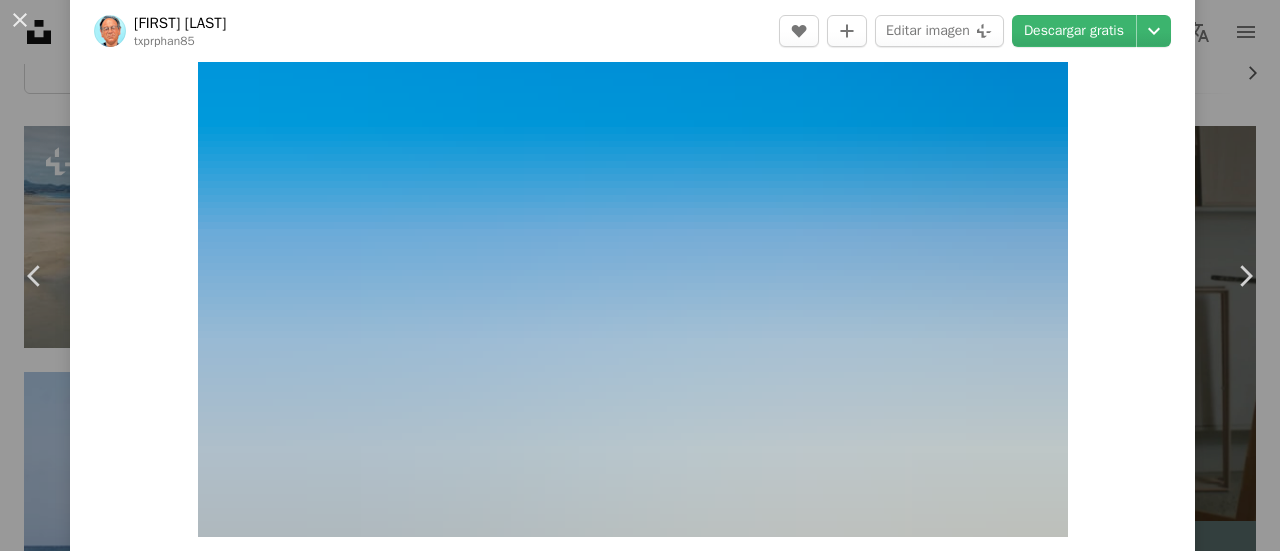 scroll, scrollTop: 100, scrollLeft: 0, axis: vertical 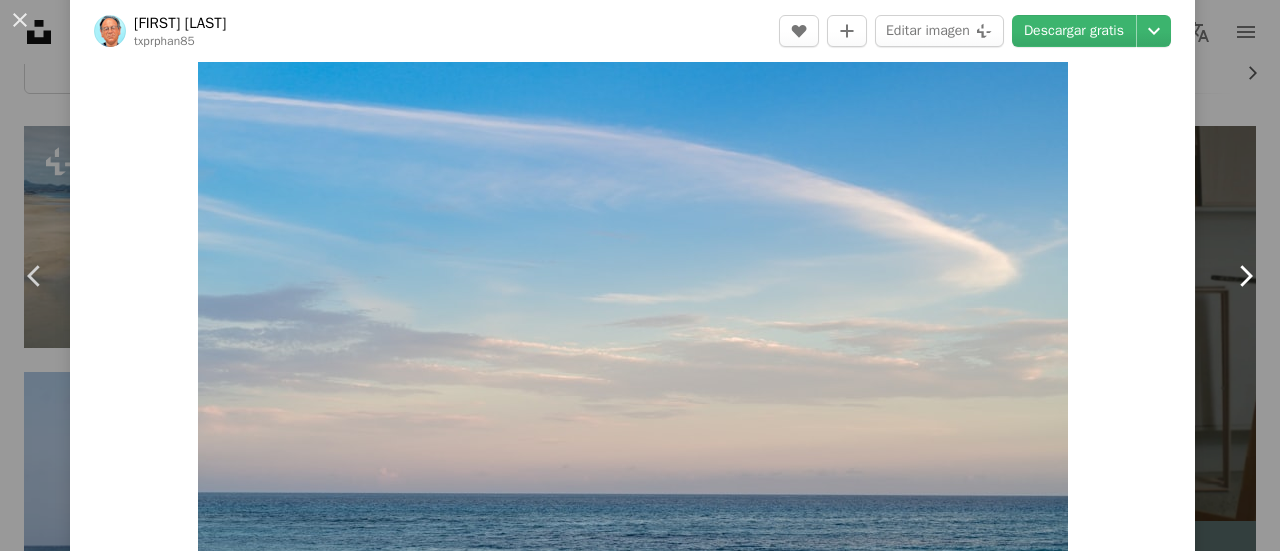 click on "Chevron right" 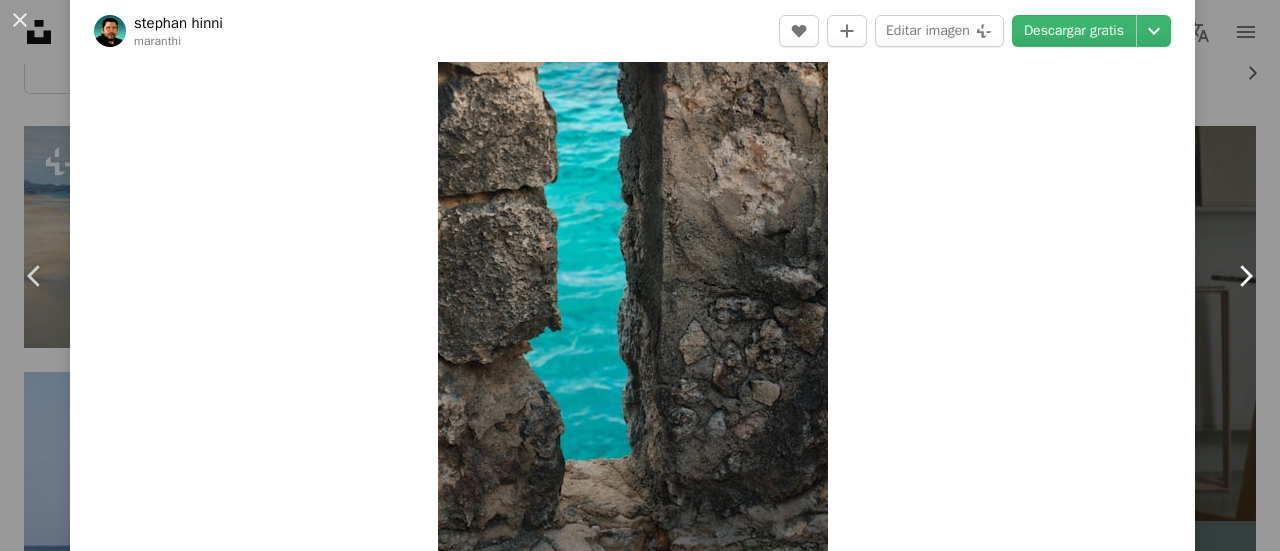 scroll, scrollTop: 0, scrollLeft: 0, axis: both 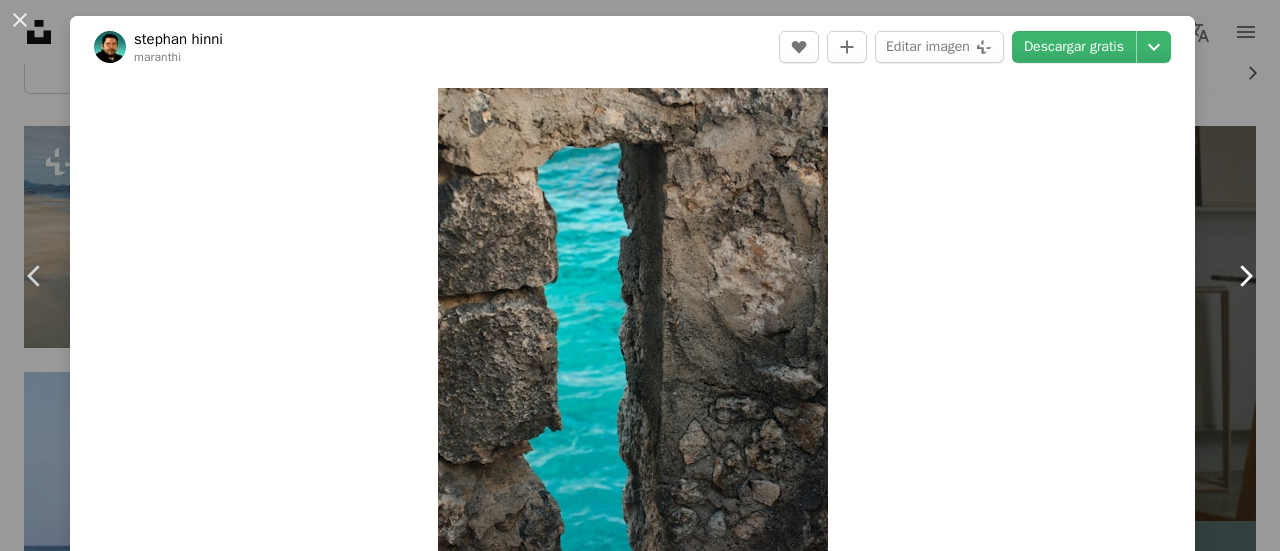 click on "Chevron right" 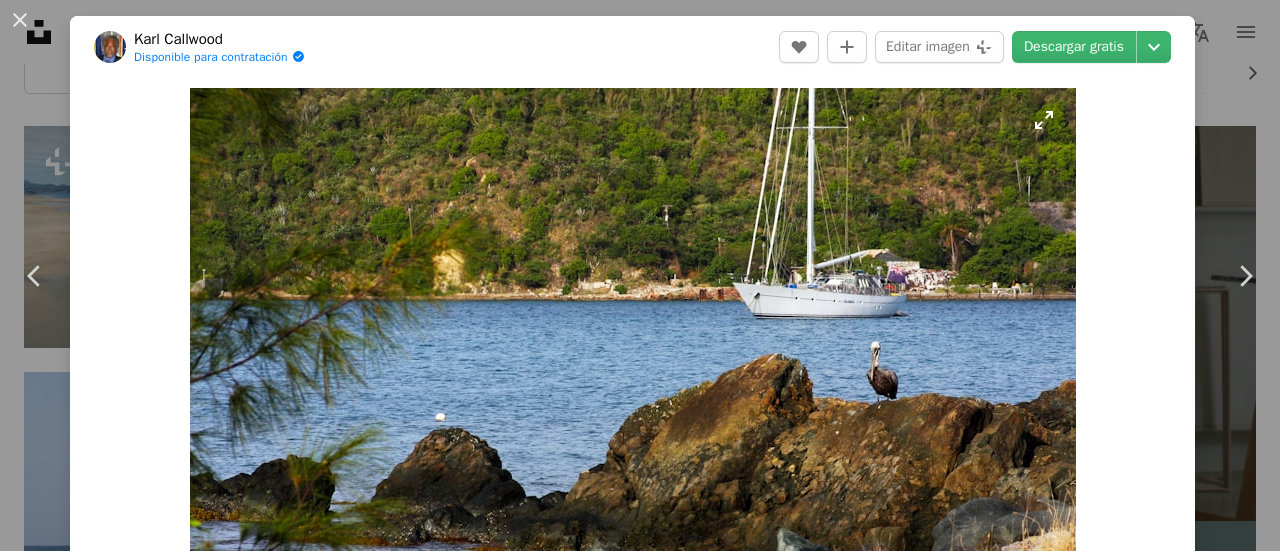 scroll, scrollTop: 100, scrollLeft: 0, axis: vertical 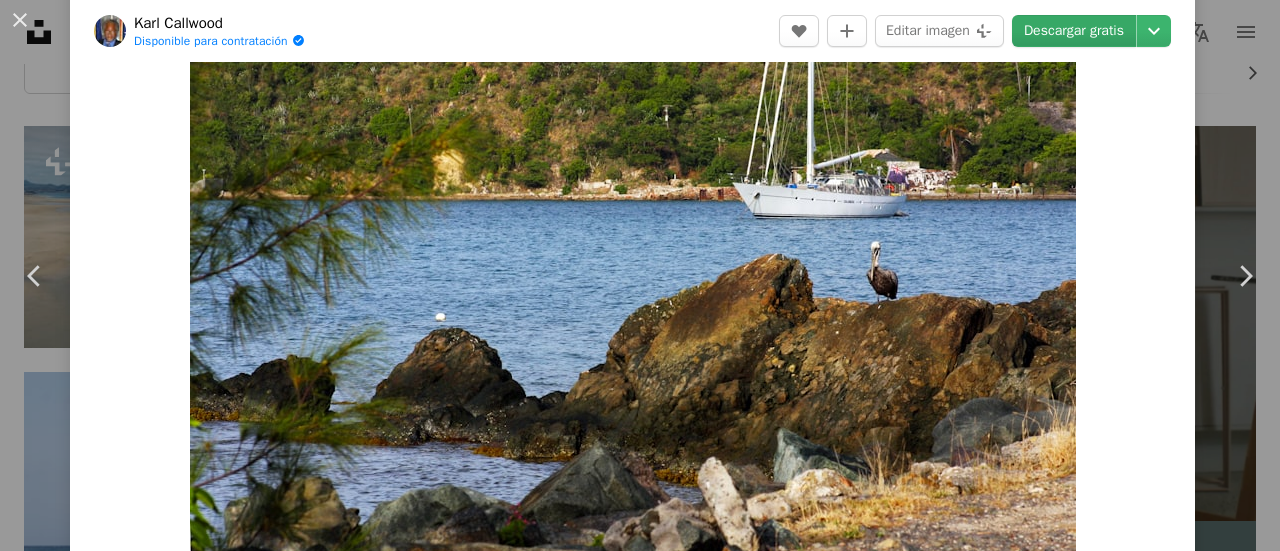 click on "Descargar gratis" at bounding box center [1074, 31] 